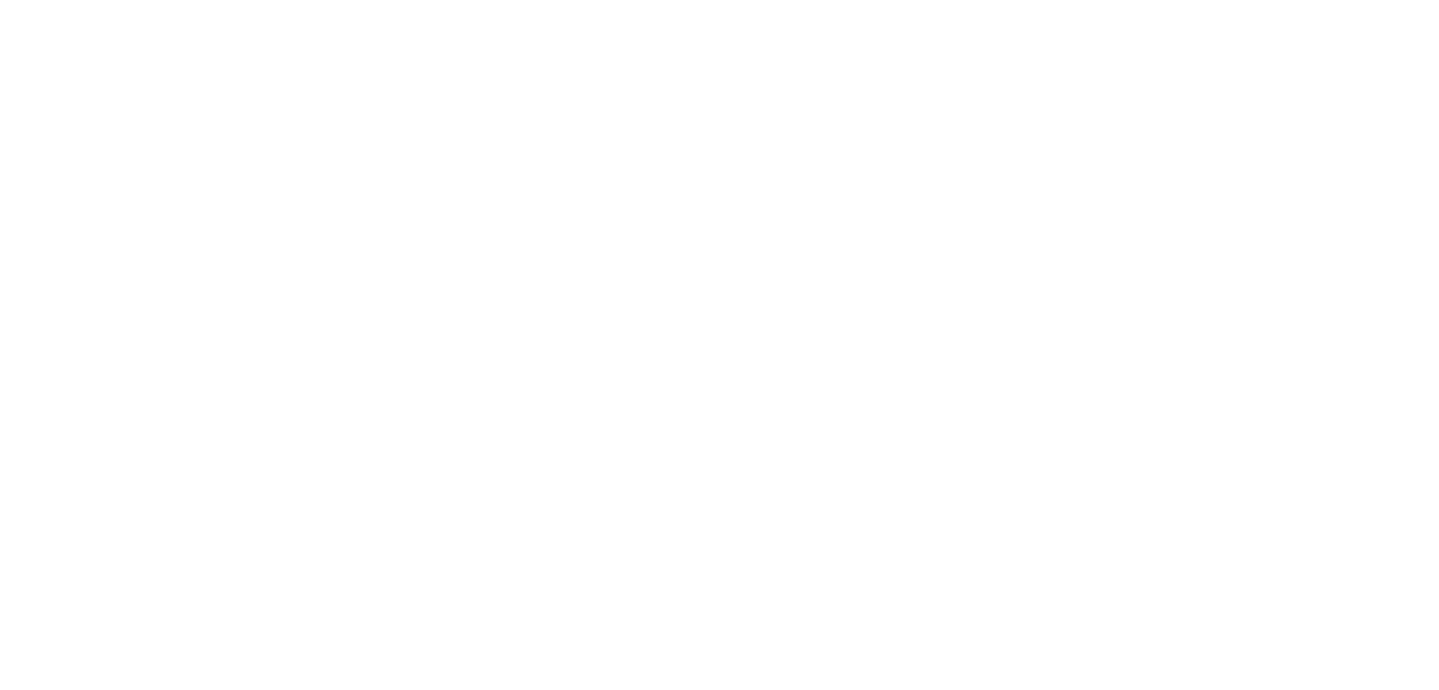 scroll, scrollTop: 0, scrollLeft: 0, axis: both 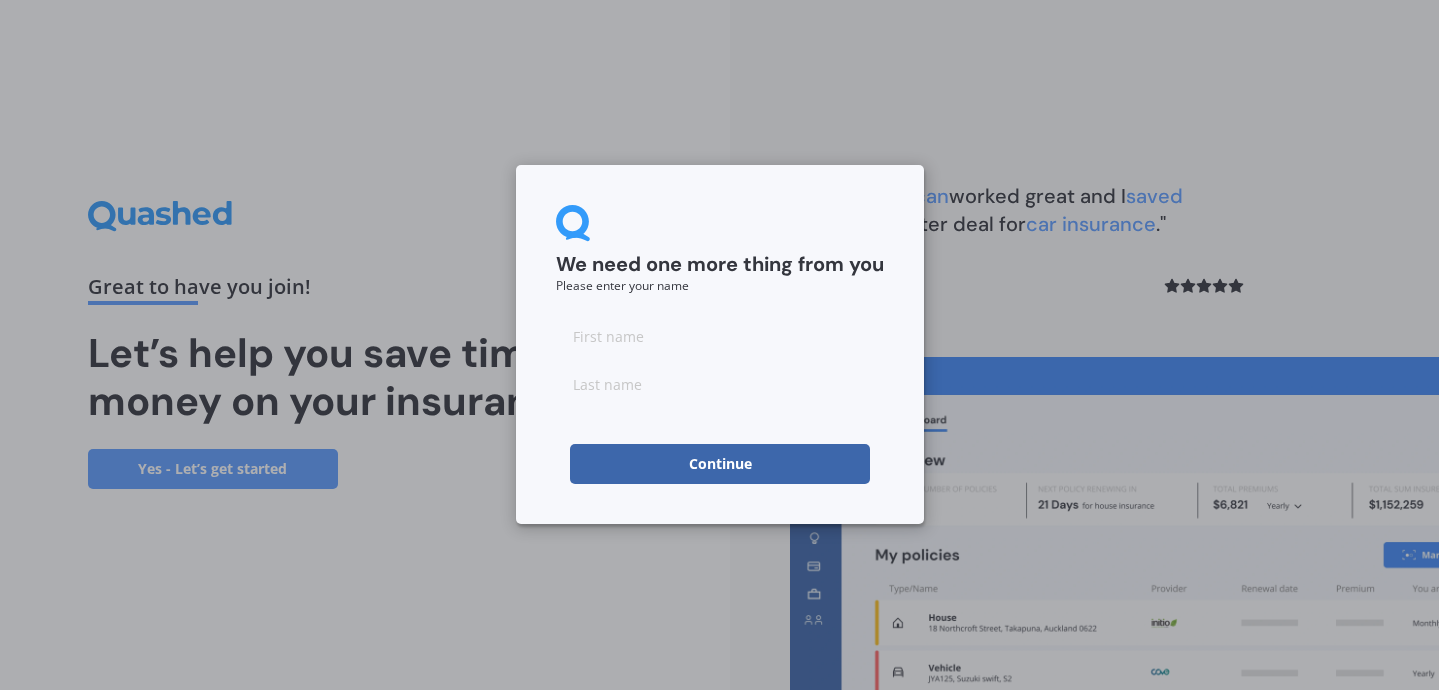 click at bounding box center [720, 336] 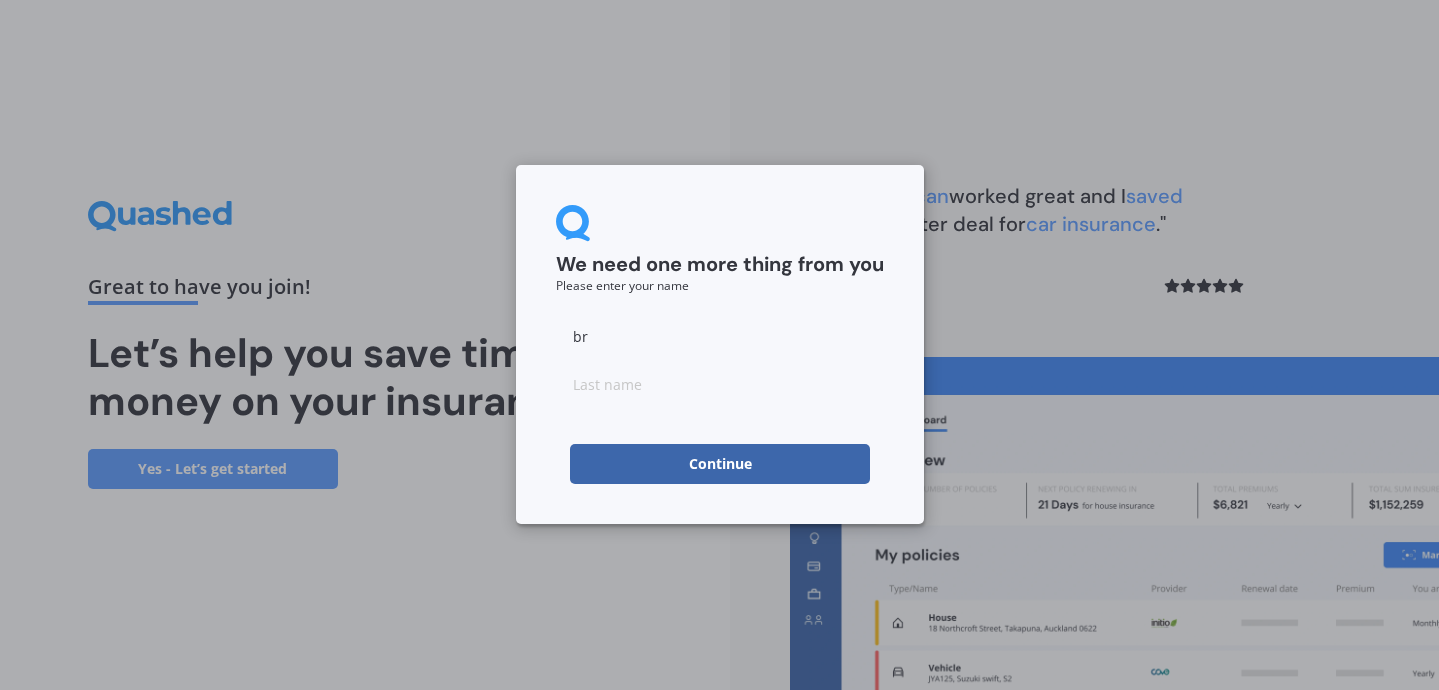 type on "b" 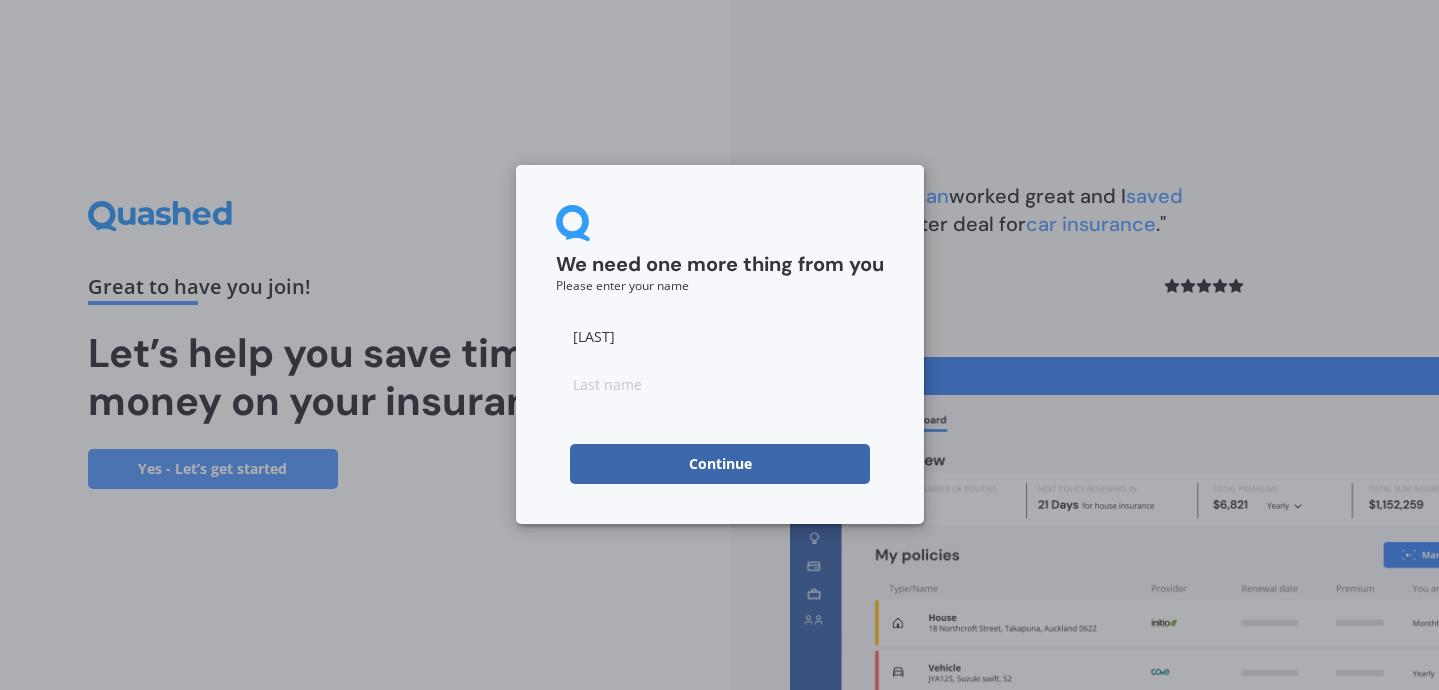 type on "[LAST]" 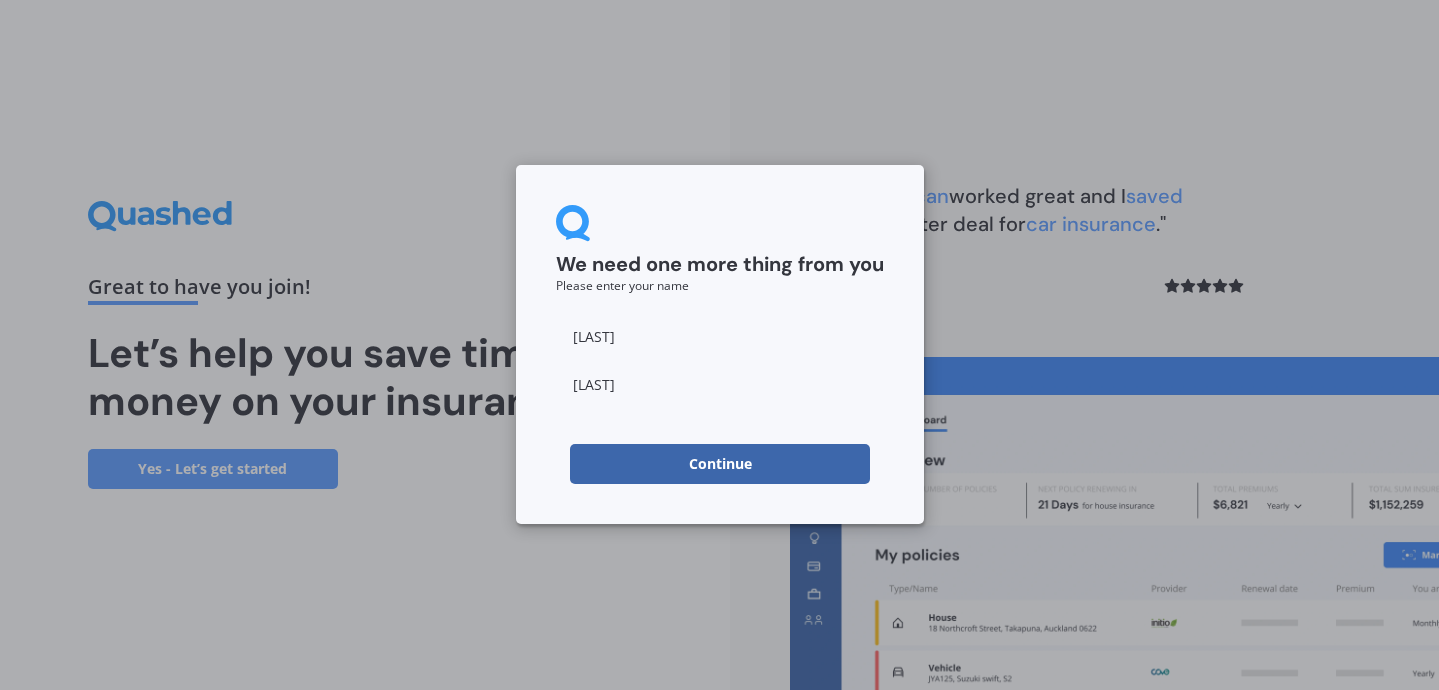 type on "[LAST]" 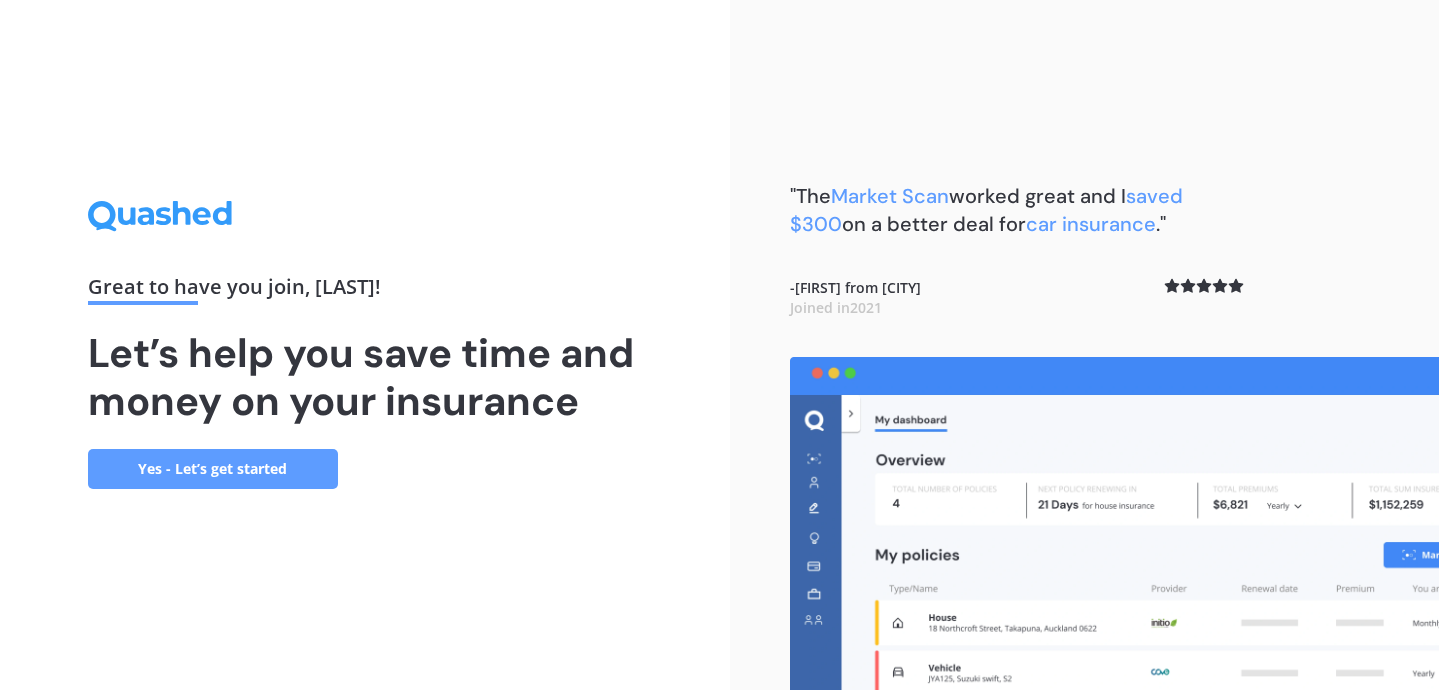 click on "Yes - Let’s get started" at bounding box center (213, 469) 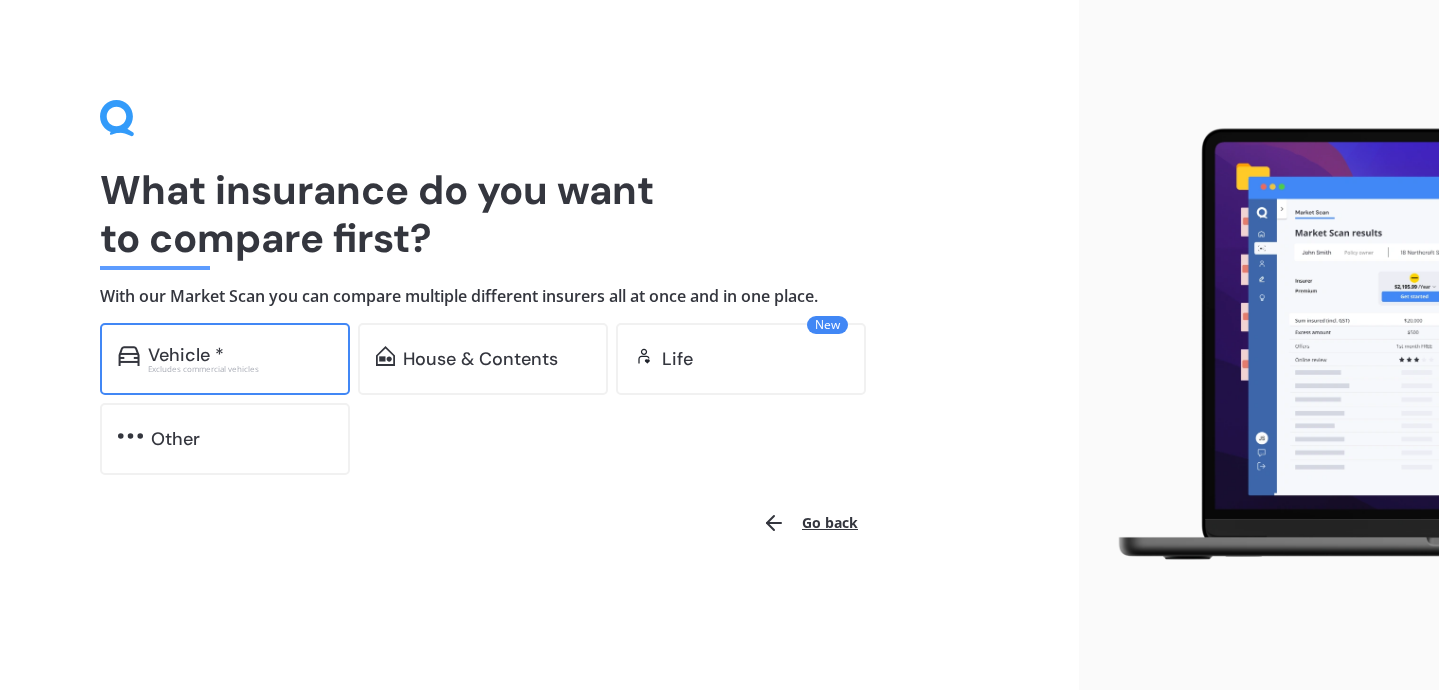 click on "Vehicle *" at bounding box center (240, 355) 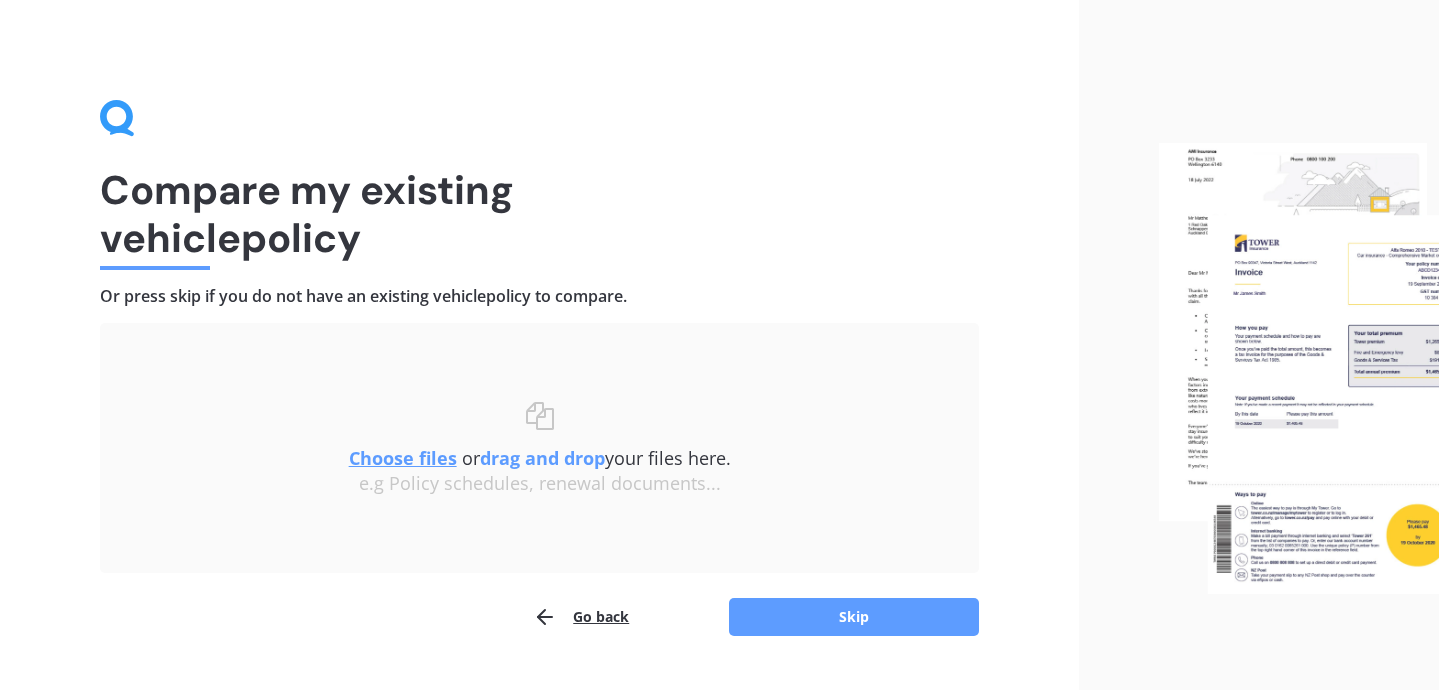 scroll, scrollTop: 46, scrollLeft: 0, axis: vertical 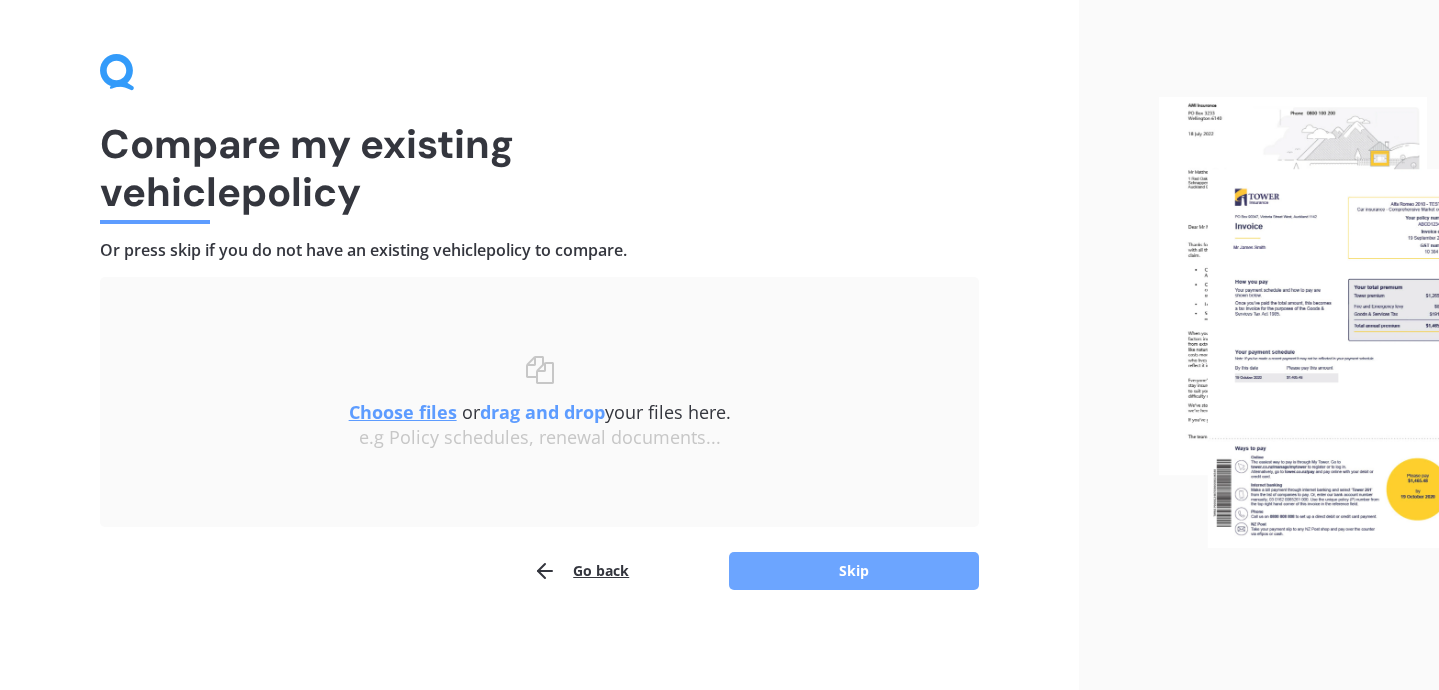 click on "Skip" at bounding box center [854, 571] 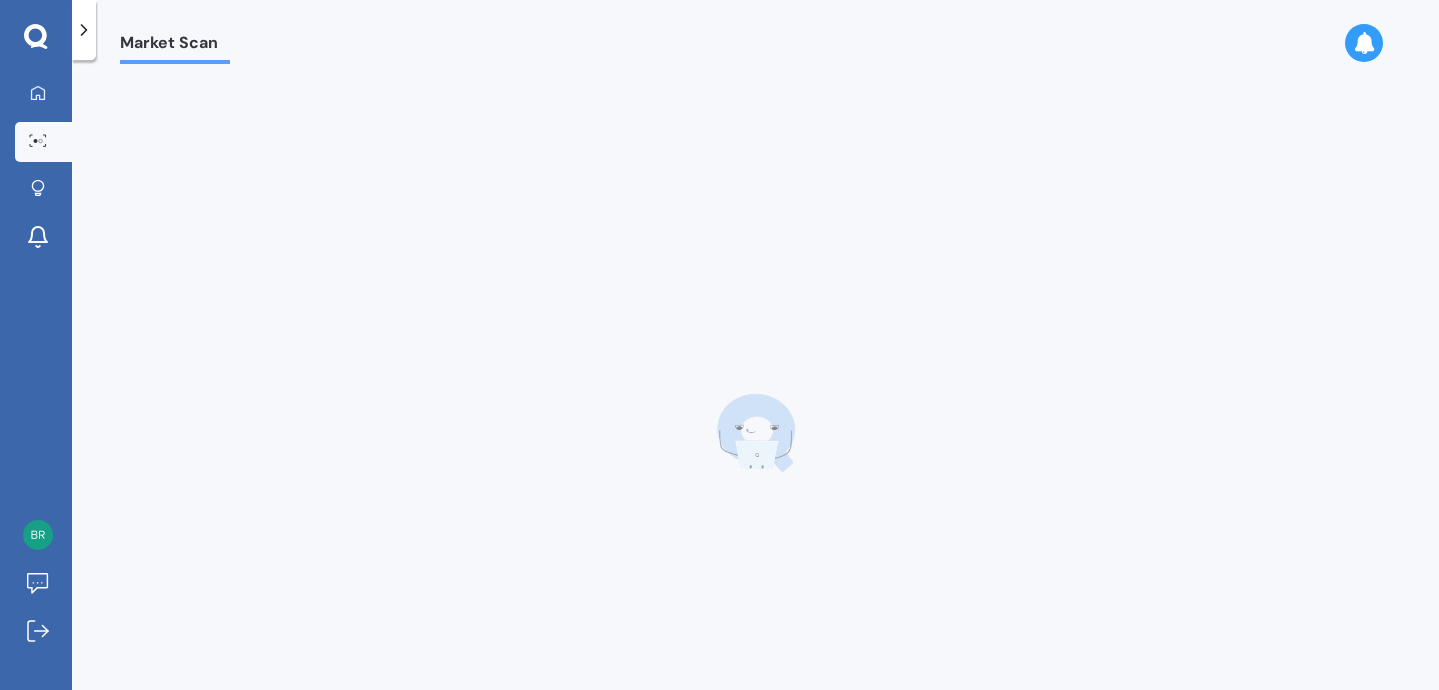 scroll, scrollTop: 0, scrollLeft: 0, axis: both 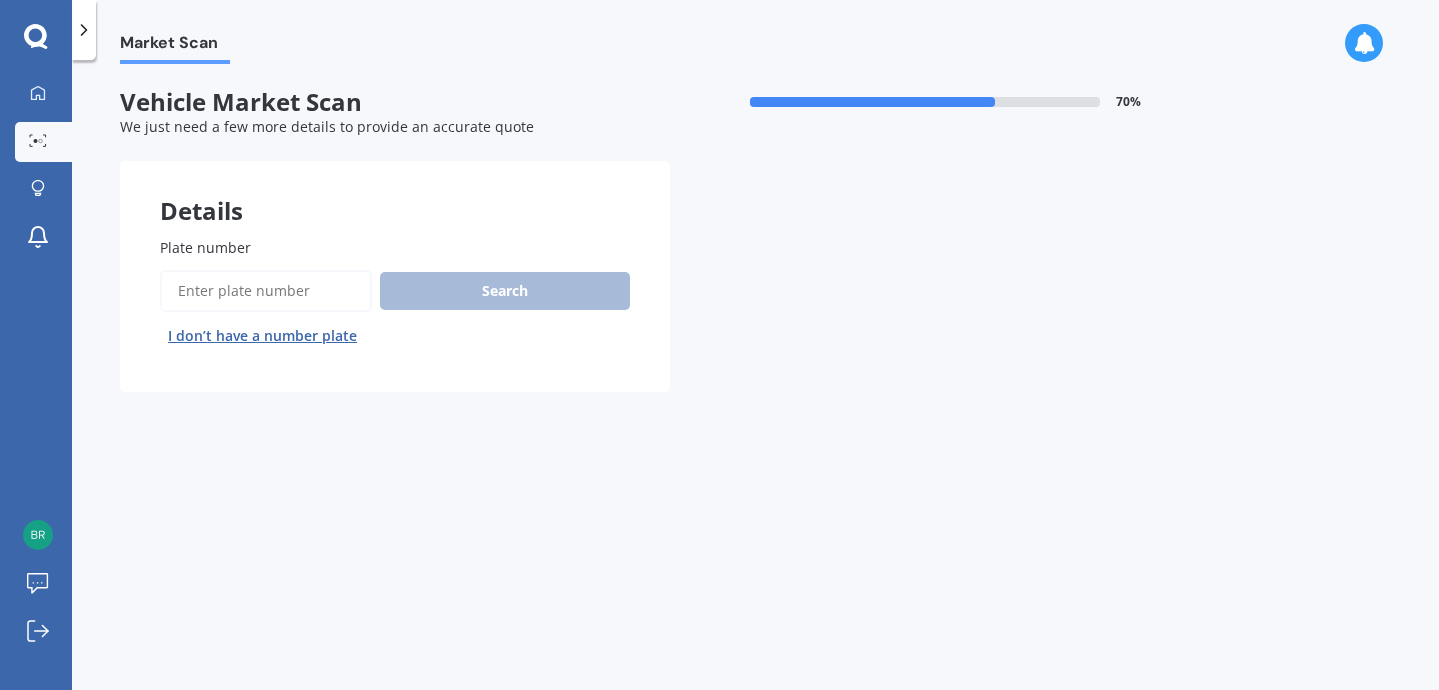 click on "Plate number" at bounding box center (266, 291) 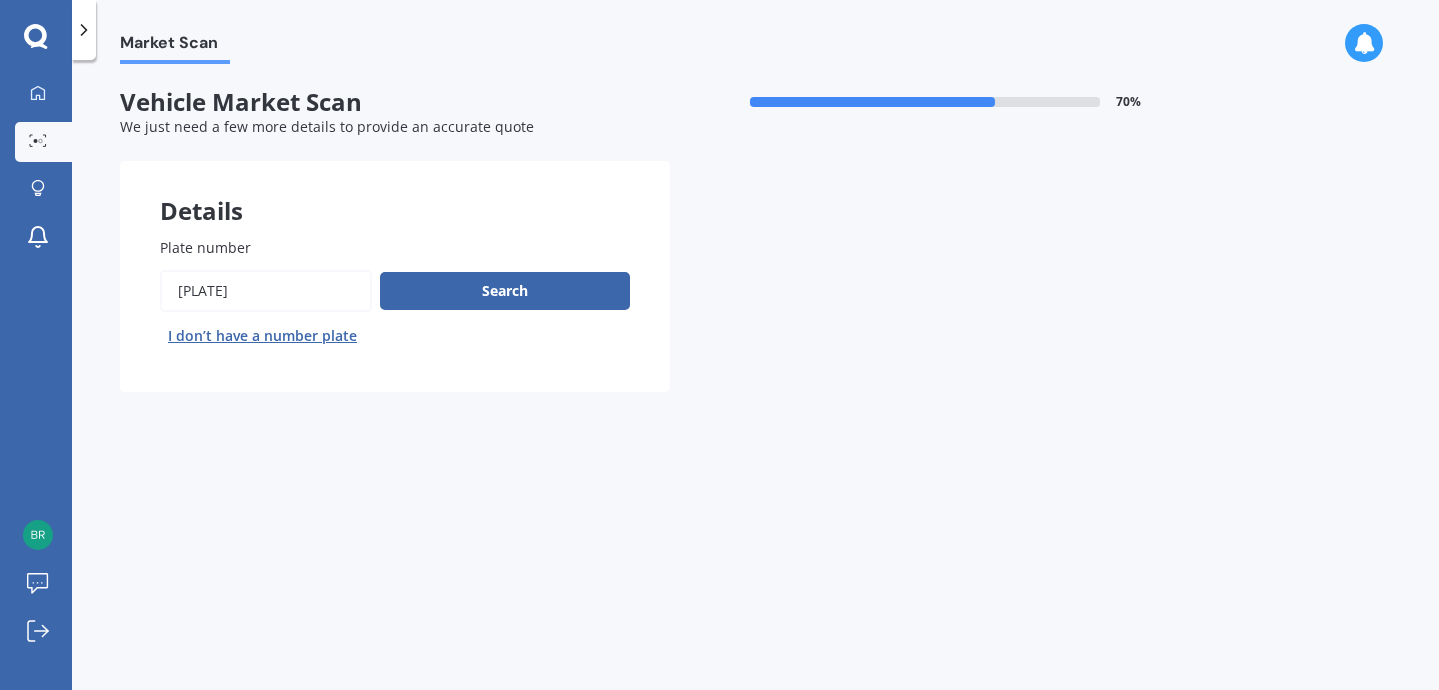 type on "[PLATE]" 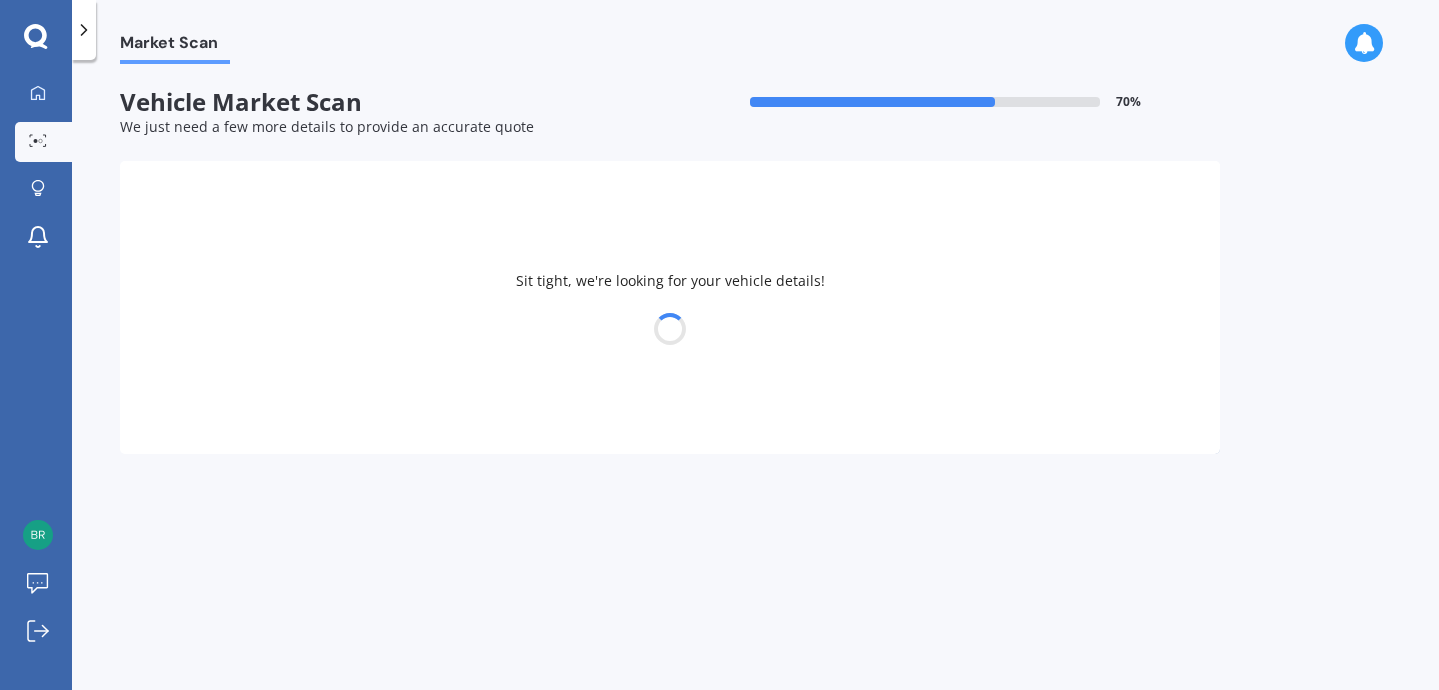 select on "TOYOTA" 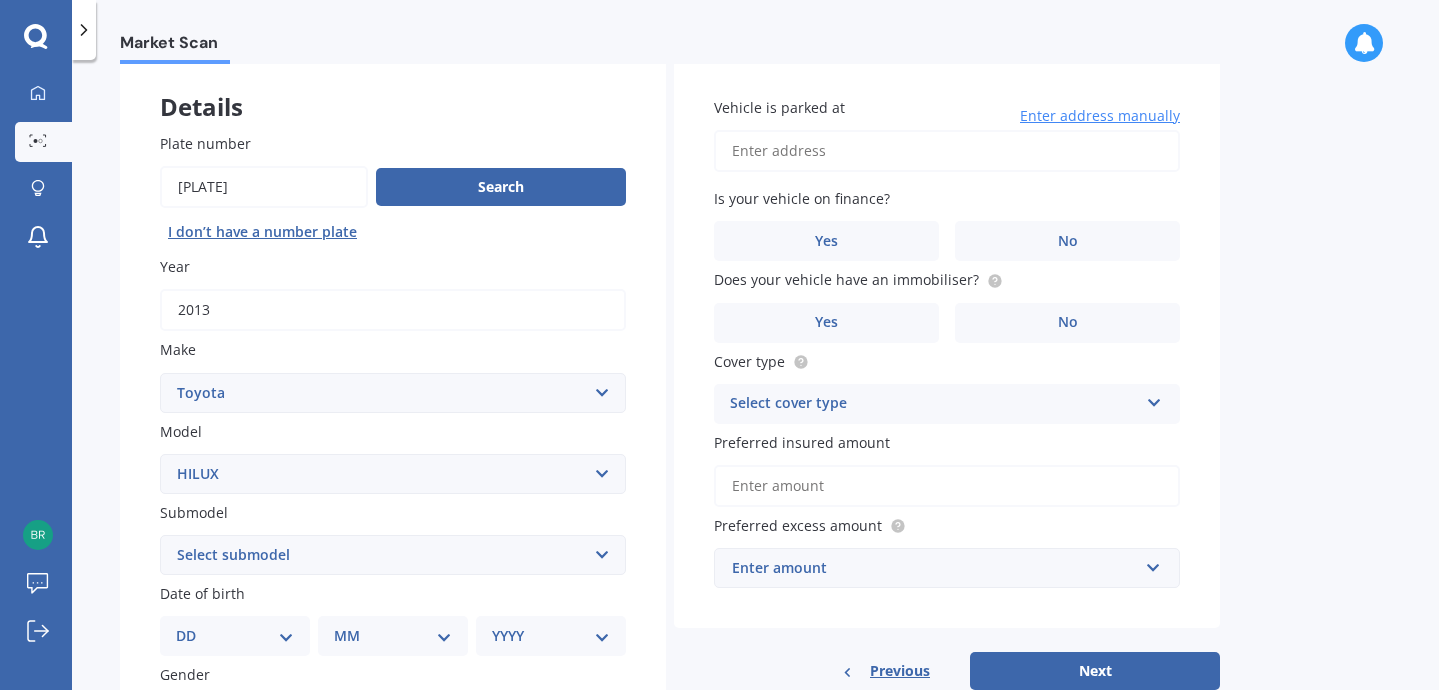 scroll, scrollTop: 108, scrollLeft: 0, axis: vertical 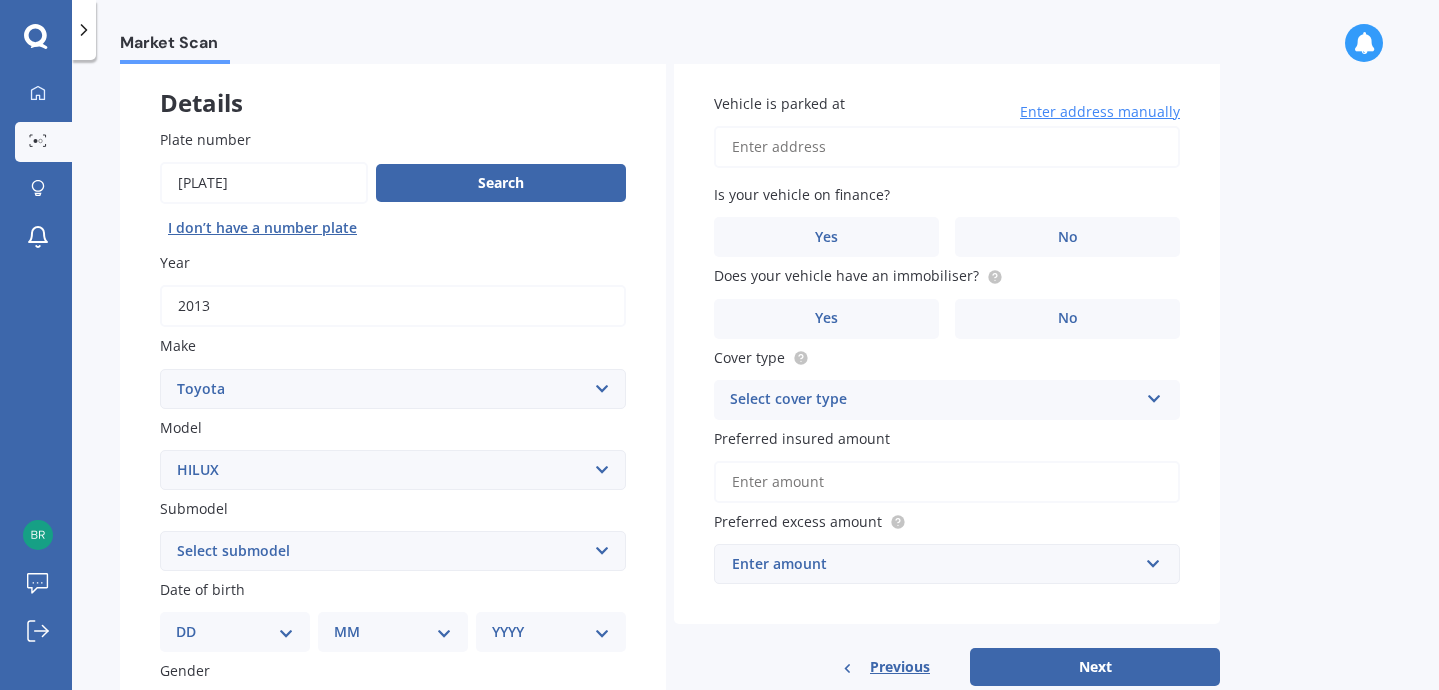 click on "Vehicle is parked at" at bounding box center [947, 147] 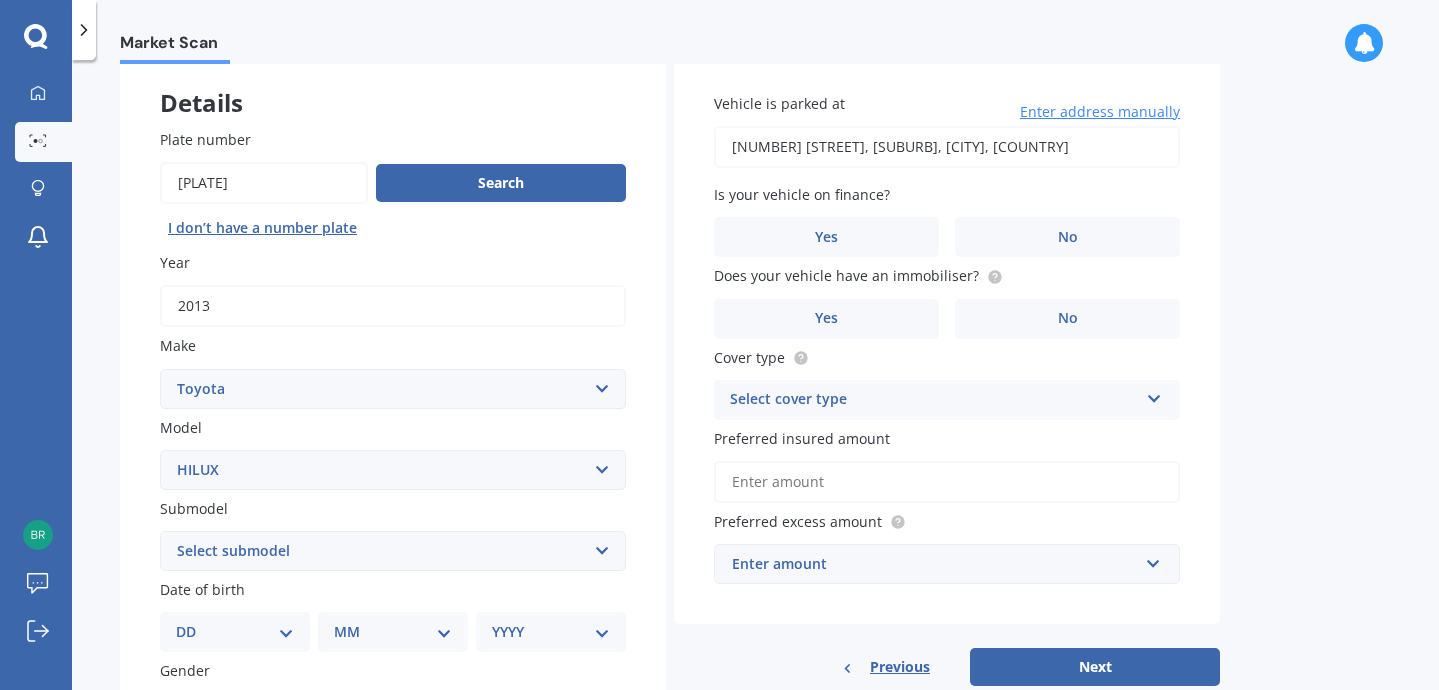 type on "[NUMBER] [STREET], [SUBURB], [CITY] [POSTAL_CODE]" 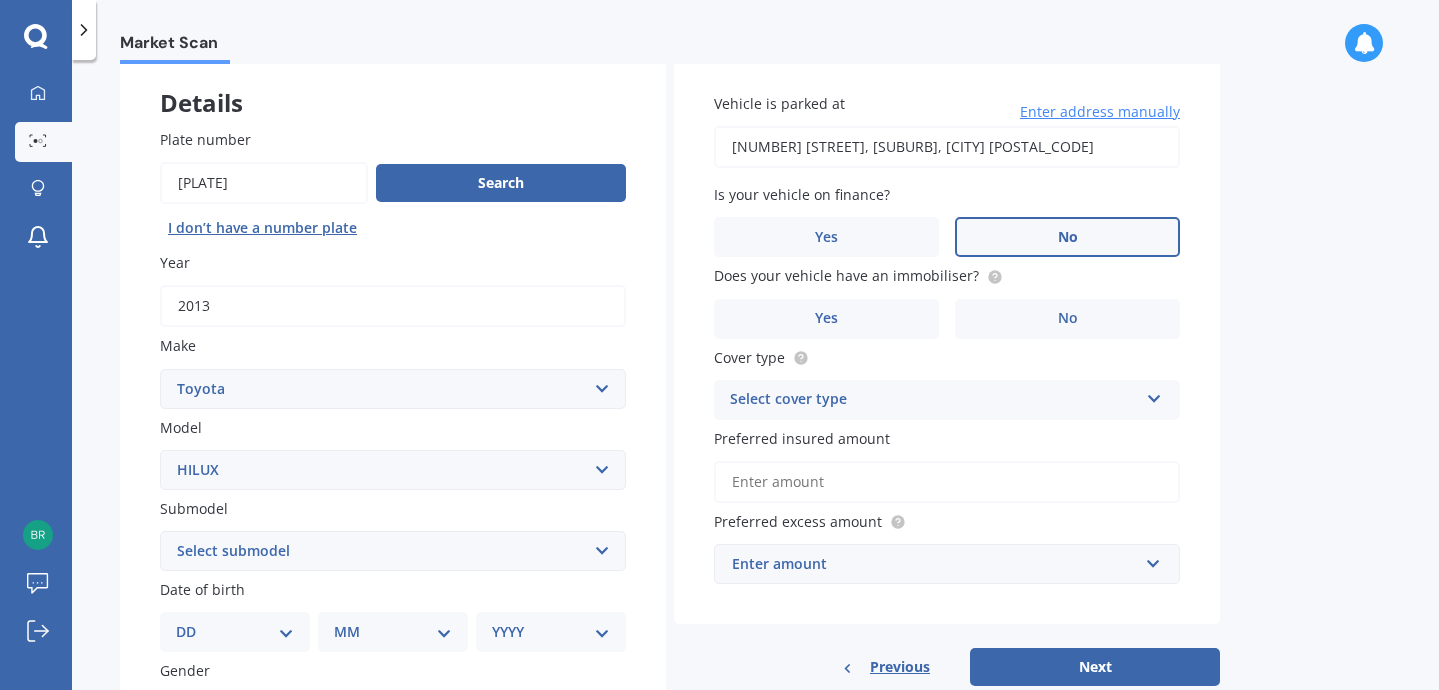 click on "No" at bounding box center (1067, 237) 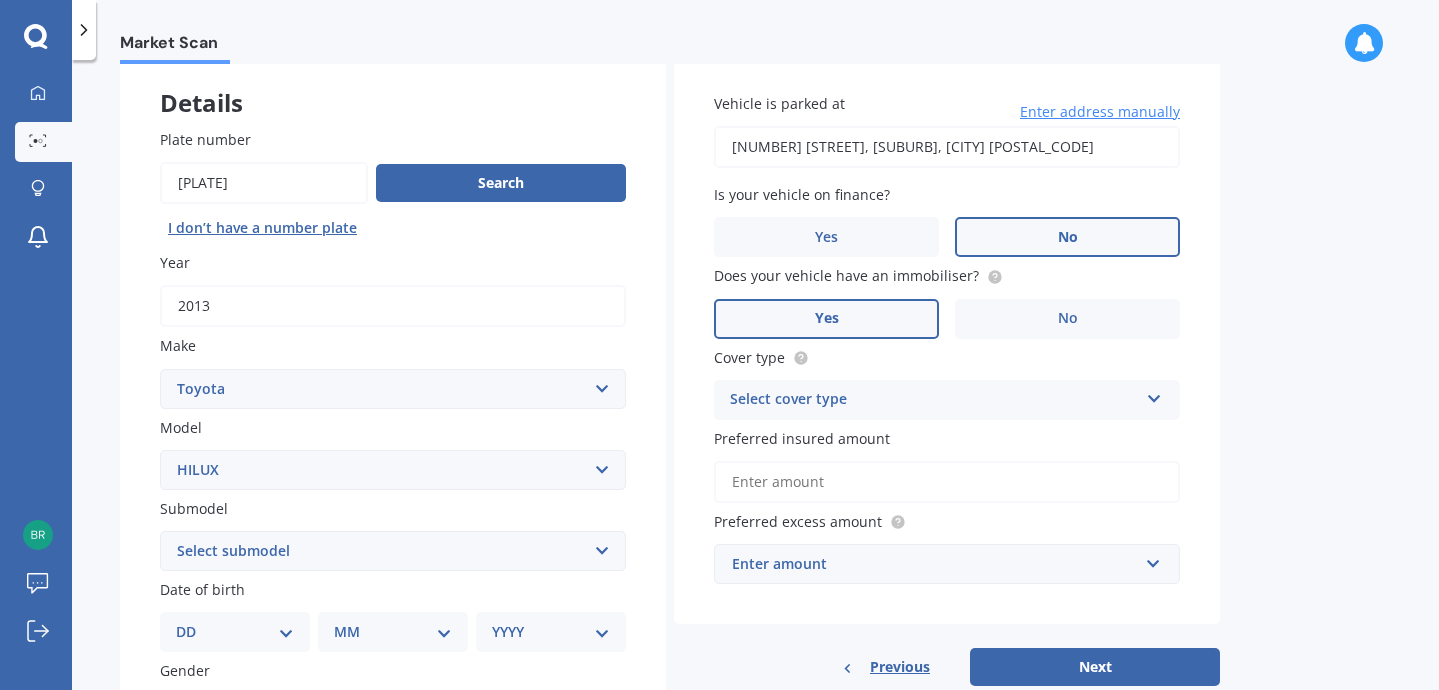 click on "Yes" at bounding box center [826, 319] 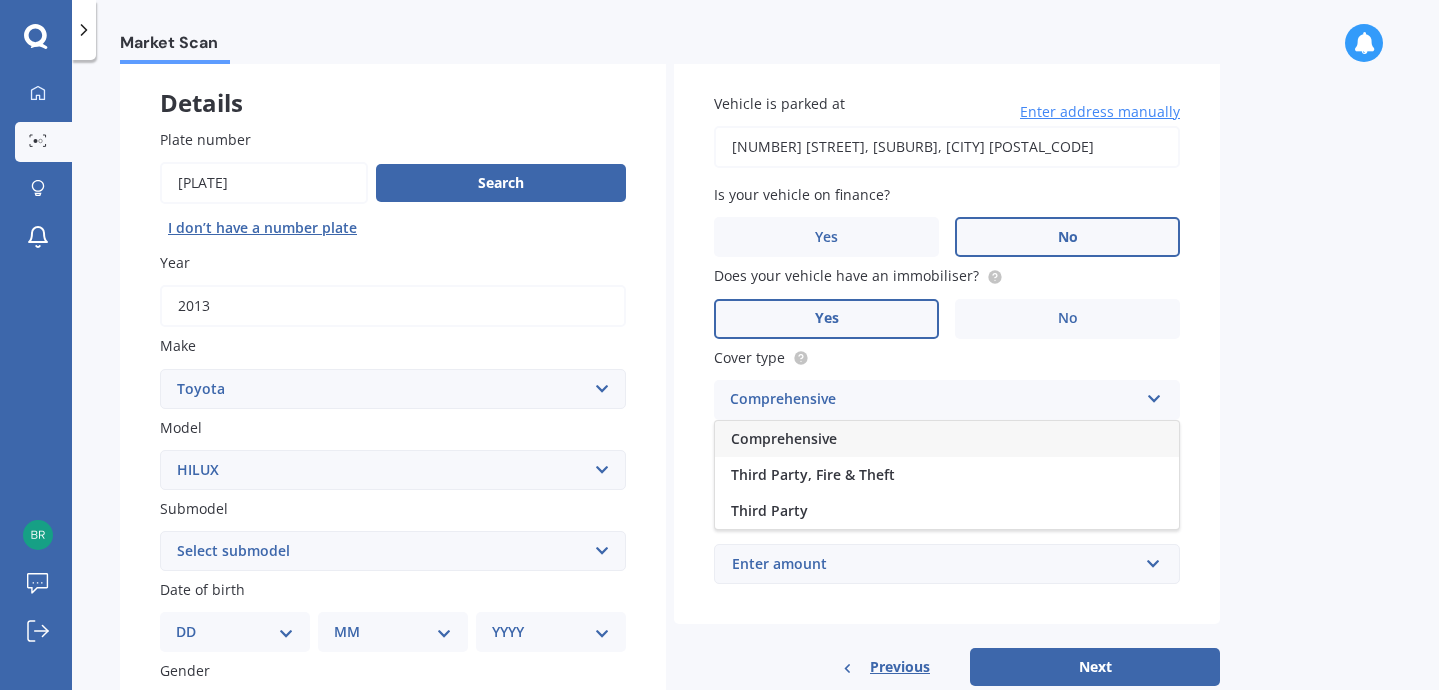 click on "Comprehensive" at bounding box center [947, 439] 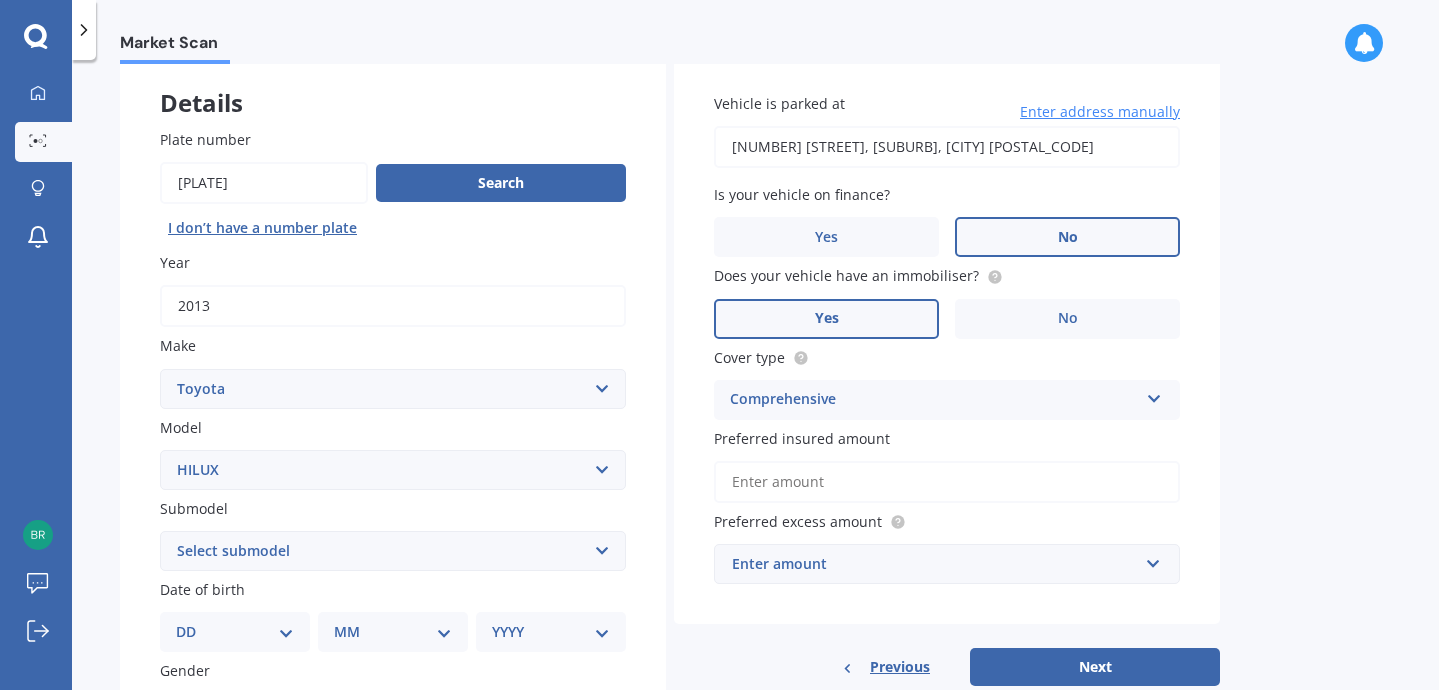 click on "Preferred insured amount" at bounding box center [947, 482] 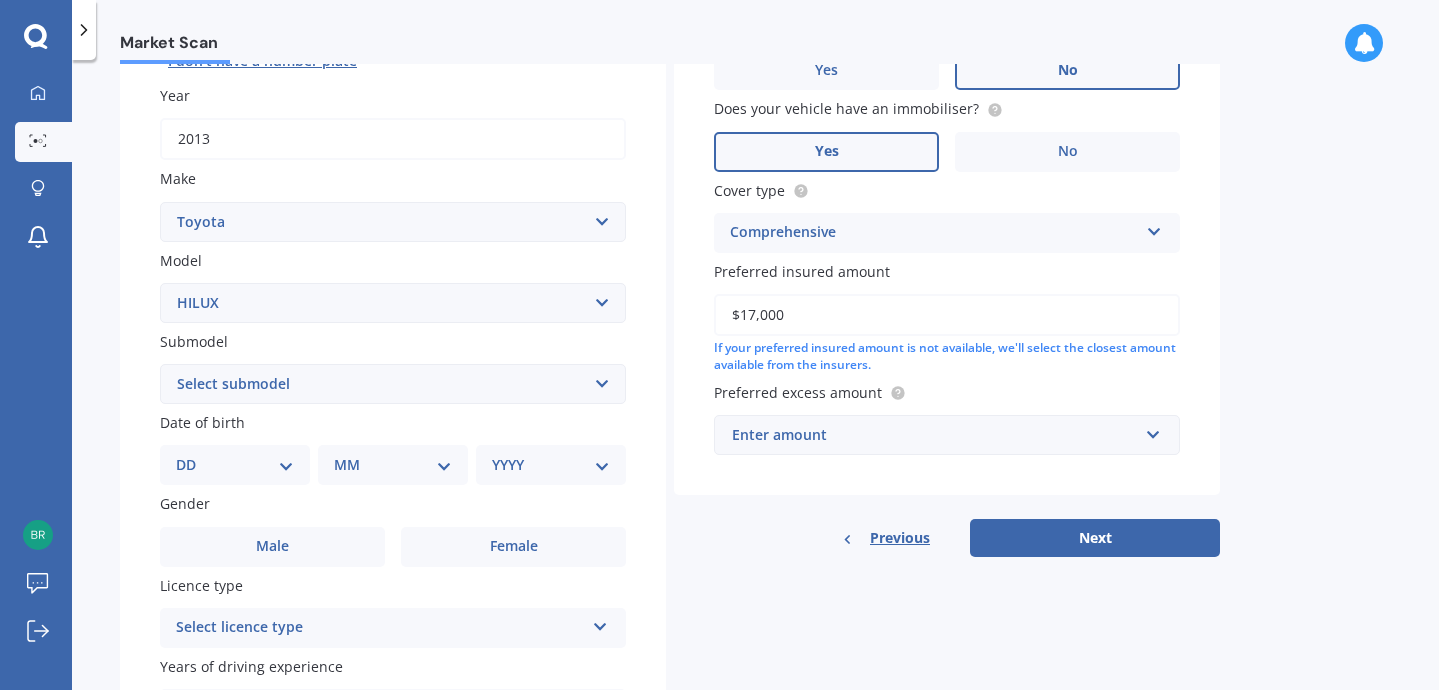 scroll, scrollTop: 278, scrollLeft: 0, axis: vertical 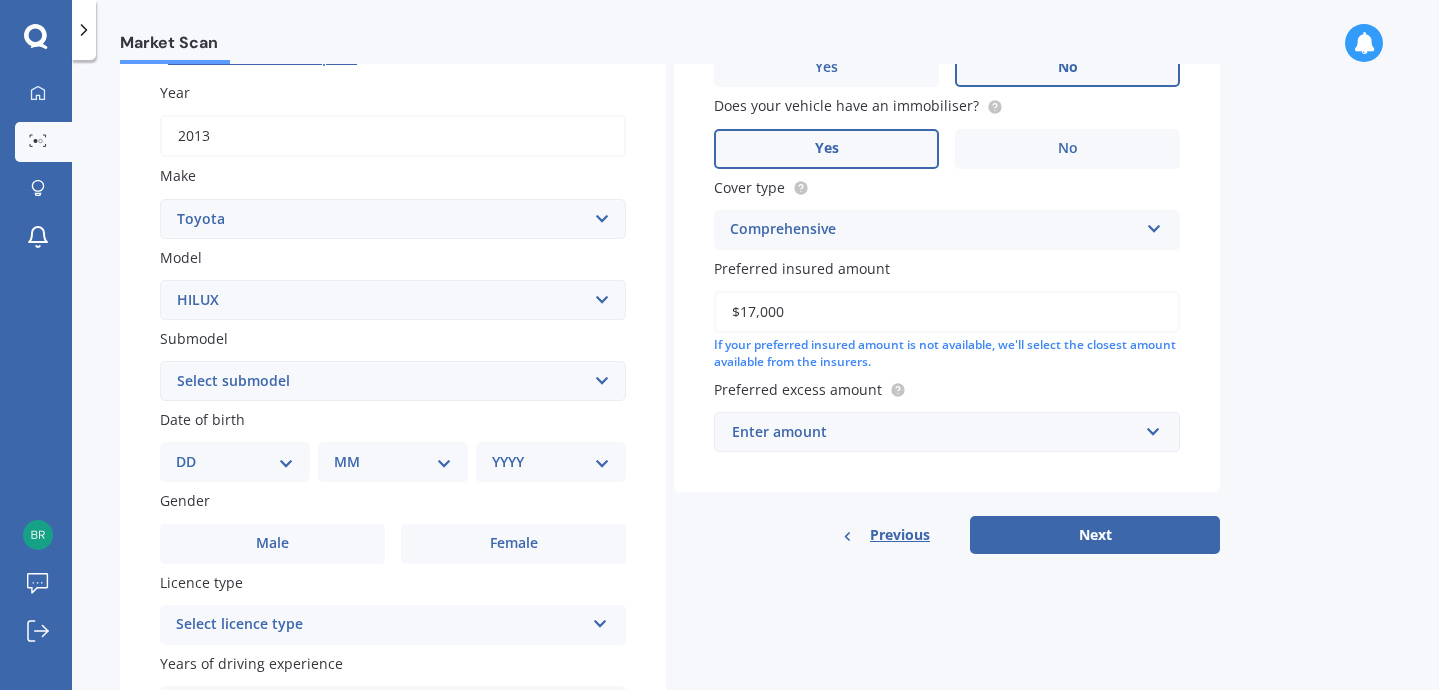 type on "$17,000" 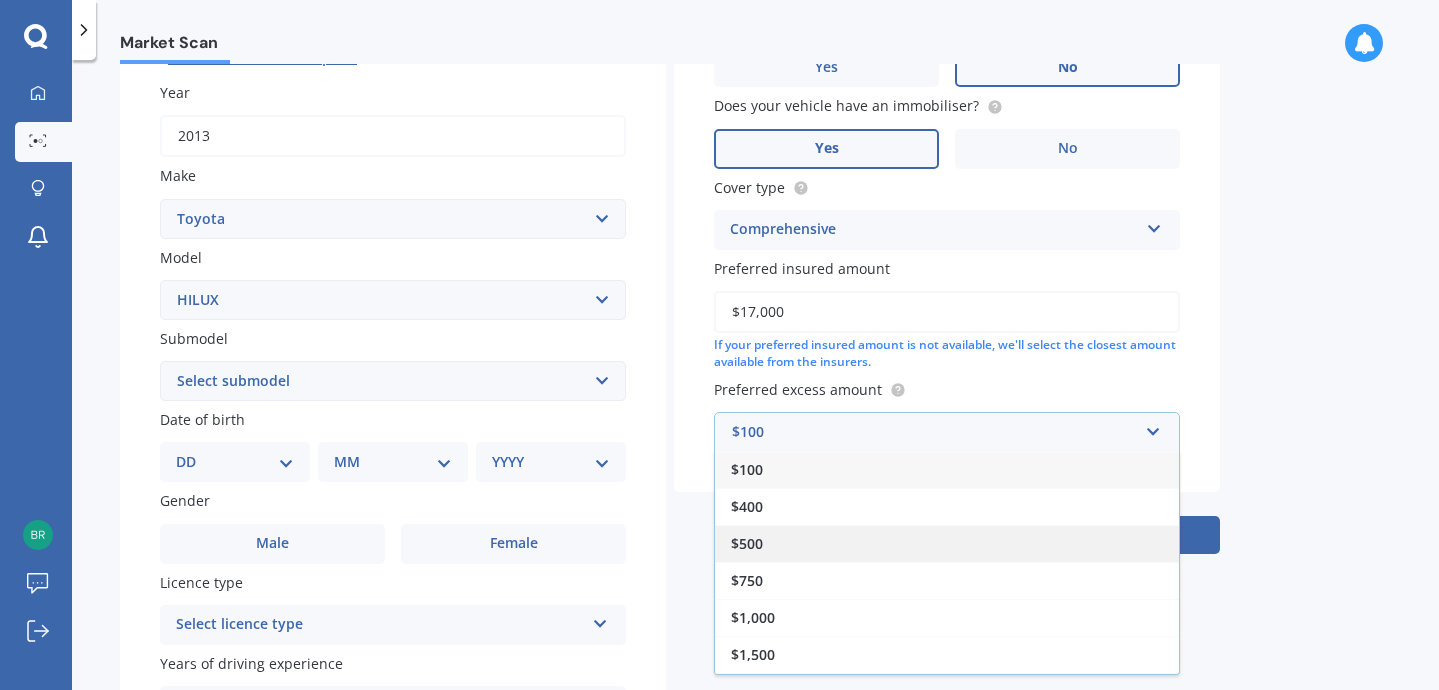 click on "$500" at bounding box center [947, 543] 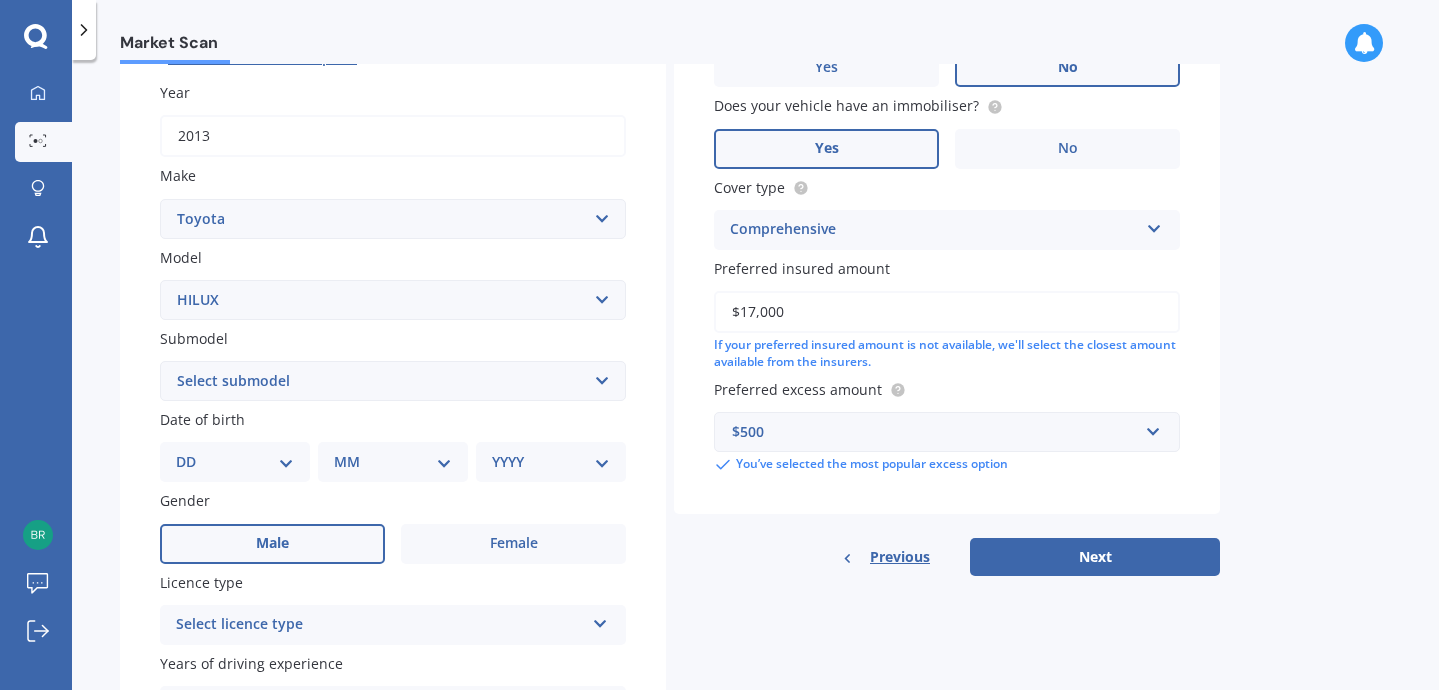 click on "Male" at bounding box center [272, 544] 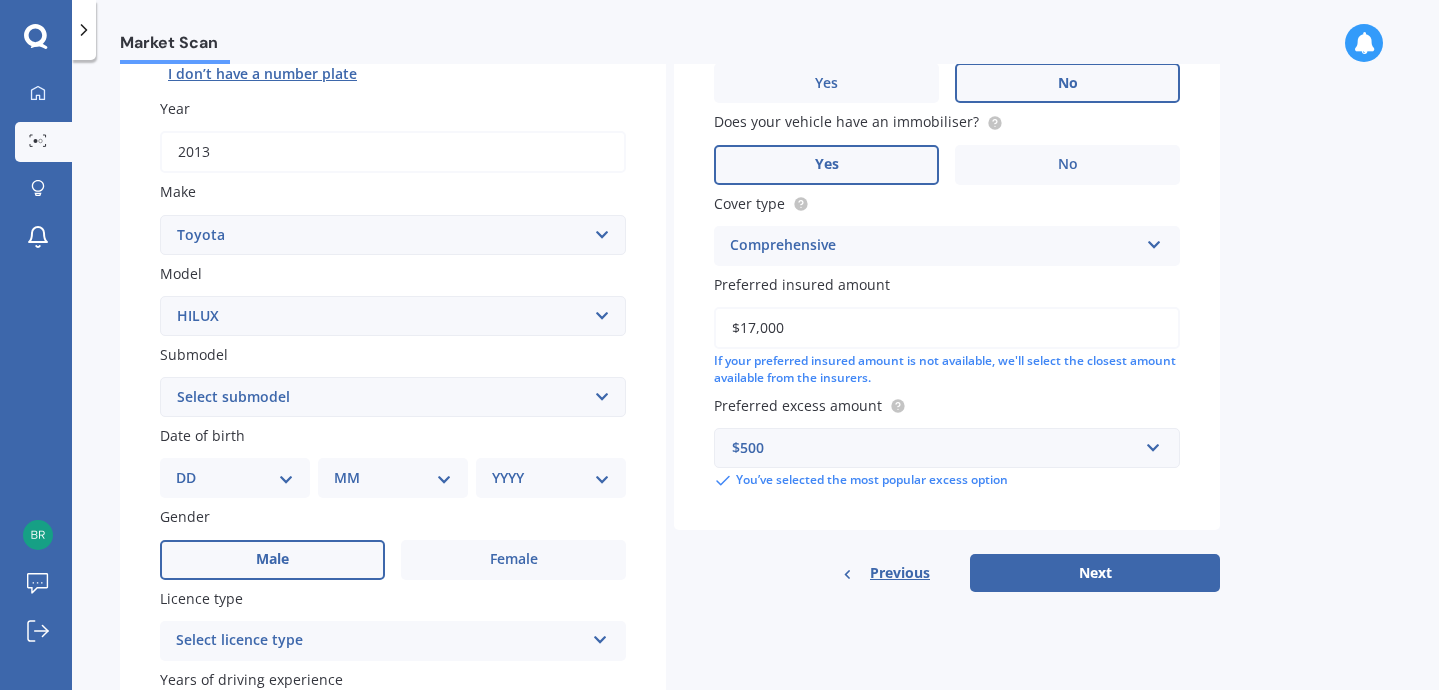 scroll, scrollTop: 264, scrollLeft: 0, axis: vertical 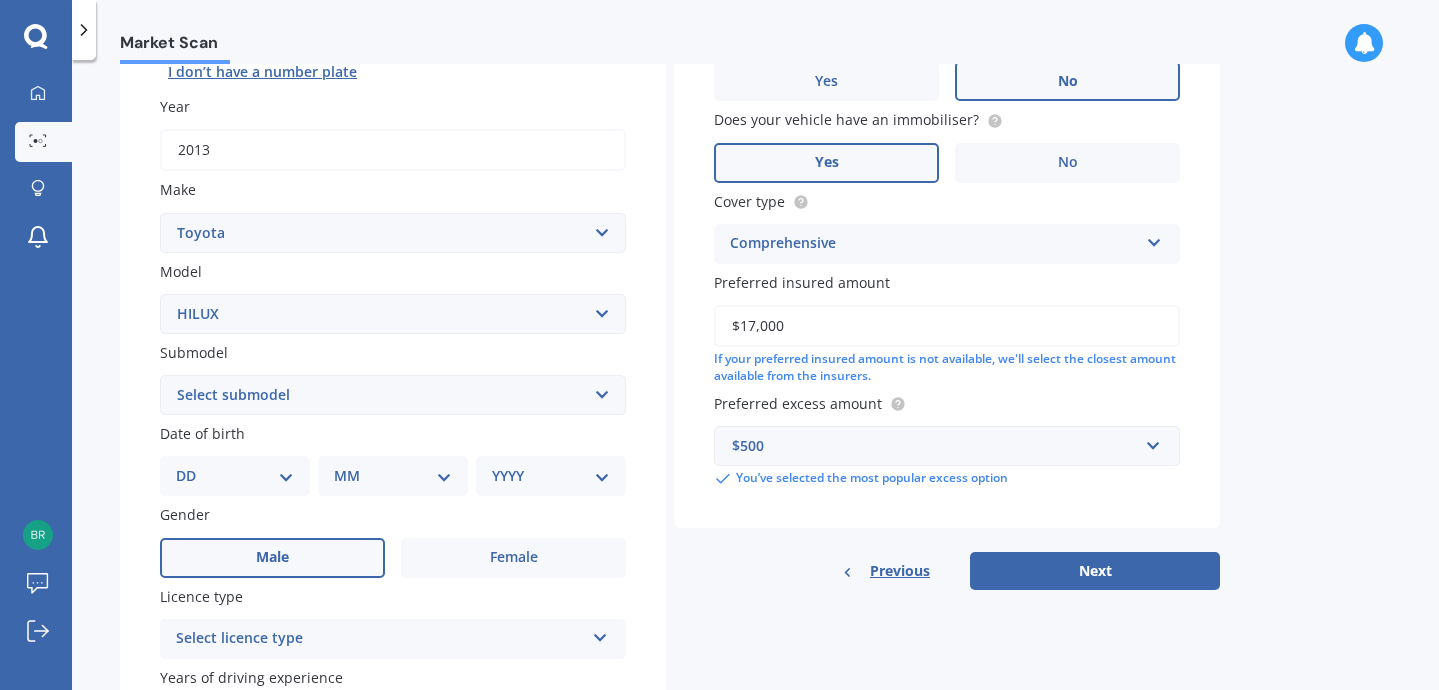 click on "Select submodel (All other) Diesel Diesel 4WD Petrol 4WD SR TD DC 2.8D/6AT/UT Surf 3.0L Diesel Turbo Ute diesel Ute diesel turbo V6" at bounding box center (393, 395) 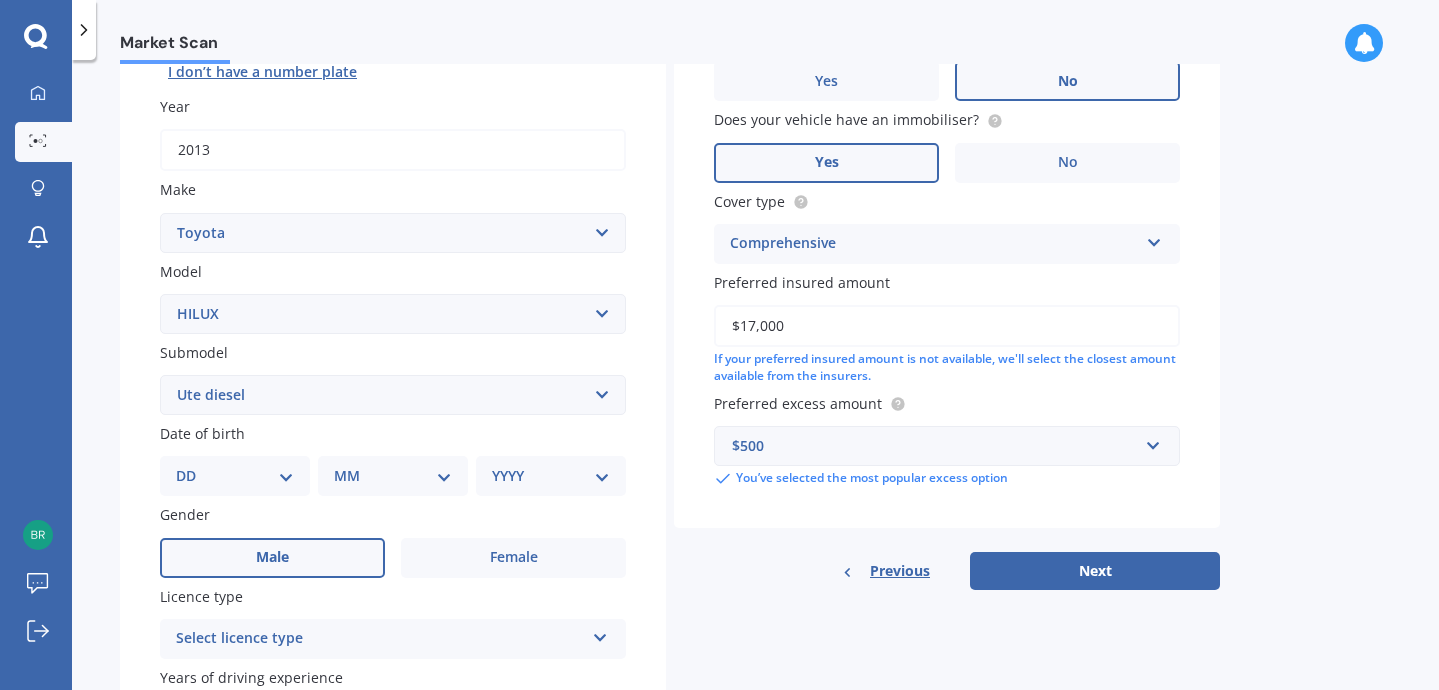 click on "DD 01 02 03 04 05 06 07 08 09 10 11 12 13 14 15 16 17 18 19 20 21 22 23 24 25 26 27 28 29 30 31" at bounding box center [235, 476] 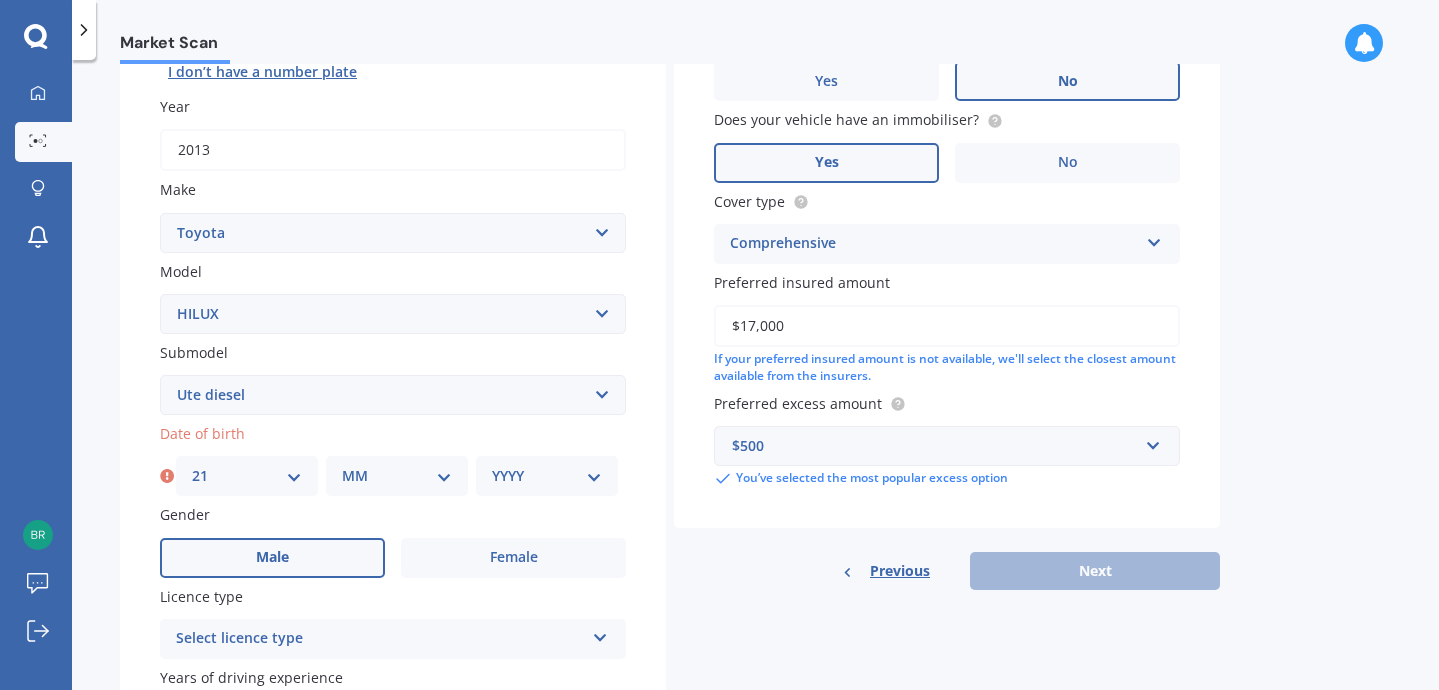 click on "MM 01 02 03 04 05 06 07 08 09 10 11 12" at bounding box center [397, 476] 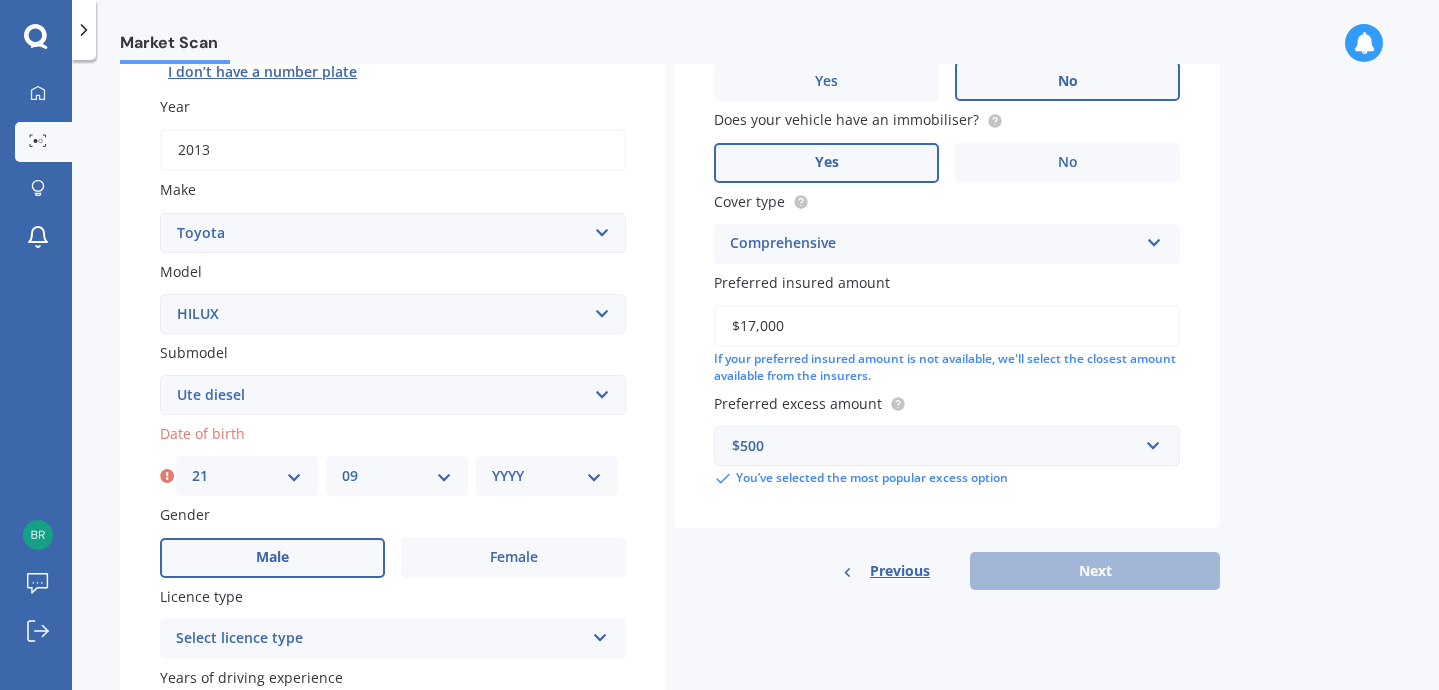 click on "YYYY 2025 2024 2023 2022 2021 2020 2019 2018 2017 2016 2015 2014 2013 2012 2011 2010 2009 2008 2007 2006 2005 2004 2003 2002 2001 2000 1999 1998 1997 1996 1995 1994 1993 1992 1991 1990 1989 1988 1987 1986 1985 1984 1983 1982 1981 1980 1979 1978 1977 1976 1975 1974 1973 1972 1971 1970 1969 1968 1967 1966 1965 1964 1963 1962 1961 1960 1959 1958 1957 1956 1955 1954 1953 1952 1951 1950 1949 1948 1947 1946 1945 1944 1943 1942 1941 1940 1939 1938 1937 1936 1935 1934 1933 1932 1931 1930 1929 1928 1927 1926" at bounding box center [547, 476] 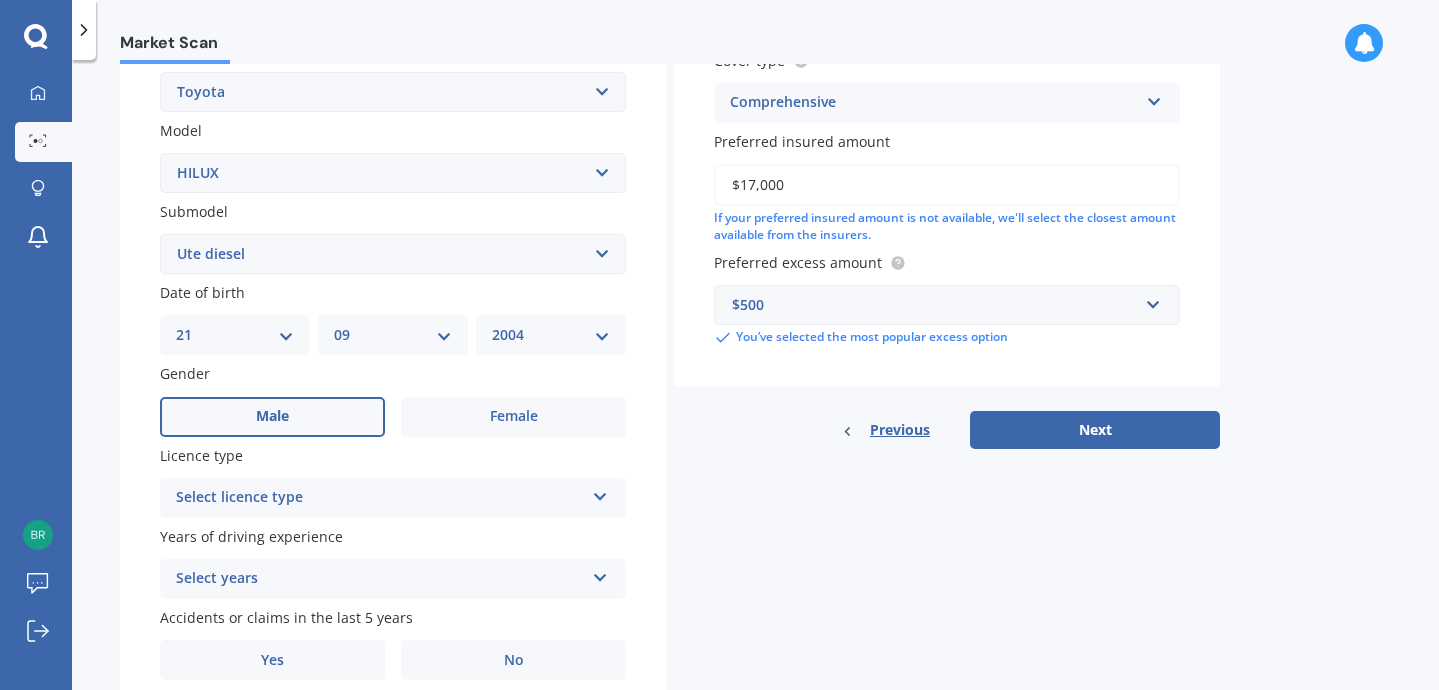 scroll, scrollTop: 407, scrollLeft: 0, axis: vertical 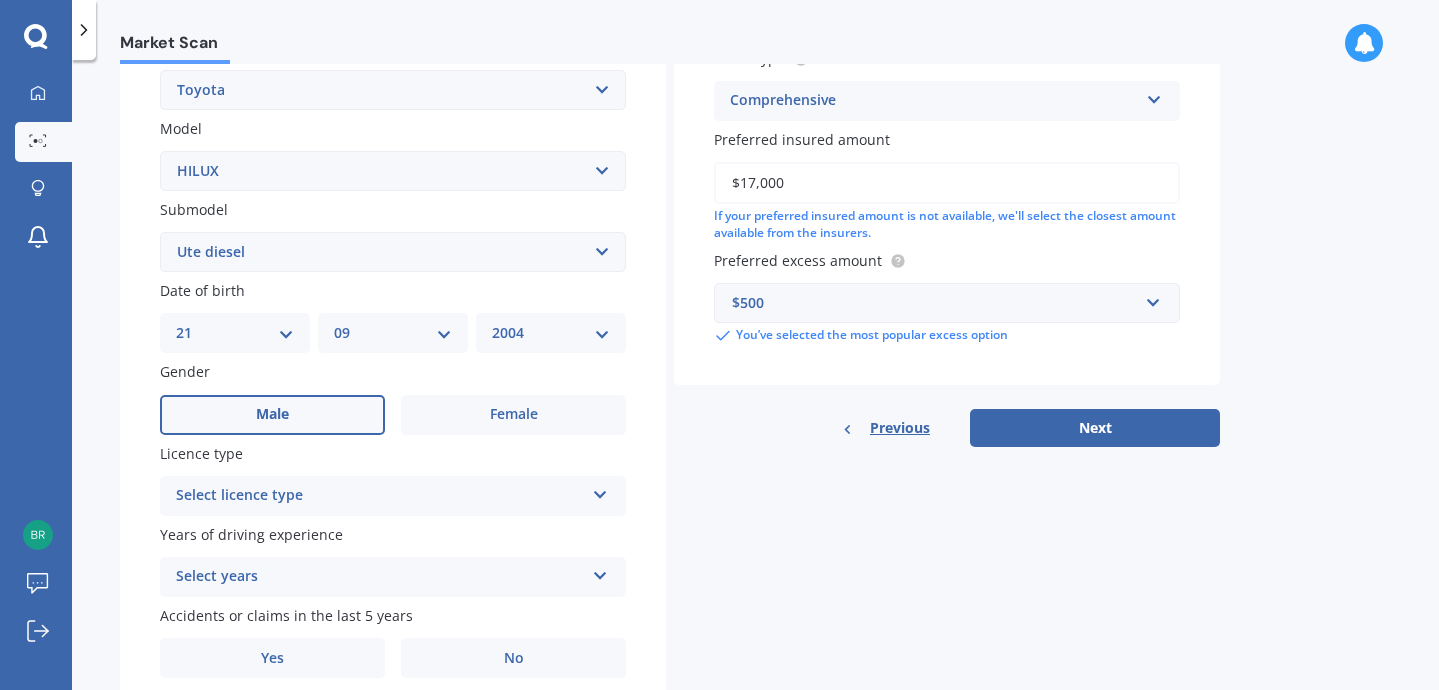 click on "Select licence type" at bounding box center (380, 496) 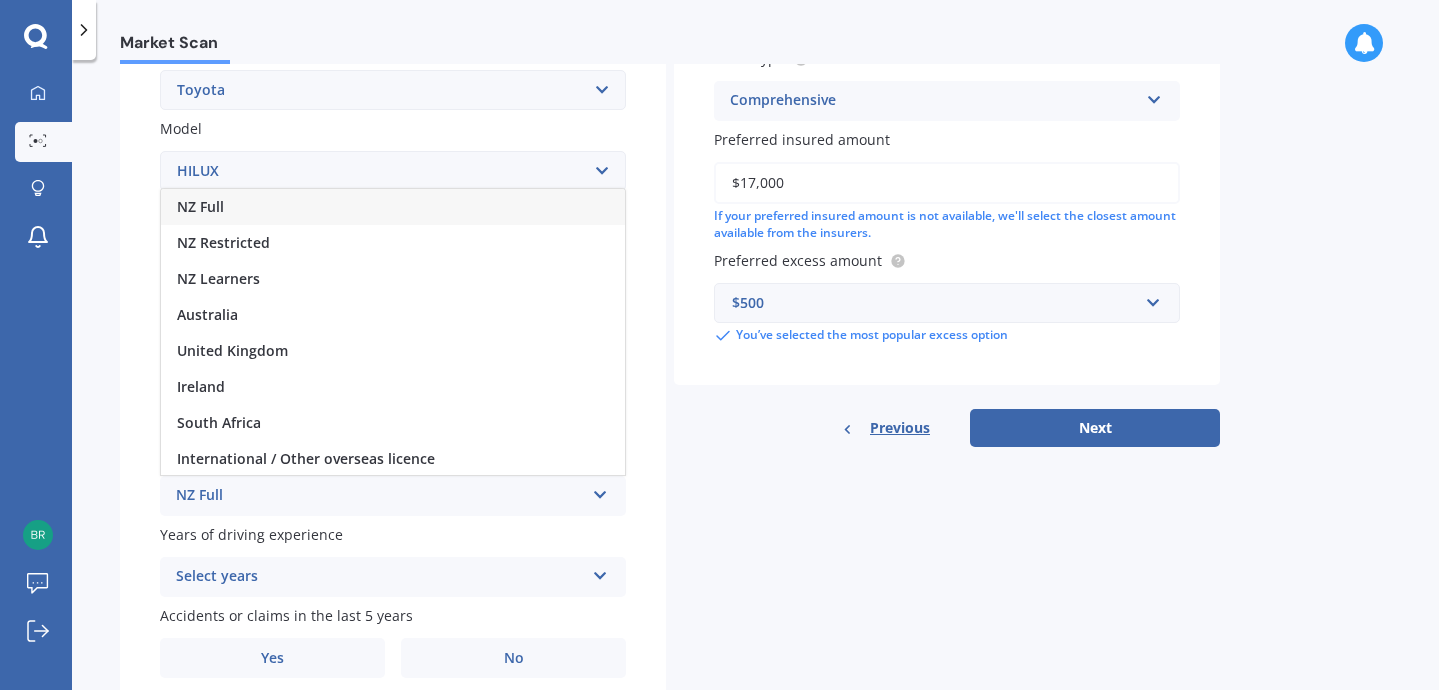 click on "NZ Full" at bounding box center [393, 207] 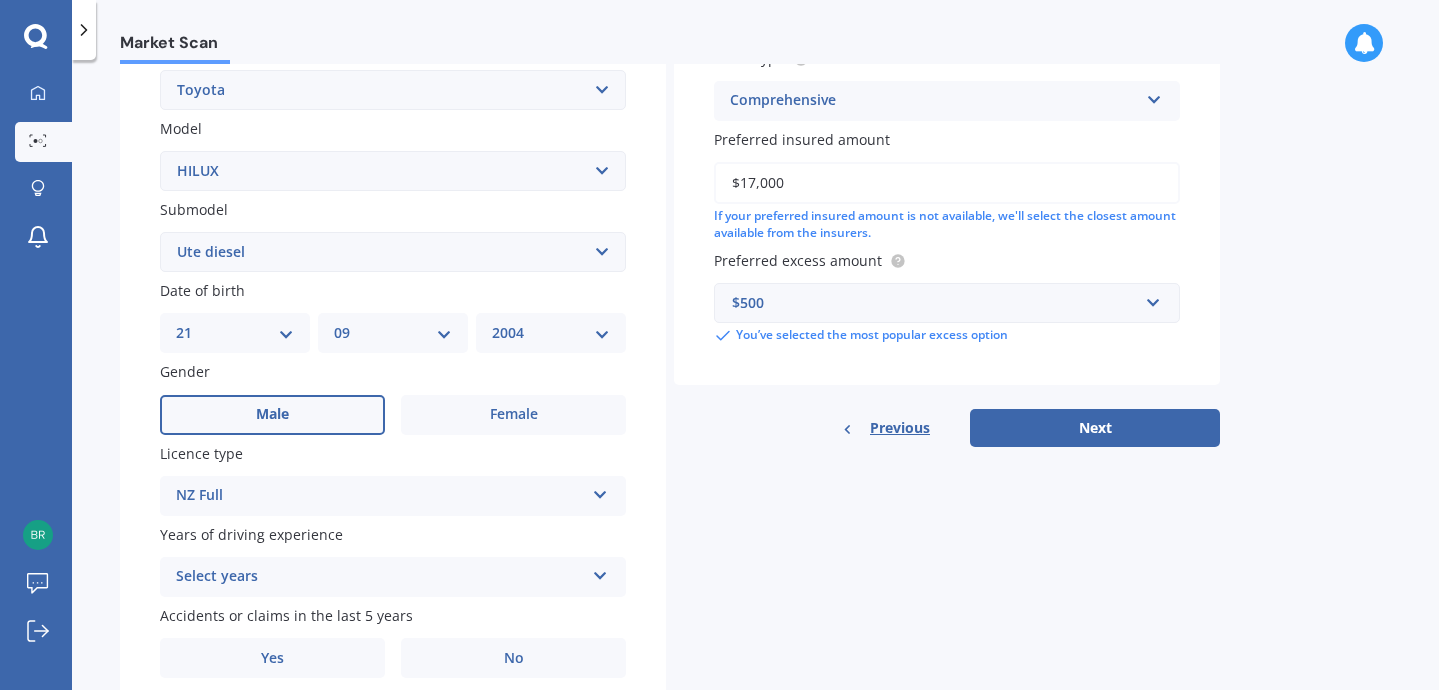 click on "Select years" at bounding box center [380, 577] 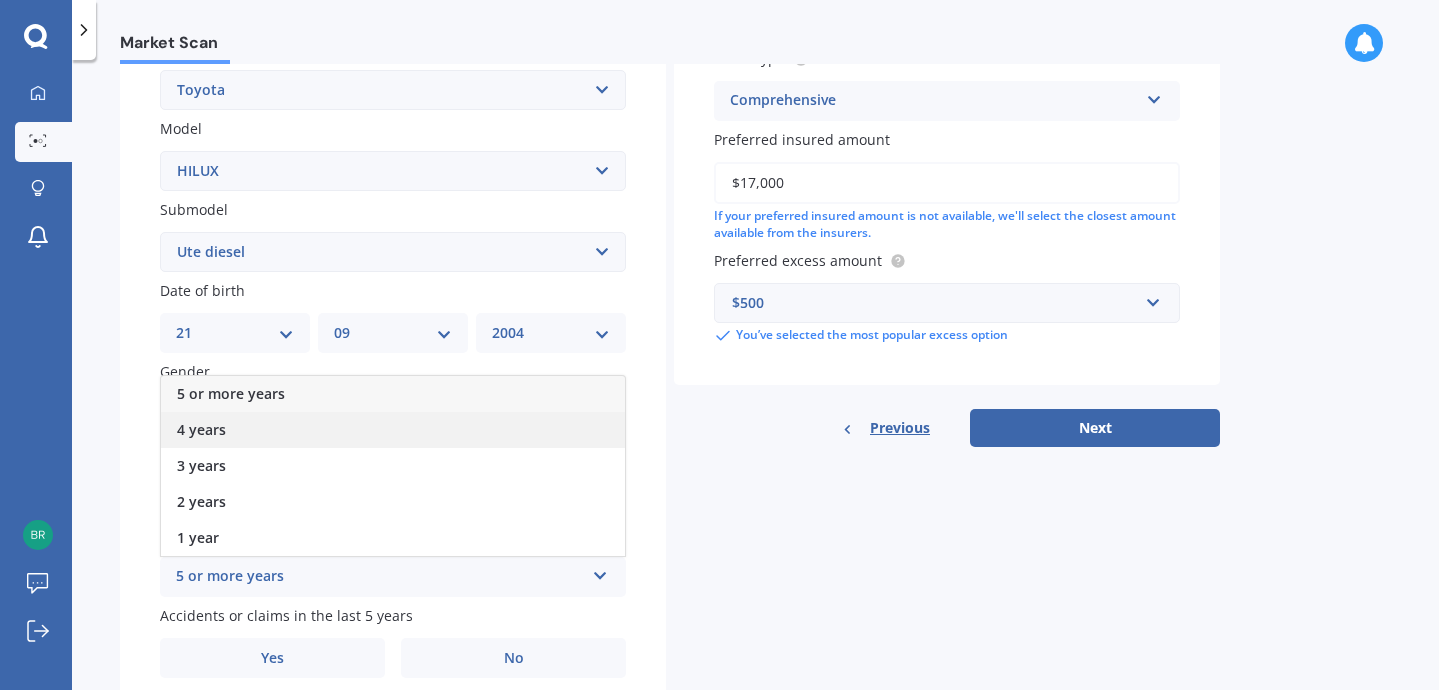 click on "4 years" at bounding box center (393, 430) 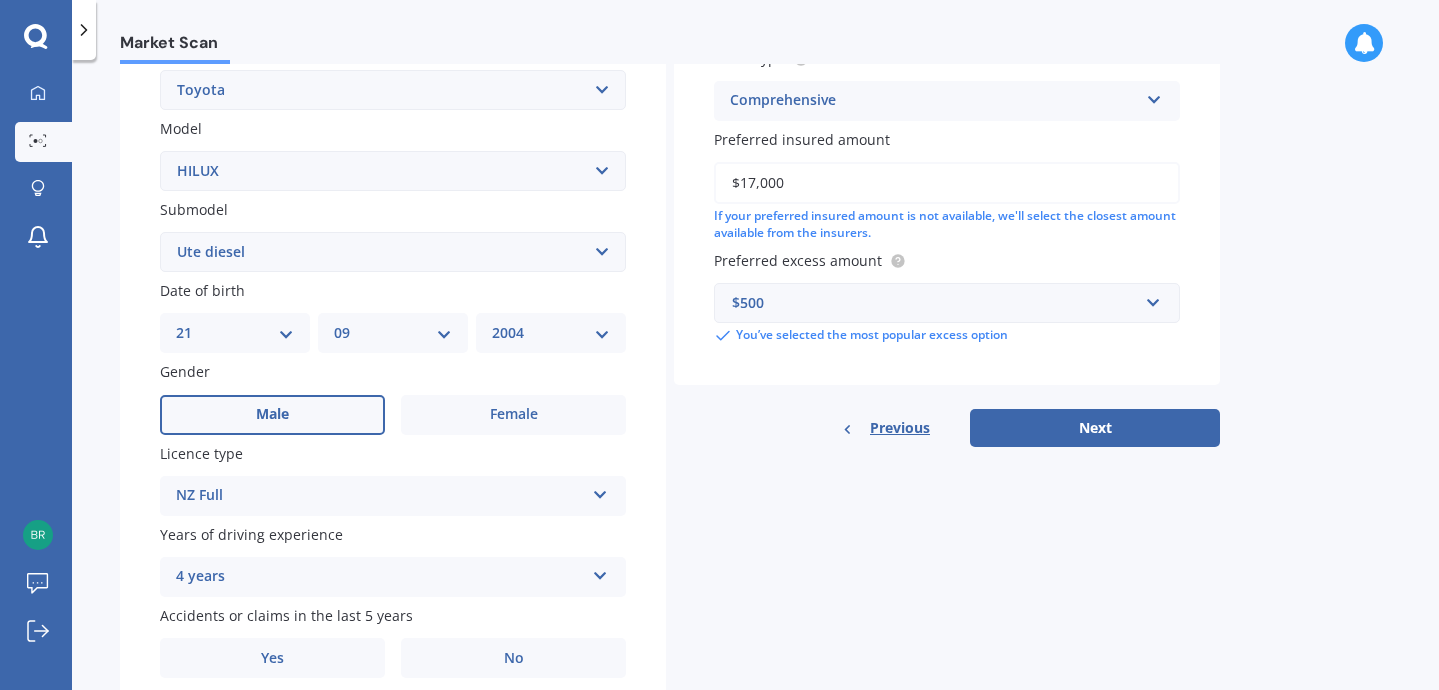 scroll, scrollTop: 492, scrollLeft: 0, axis: vertical 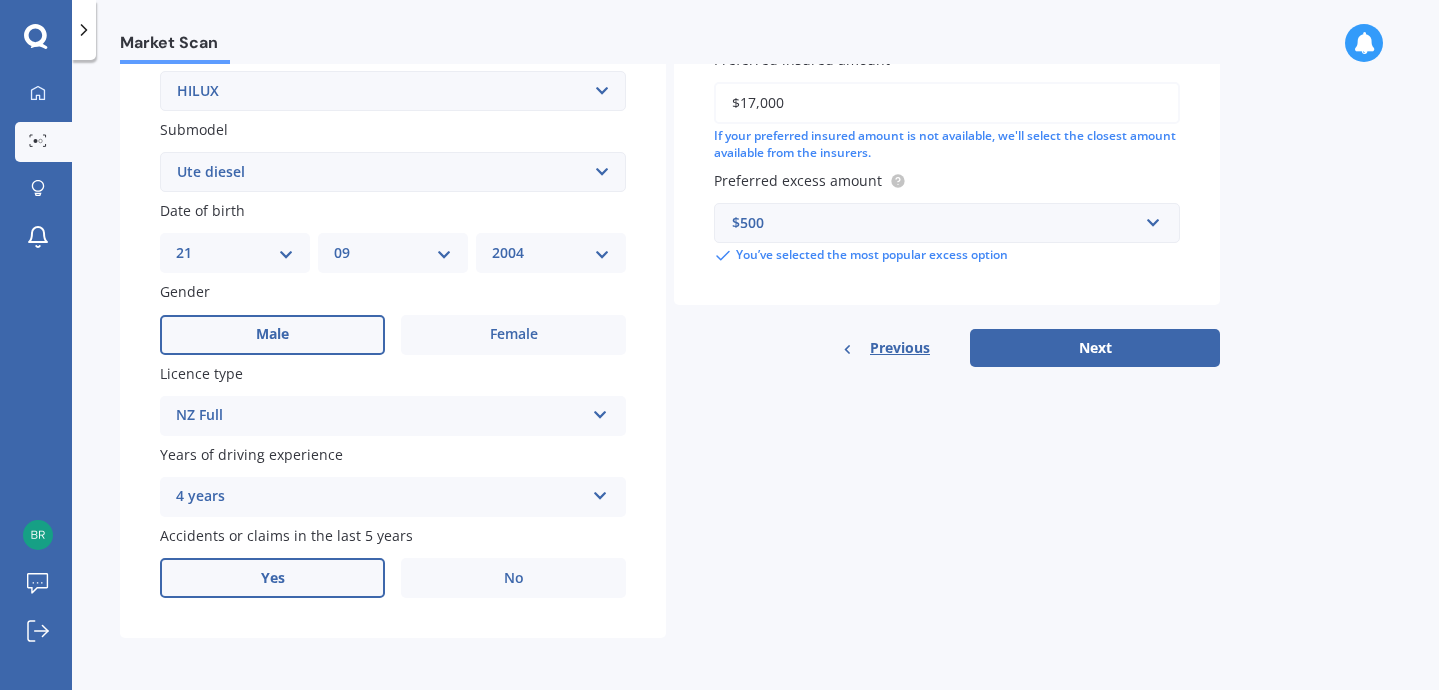 click on "Yes" at bounding box center [272, 578] 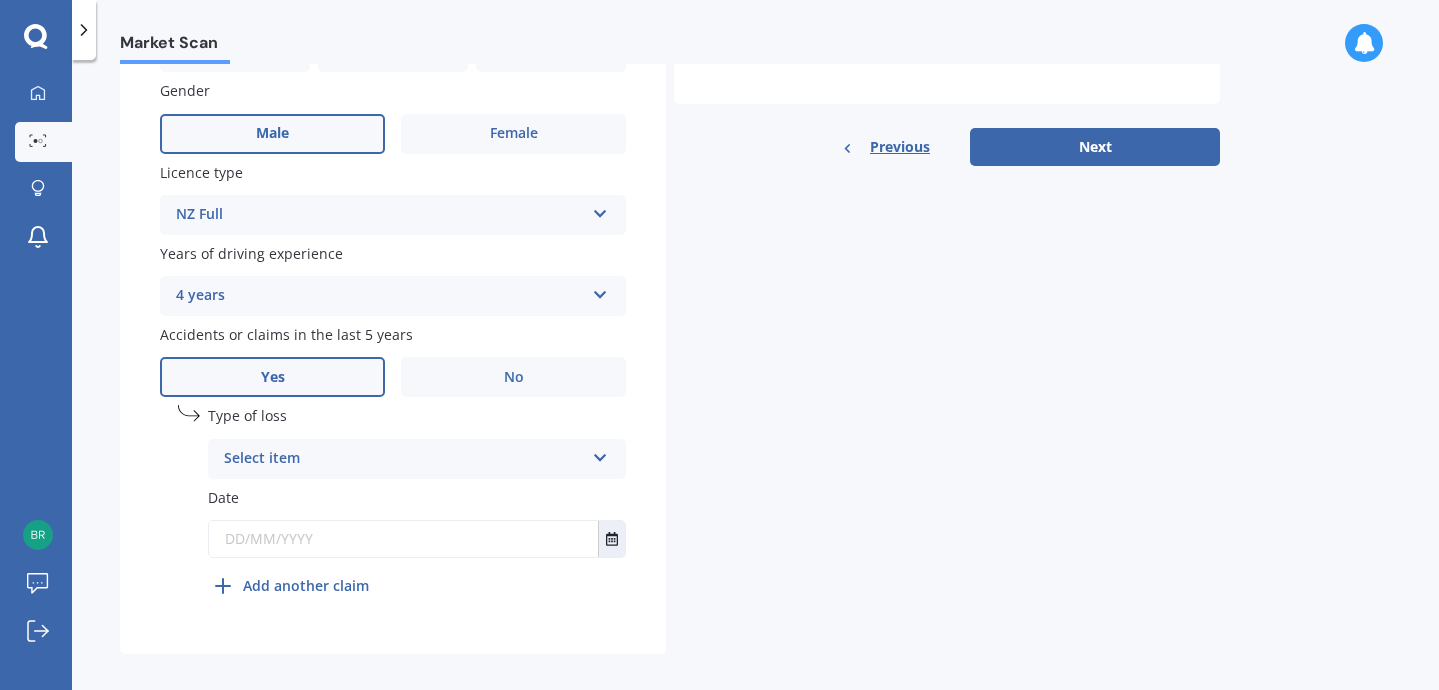 scroll, scrollTop: 701, scrollLeft: 0, axis: vertical 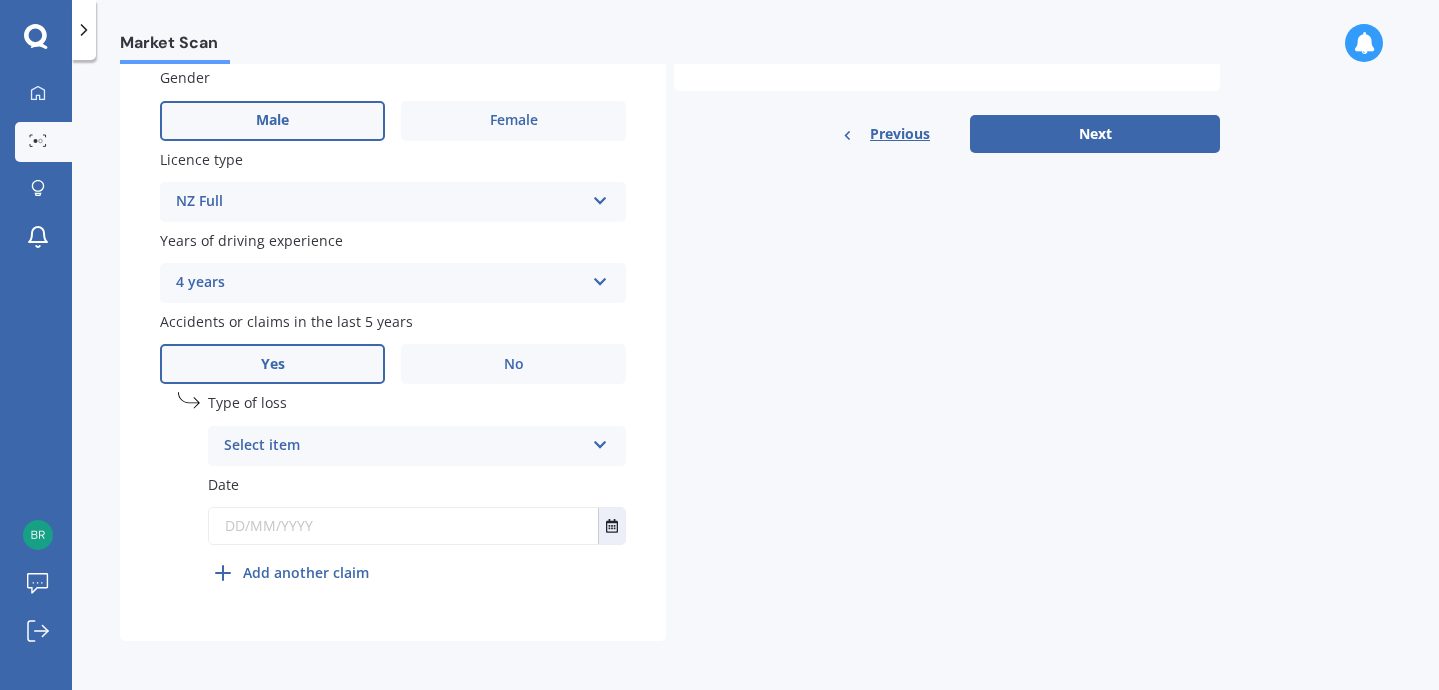 click on "Select item" at bounding box center (404, 446) 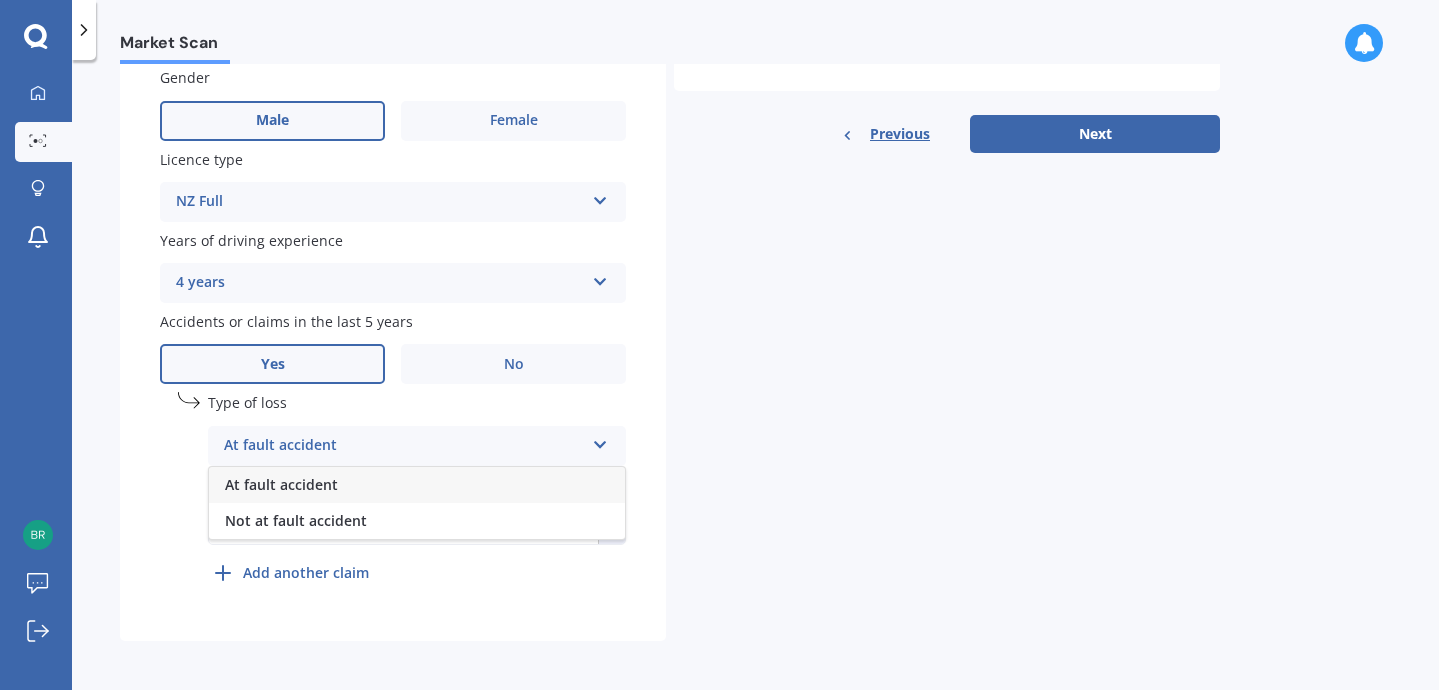 click on "At fault accident" at bounding box center [417, 485] 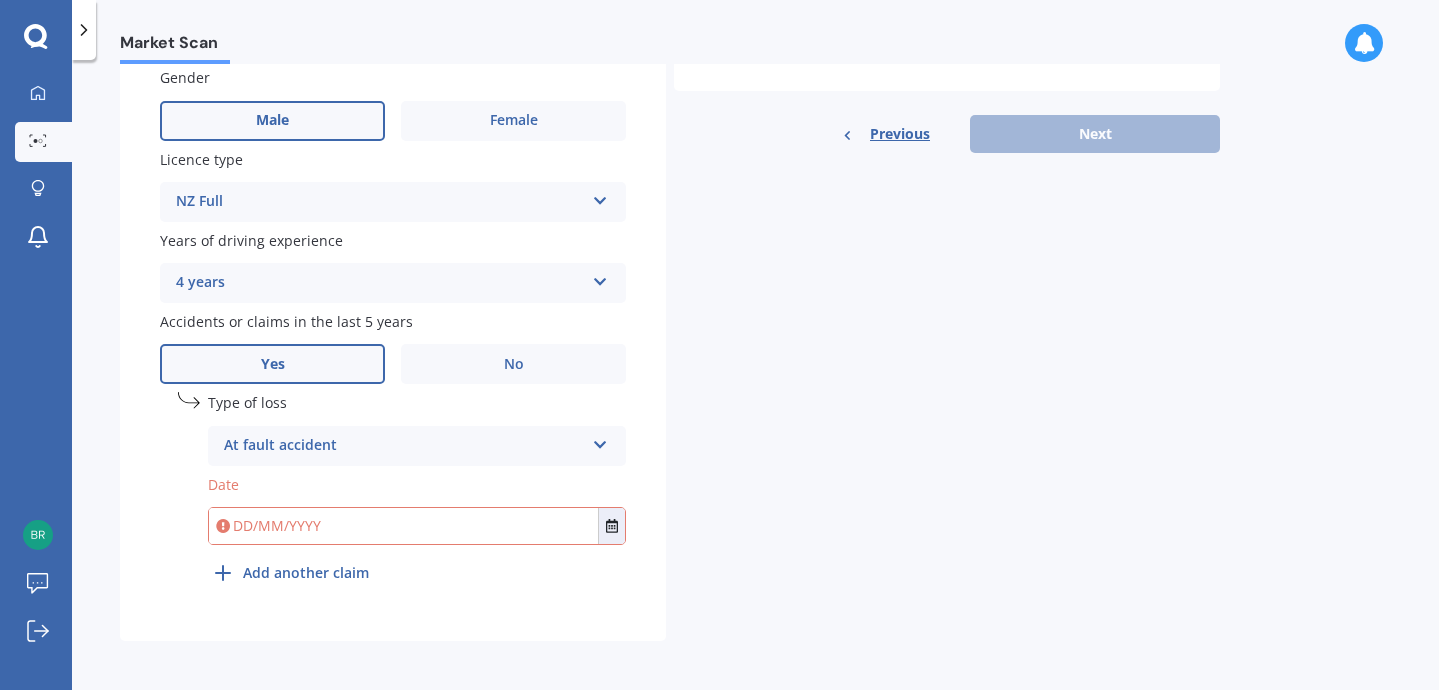 click at bounding box center [403, 526] 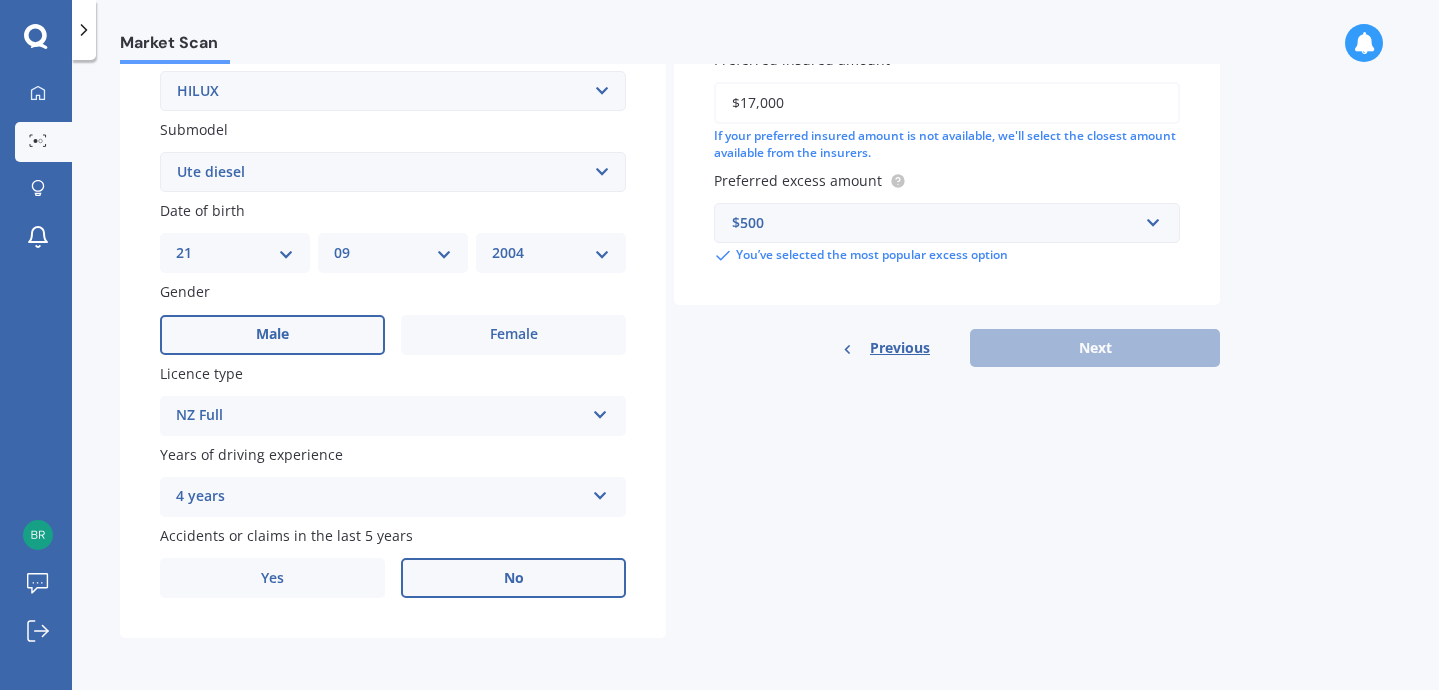 scroll, scrollTop: 492, scrollLeft: 0, axis: vertical 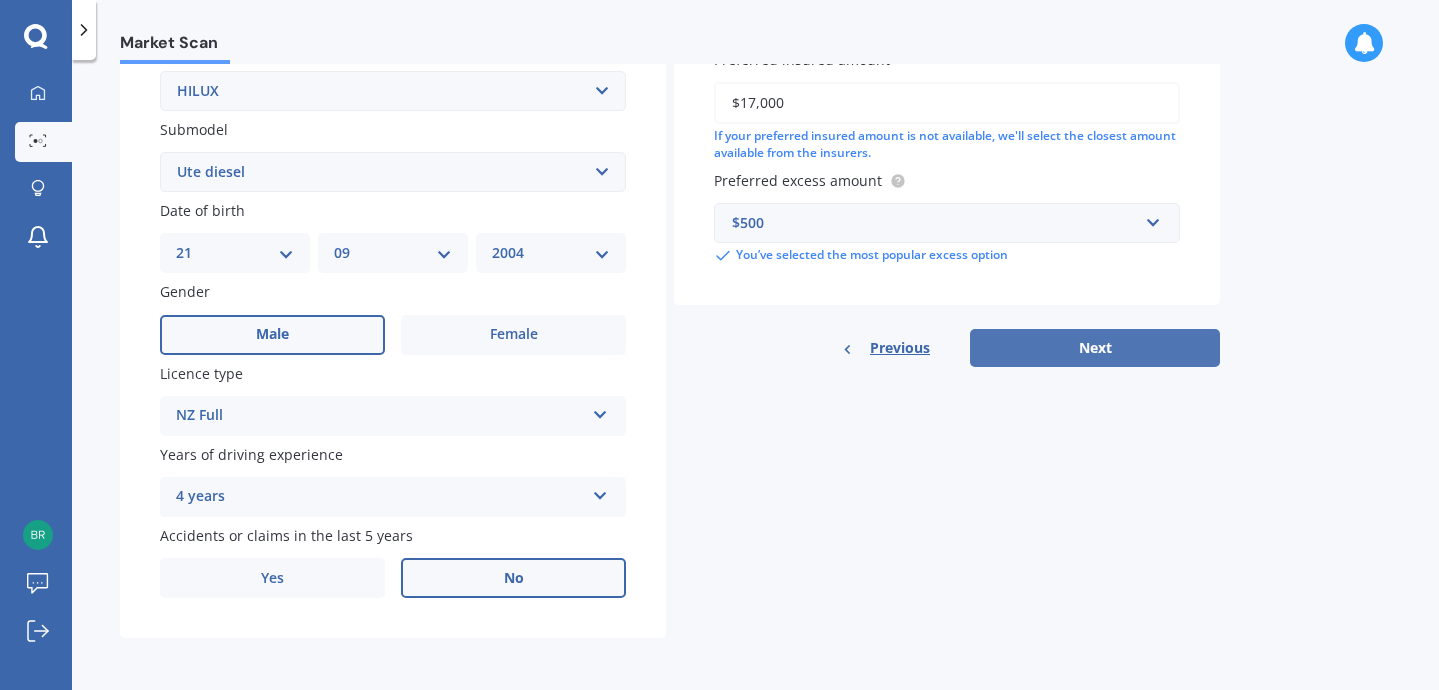 click on "Next" at bounding box center [1095, 348] 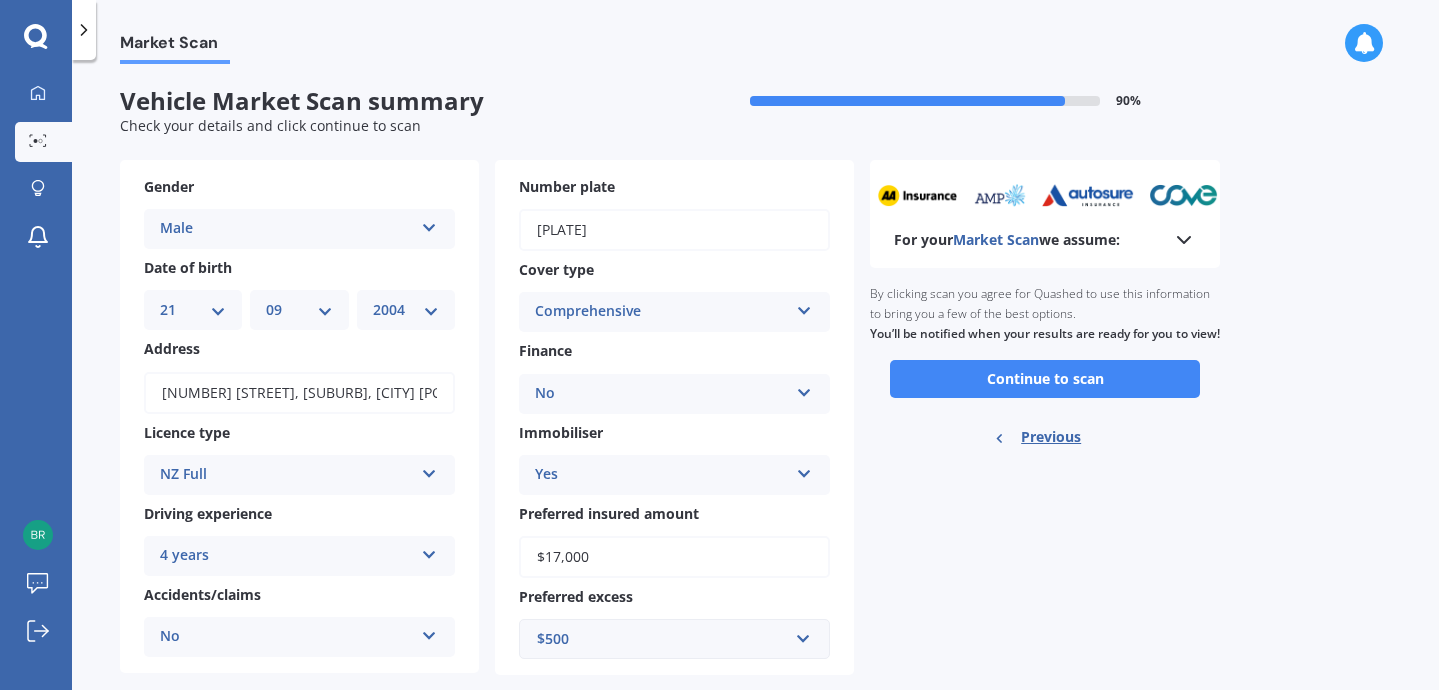 scroll, scrollTop: 0, scrollLeft: 0, axis: both 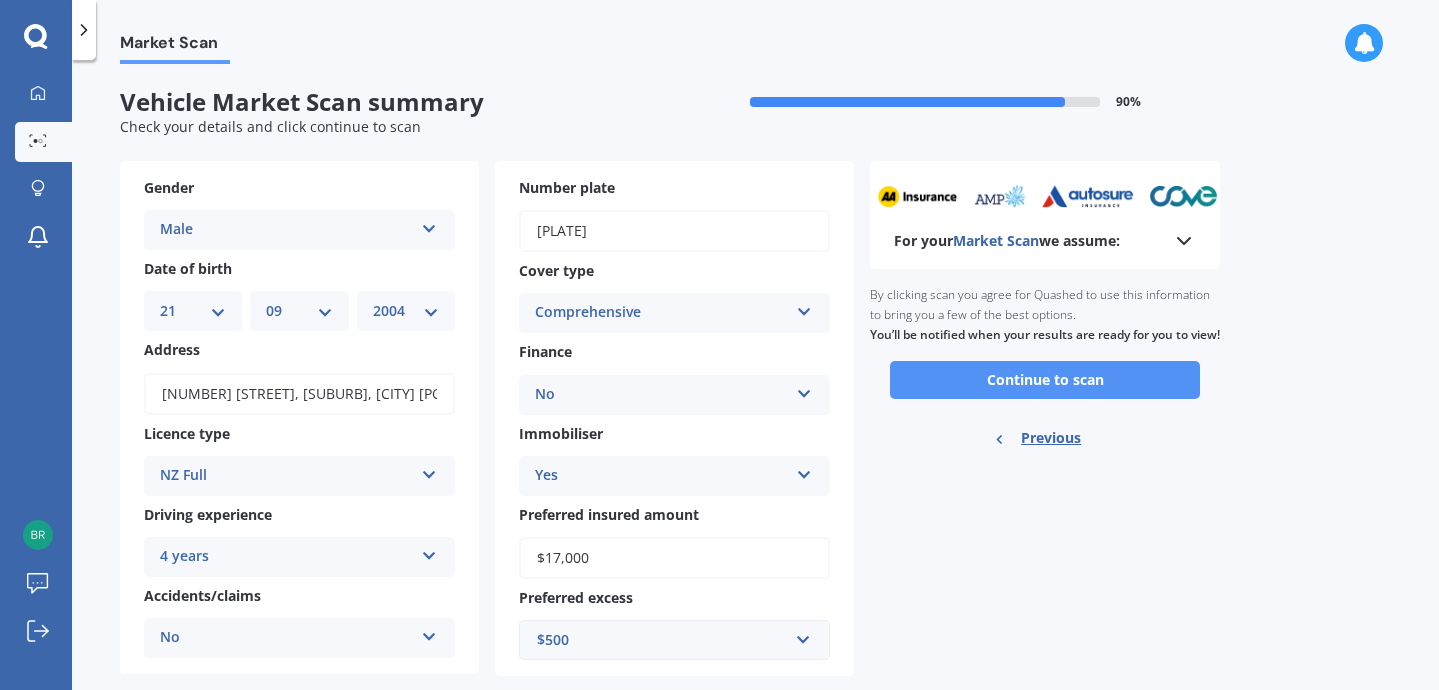 click on "Continue to scan" at bounding box center (1045, 380) 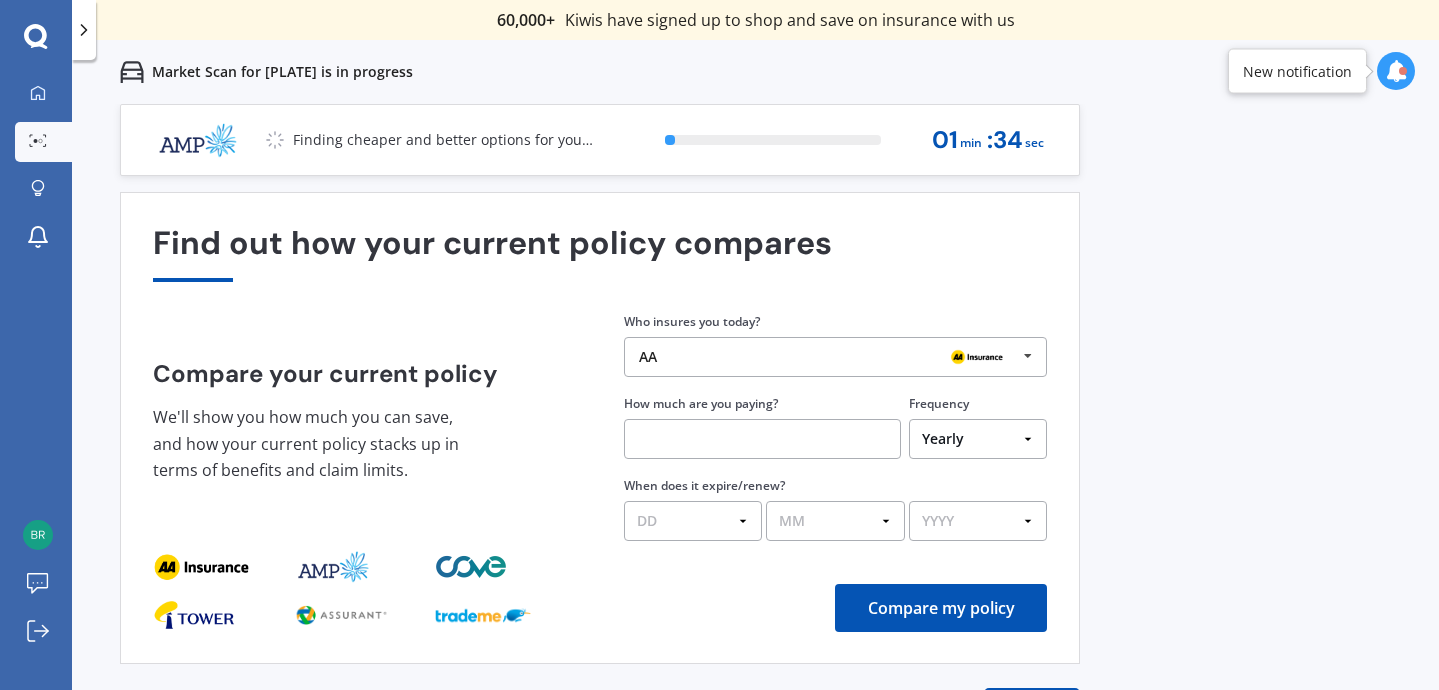 click at bounding box center (762, 439) 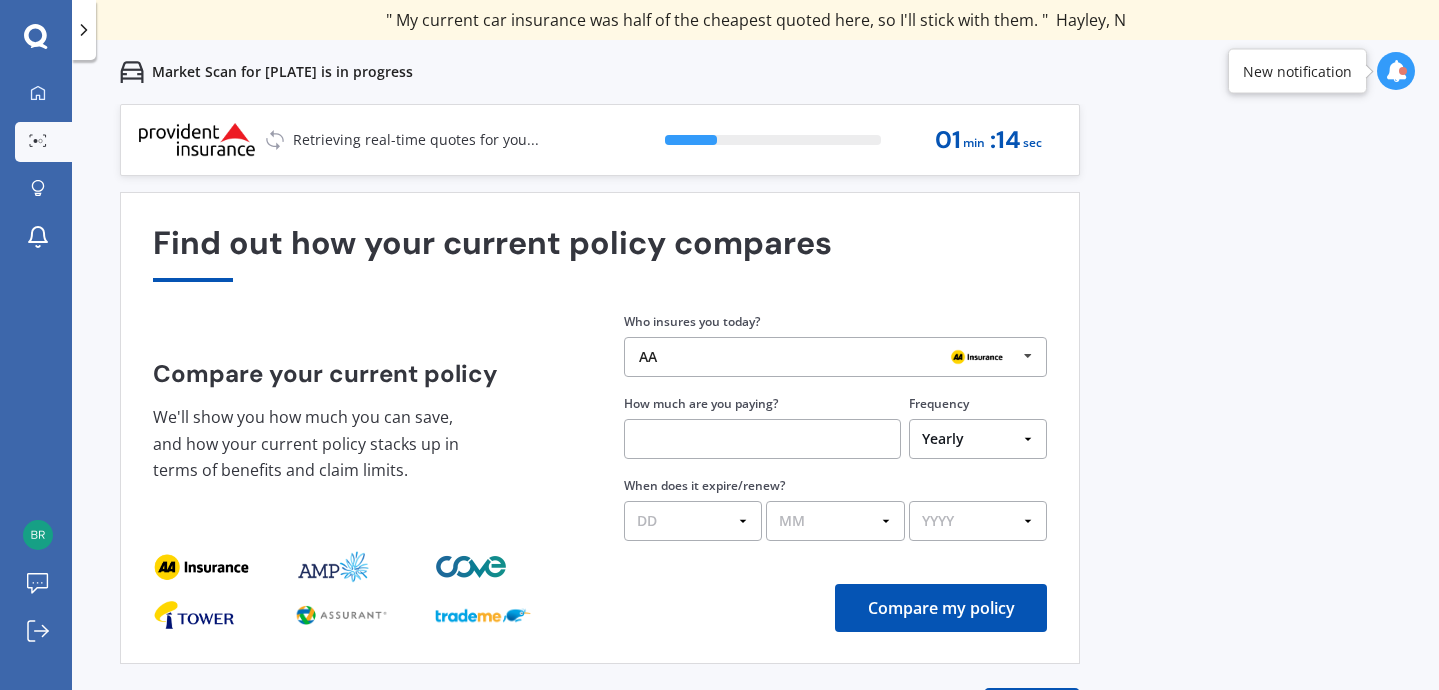 click on "Yearly Six-Monthly Quarterly Monthly Fortnightly Weekly One-Off" at bounding box center [978, 439] 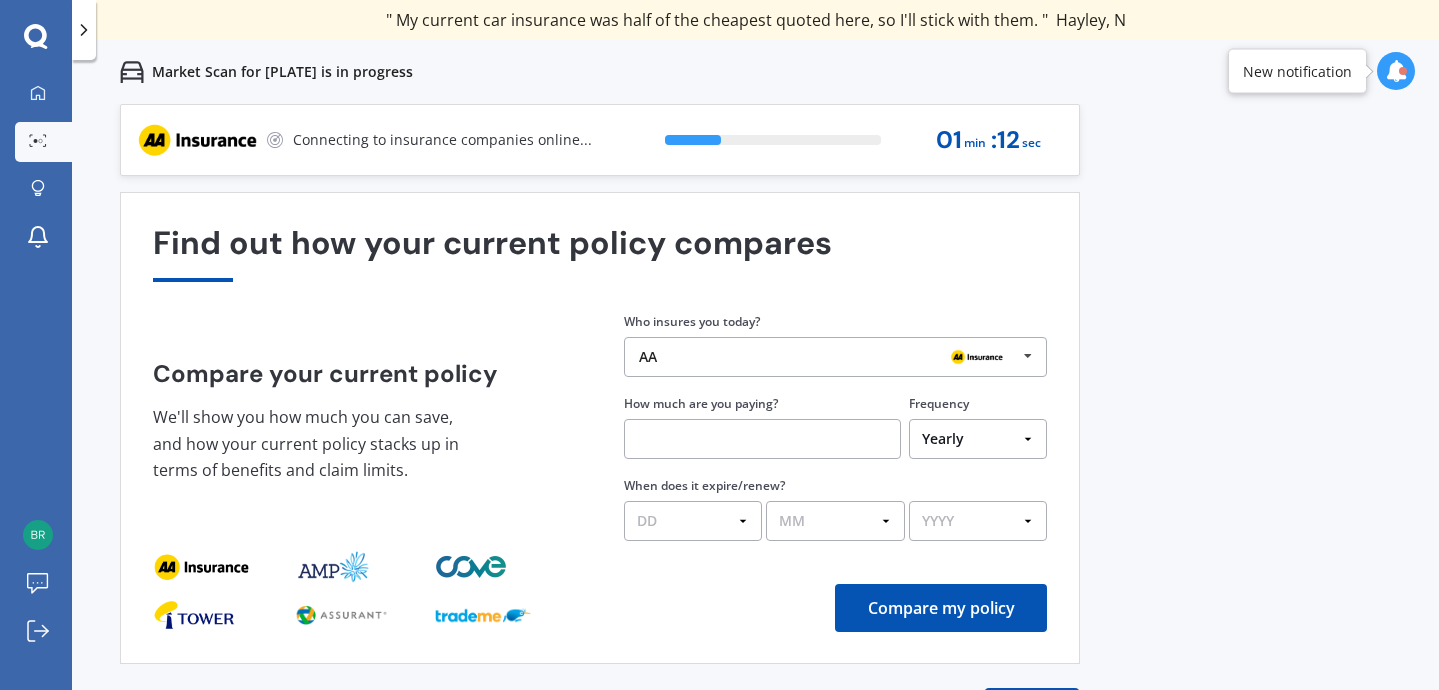 select on "Monthly" 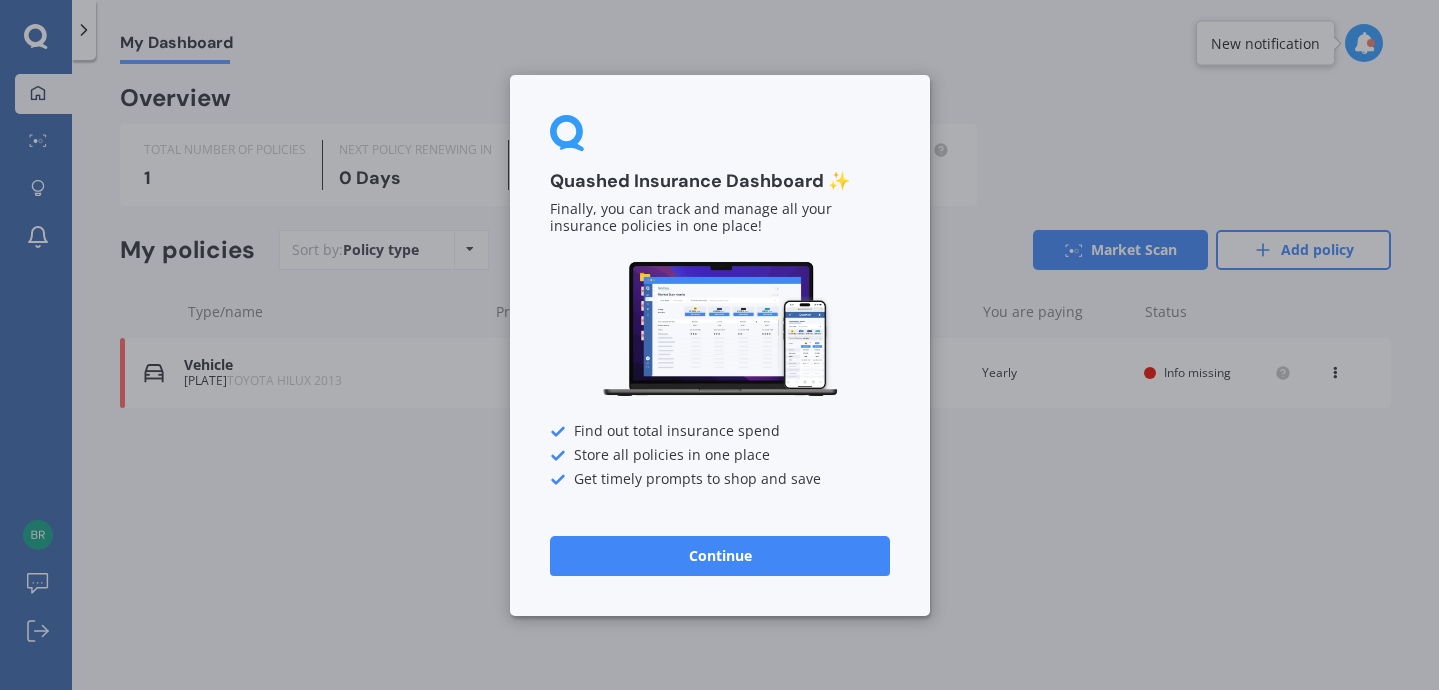 click on "Quashed Insurance Dashboard ✨ Finally, you can track and manage all your insurance policies in one place!  Find out total insurance spend  Store all policies in one place  Get timely prompts to shop and save Continue" at bounding box center [720, 345] 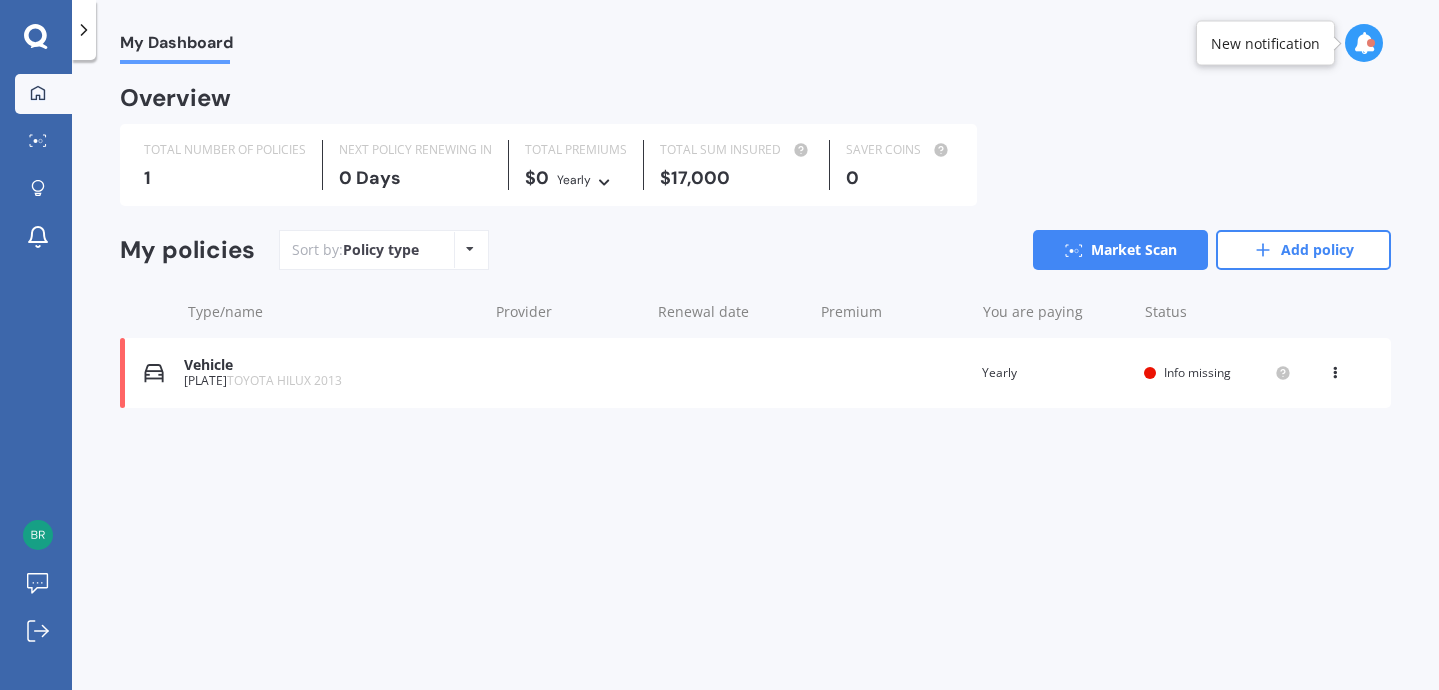 click on "Vehicle [PLATE] TOYOTA HILUX 2013 Renewal date Premium You are paying Yearly Status Info missing View option View policy Delete" at bounding box center [755, 373] 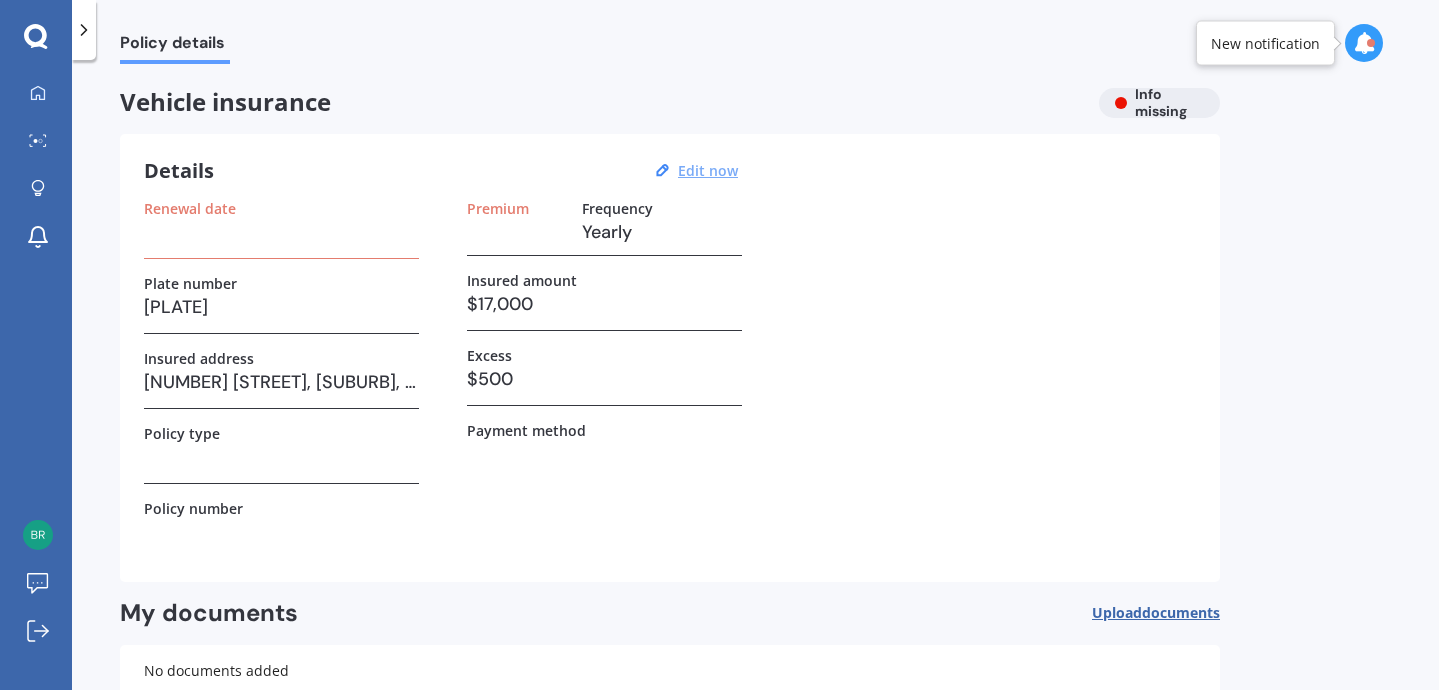 click on "Edit now" at bounding box center (708, 170) 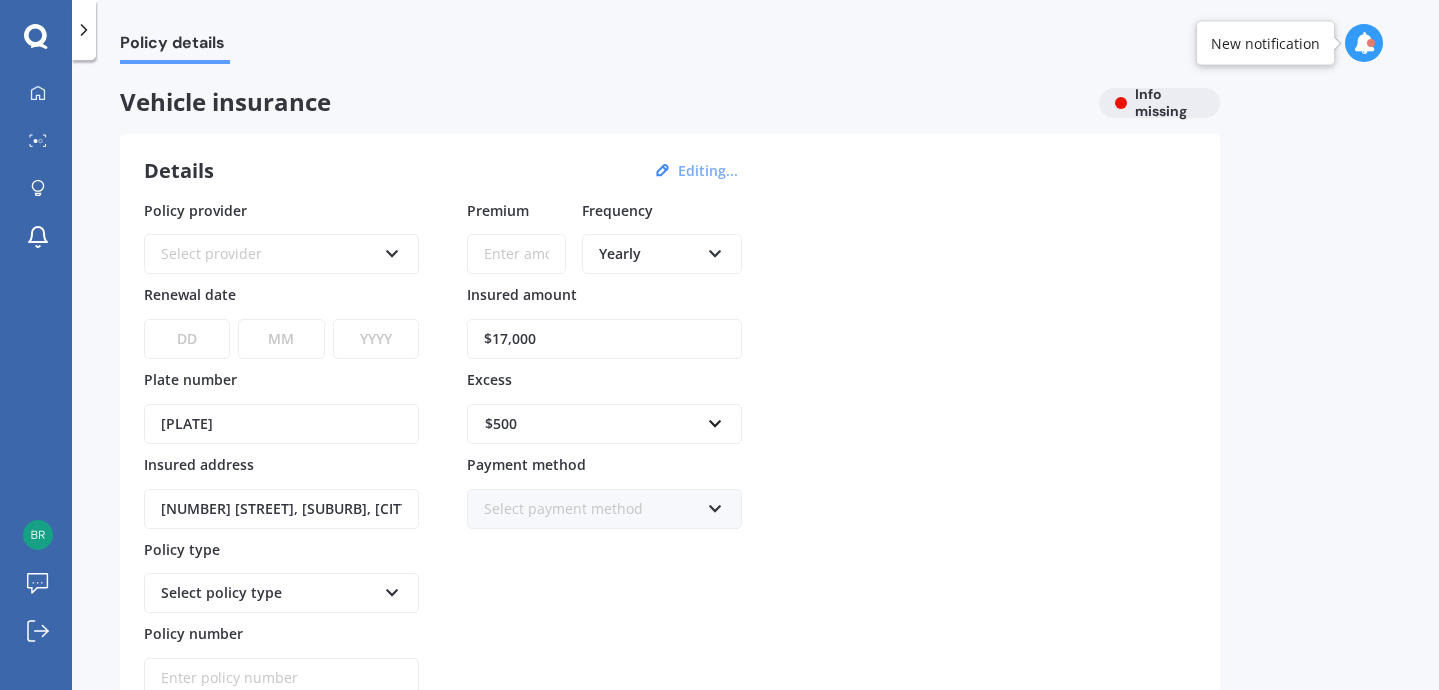 click on "$17,000" at bounding box center [604, 339] 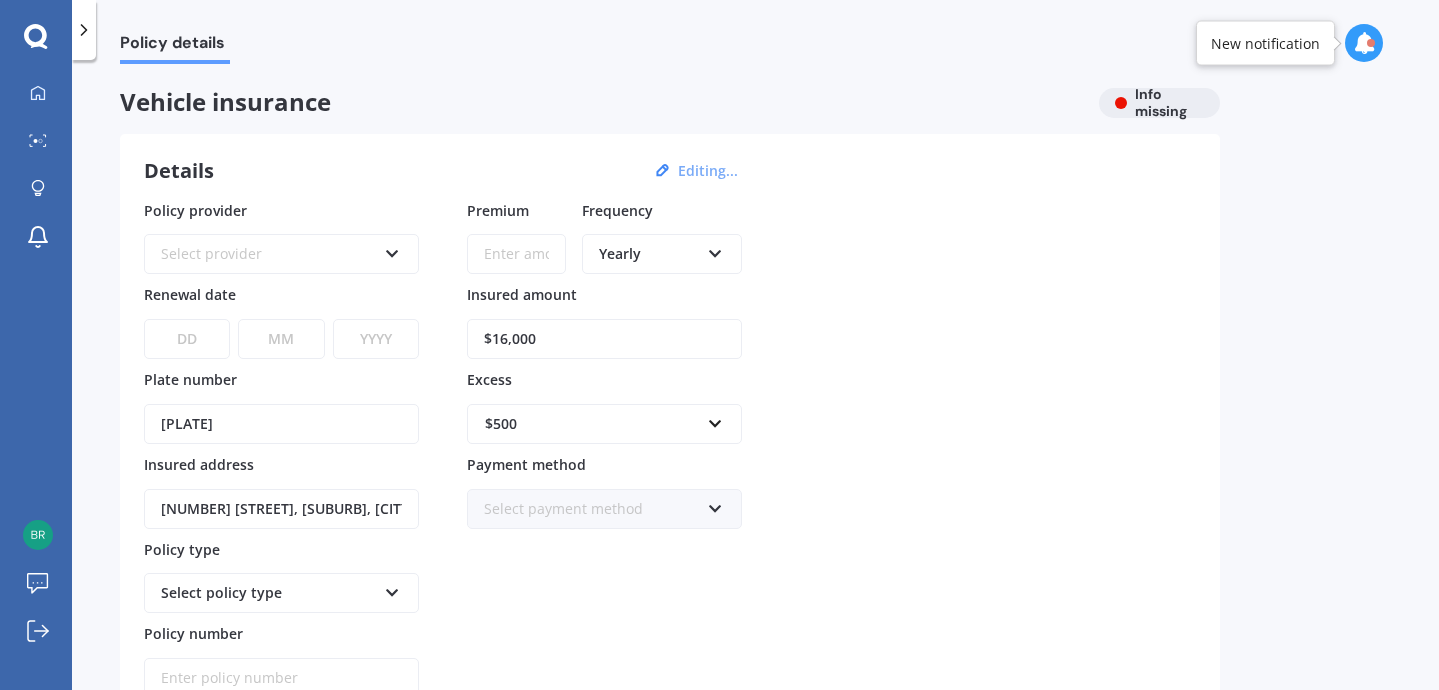 type on "$16,000" 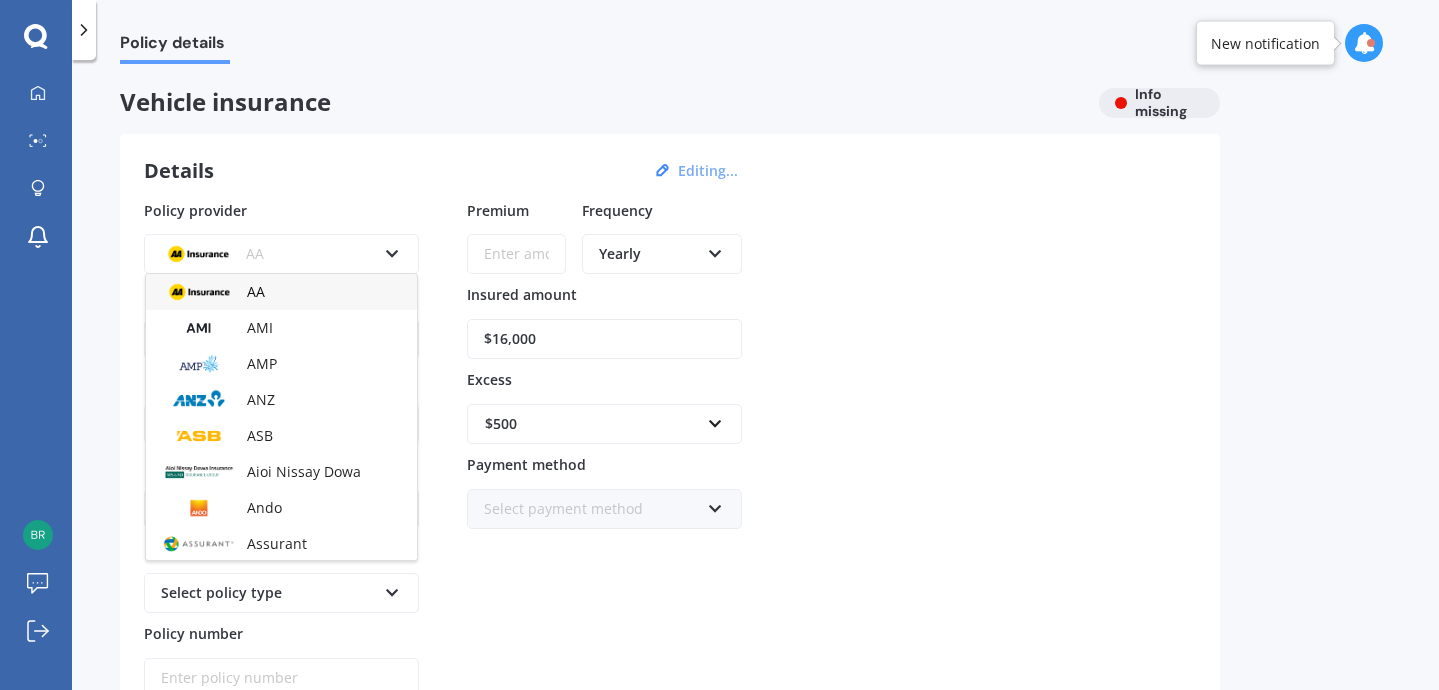 click on "AA" at bounding box center (281, 292) 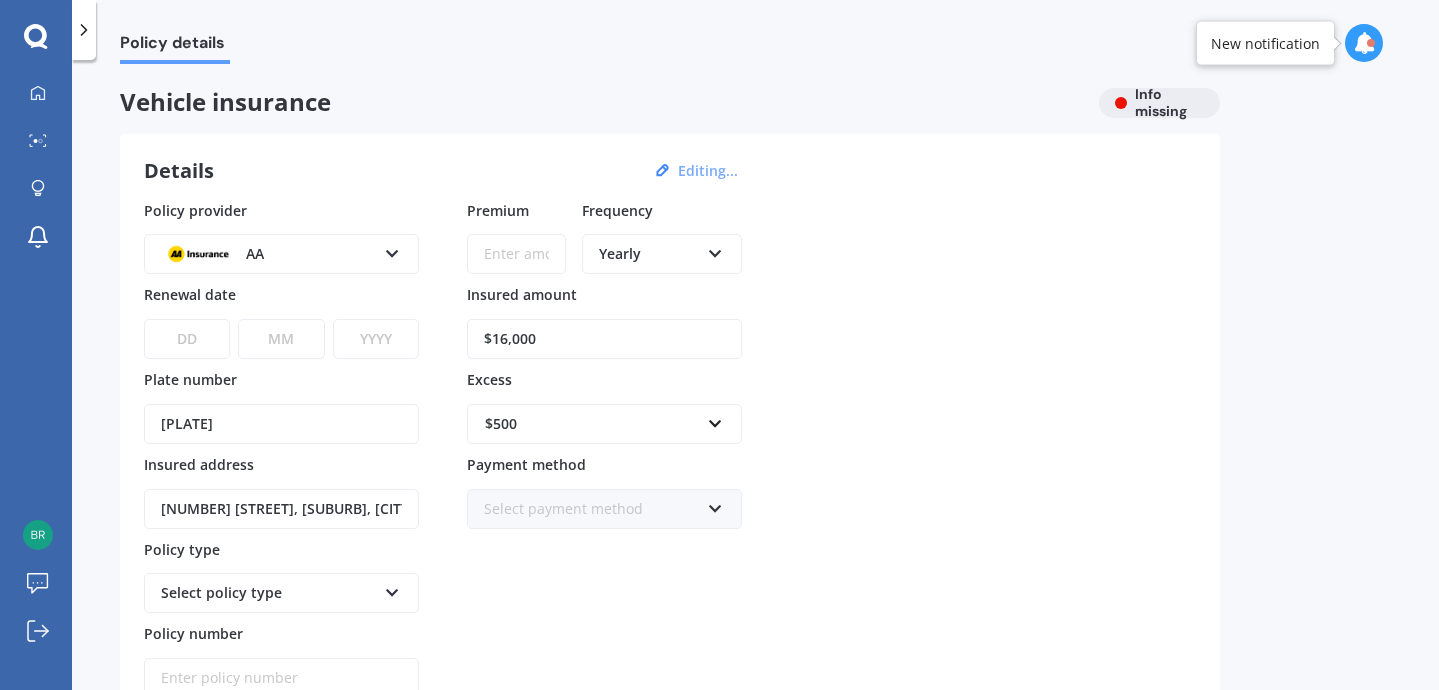 click on "DD 01 02 03 04 05 06 07 08 09 10 11 12 13 14 15 16 17 18 19 20 21 22 23 24 25 26 27 28 29 30 31" at bounding box center (187, 339) 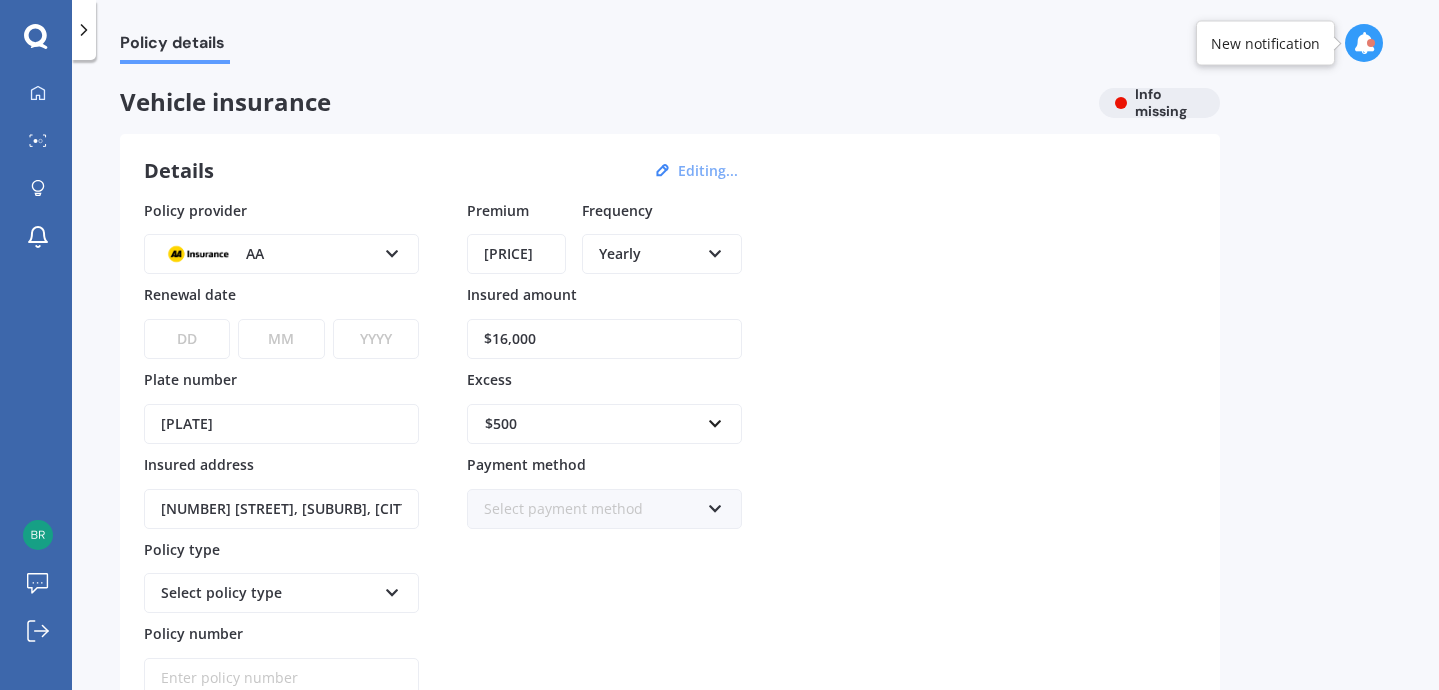 type on "[PRICE]" 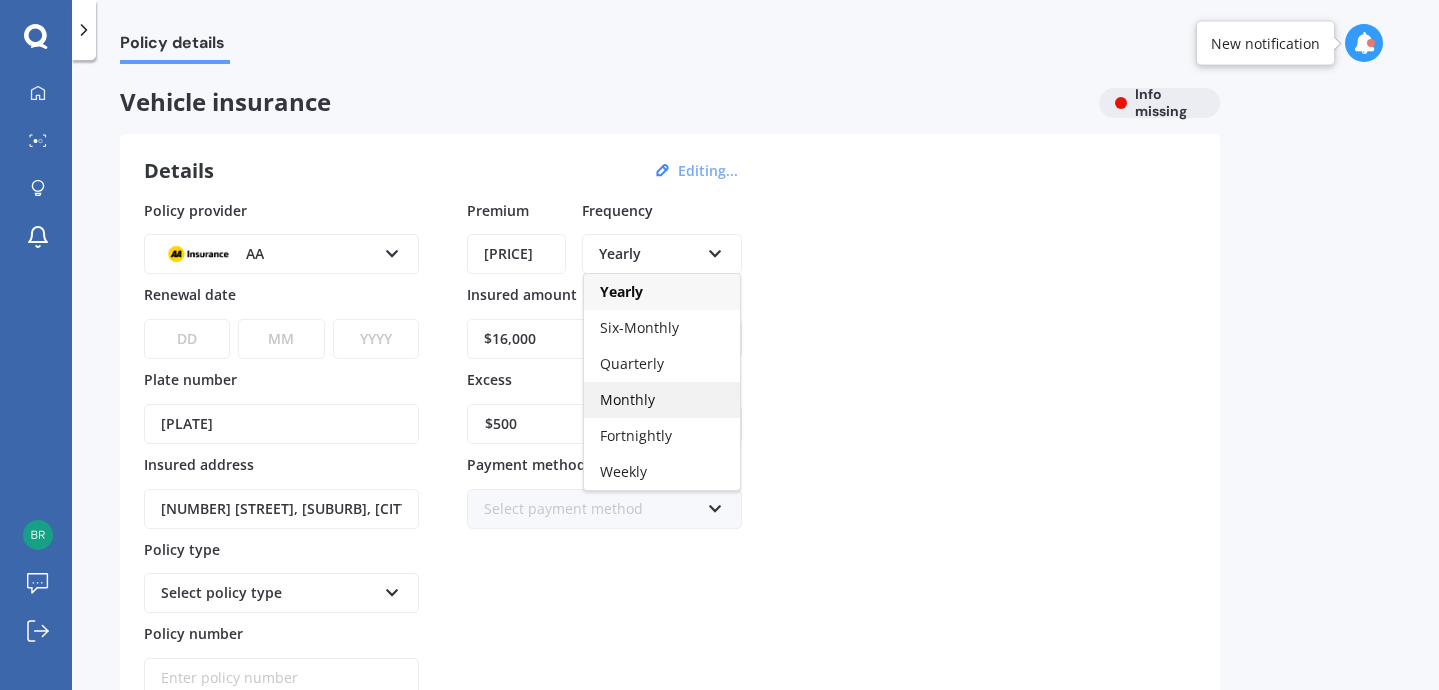 click on "Monthly" at bounding box center [662, 400] 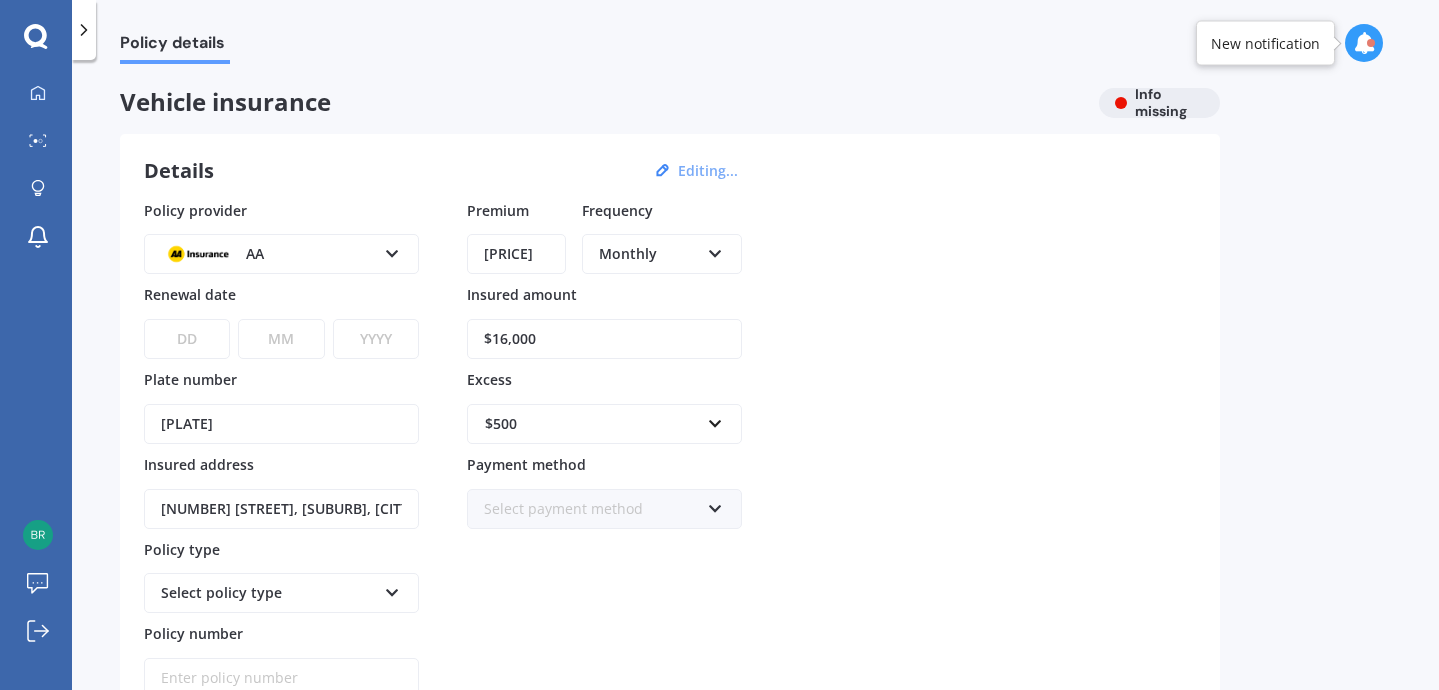 click on "Select payment method" at bounding box center [591, 509] 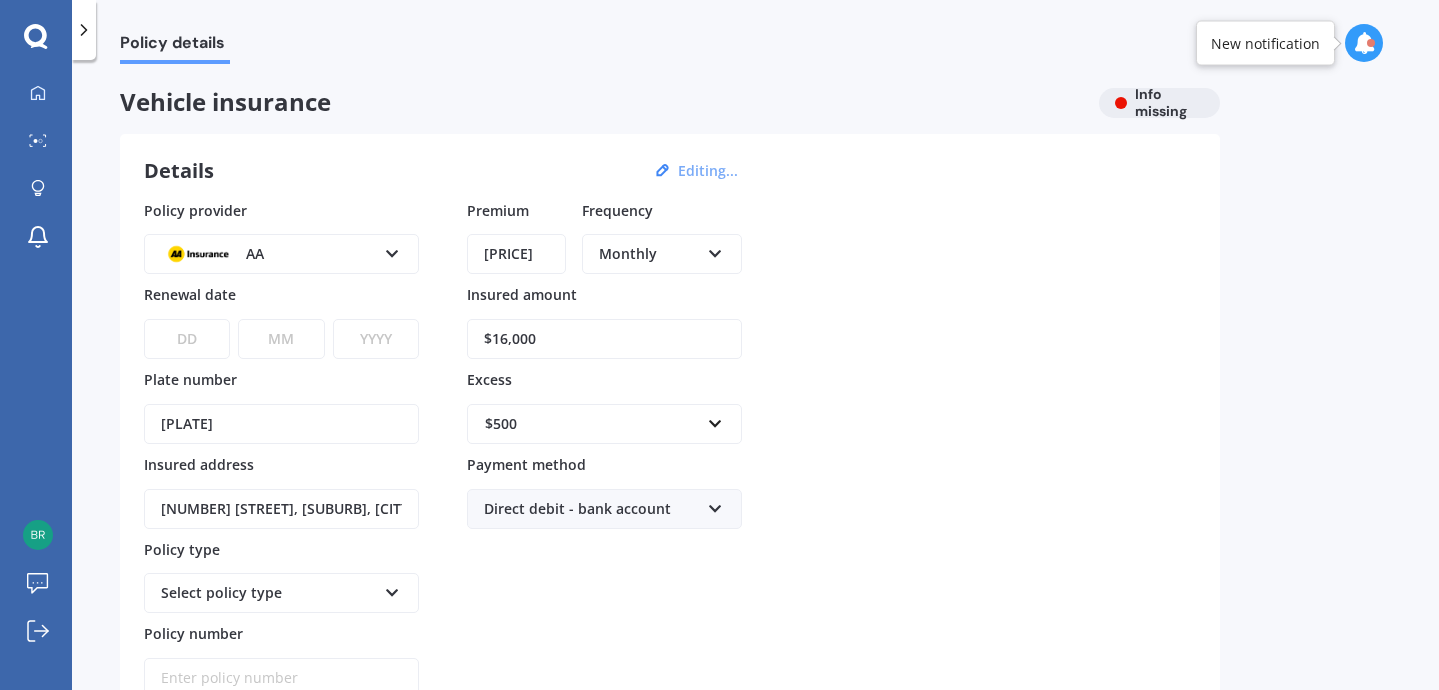 click on "Policy provider AA AA AMI AMP ANZ ASB Aioi Nissay Dowa Ando Assurant Autosure BNZ Co-Operative Bank Cove FMG Initio Kiwibank Lantern Lumley MAS NAC NZI Other Provident SBS Star Insure State Swann TSB Tower Trade Me Insurance Vero Westpac YOUI Renewal date [DD] [MM] [YYYY] Plate number [PLATE] Insured address [NUMBER] [STREET], [SUBURB], [CITY] [POSTAL_CODE] Policy type Select policy type Comprehensive" at bounding box center [670, 449] 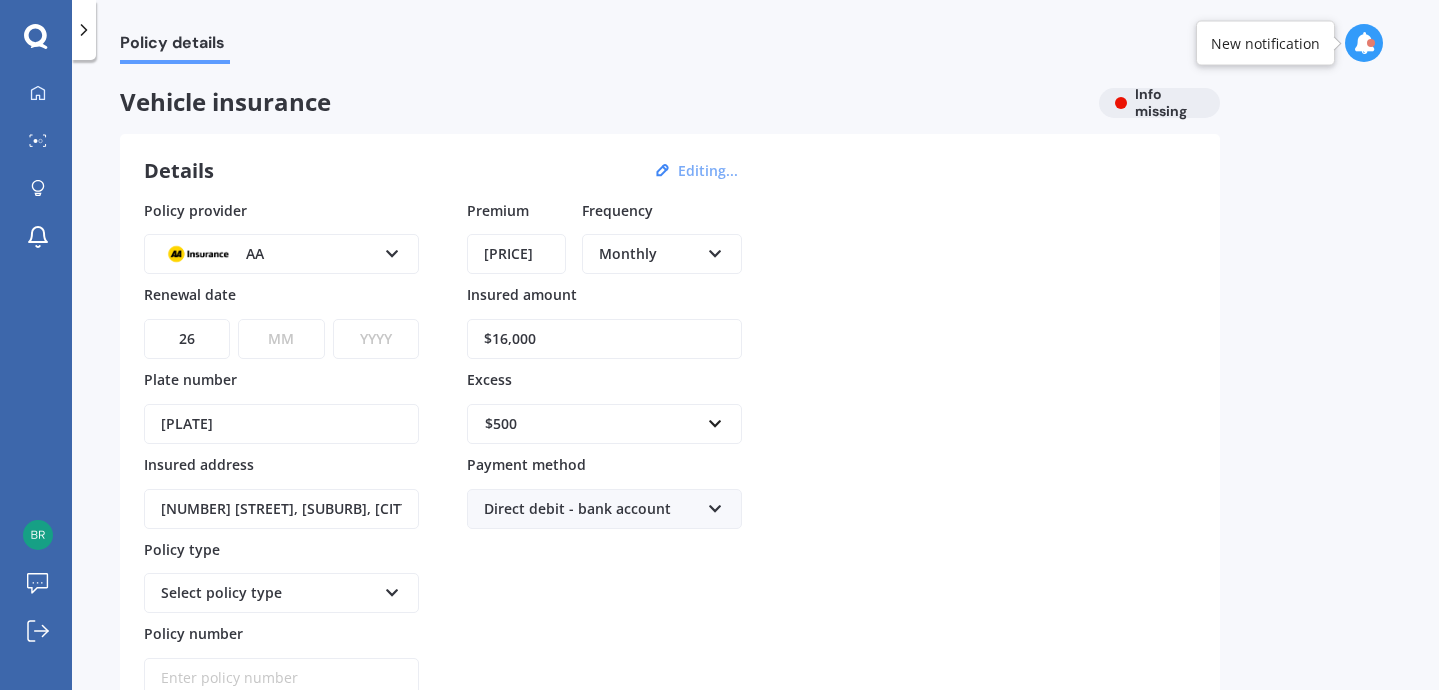 click on "MM 01 02 03 04 05 06 07 08 09 10 11 12" at bounding box center [281, 339] 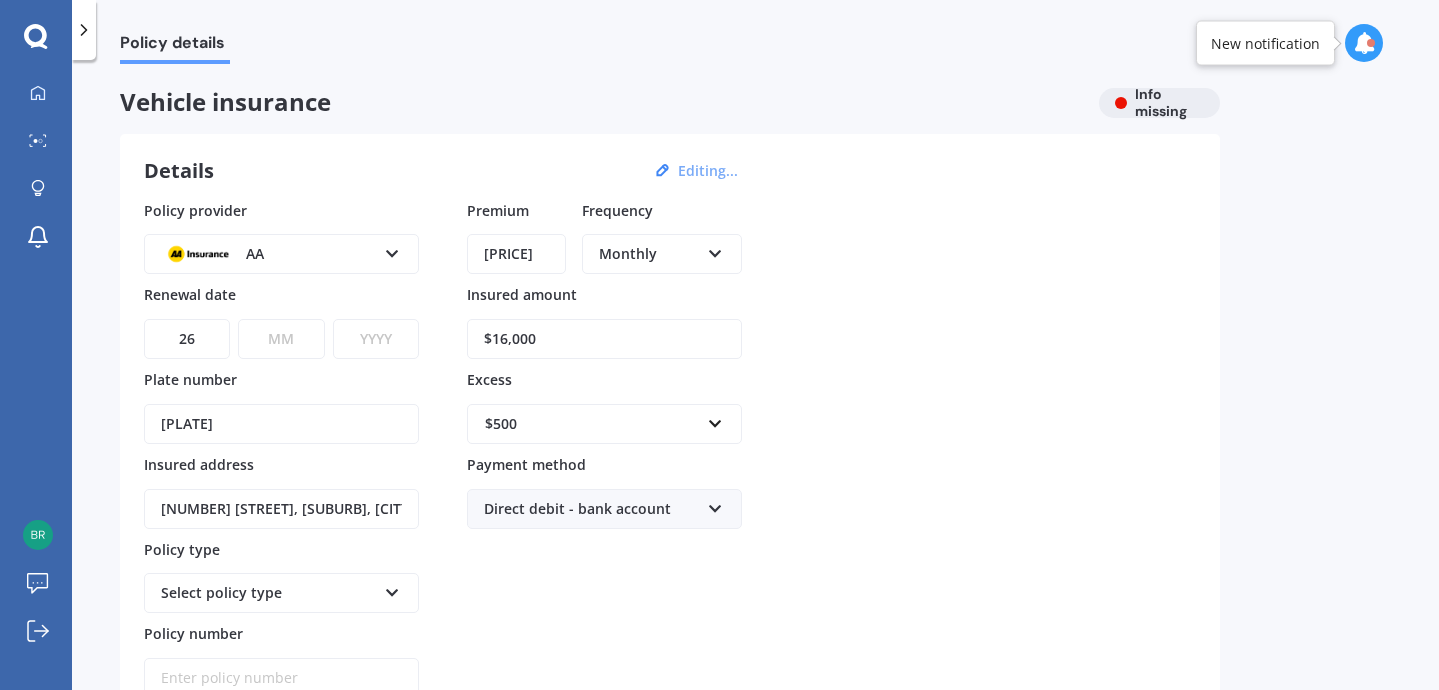 select on "07" 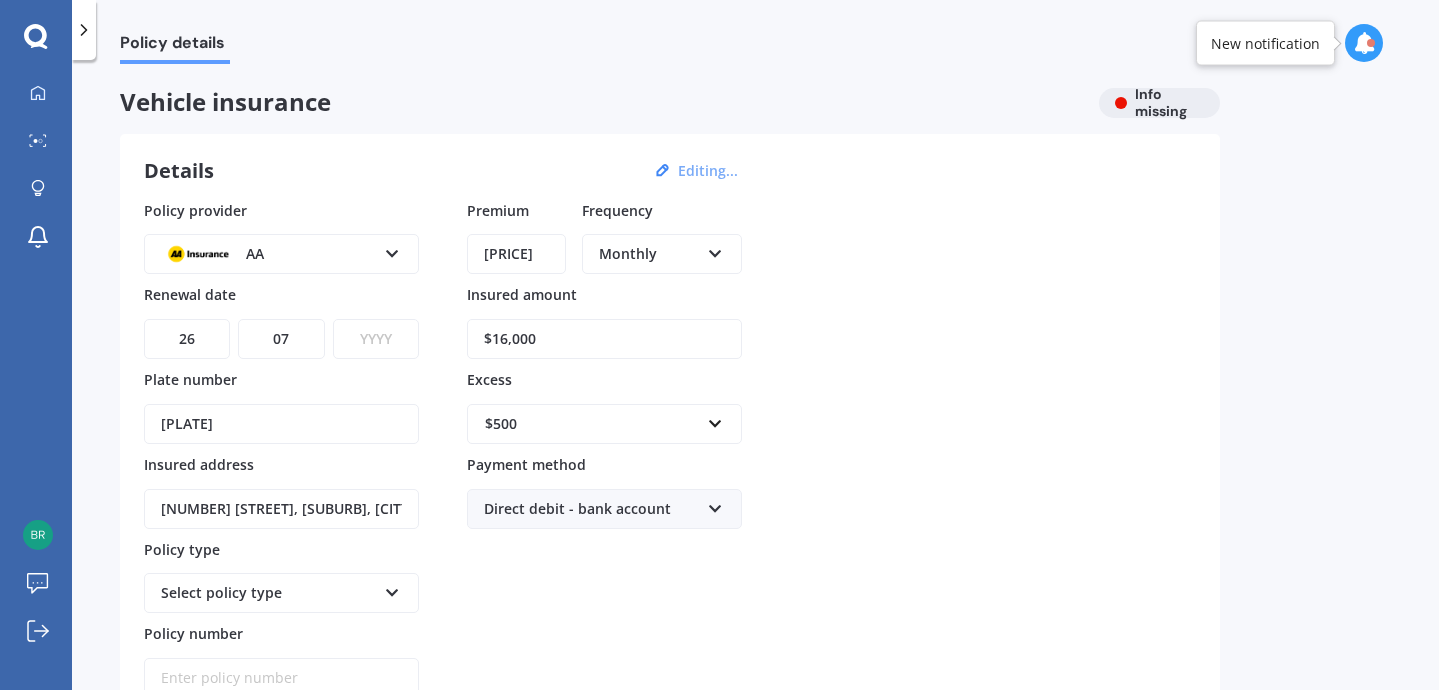 click on "YYYY 2027 2026 2025 2024 2023 2022 2021 2020 2019 2018 2017 2016 2015 2014 2013 2012 2011 2010 2009 2008 2007 2006 2005 2004 2003 2002 2001 2000 1999 1998 1997 1996 1995 1994 1993 1992 1991 1990 1989 1988 1987 1986 1985 1984 1983 1982 1981 1980 1979 1978 1977 1976 1975 1974 1973 1972 1971 1970 1969 1968 1967 1966 1965 1964 1963 1962 1961 1960 1959 1958 1957 1956 1955 1954 1953 1952 1951 1950 1949 1948 1947 1946 1945 1944 1943 1942 1941 1940 1939 1938 1937 1936 1935 1934 1933 1932 1931 1930 1929 1928" at bounding box center (376, 339) 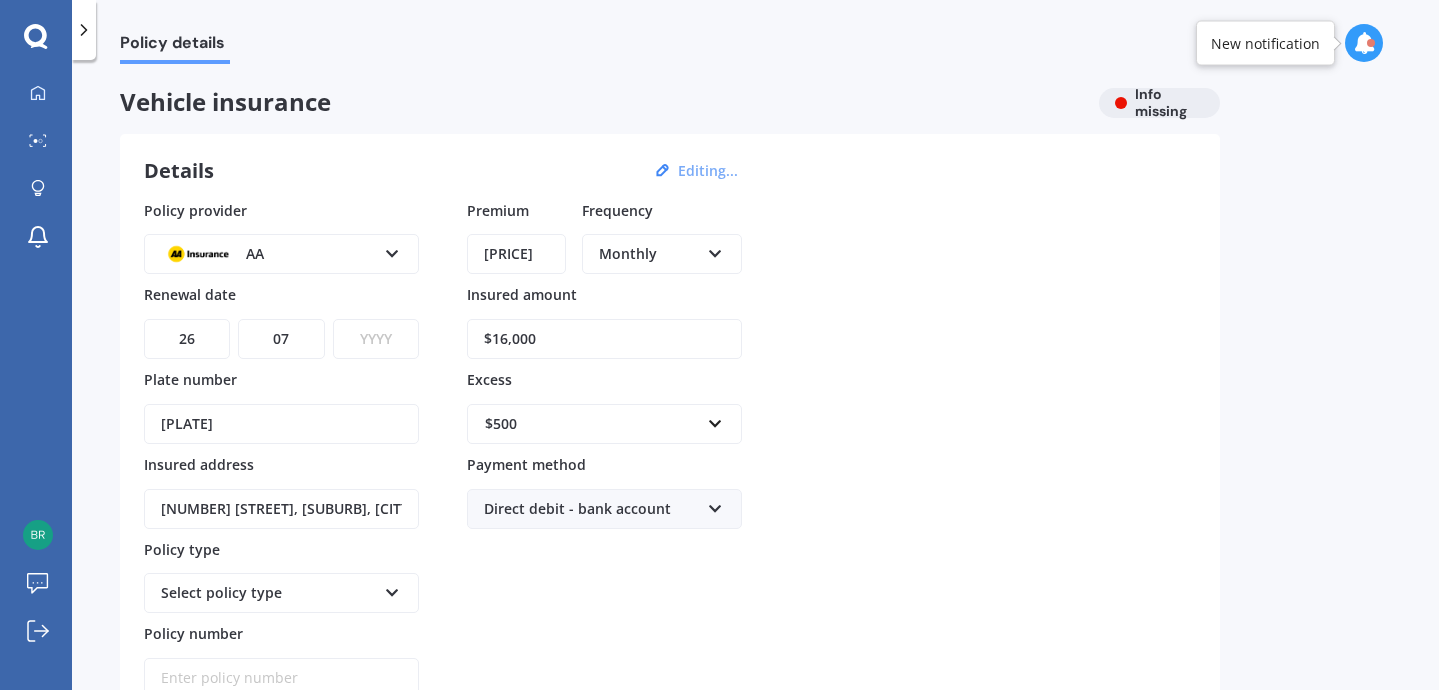 select on "2025" 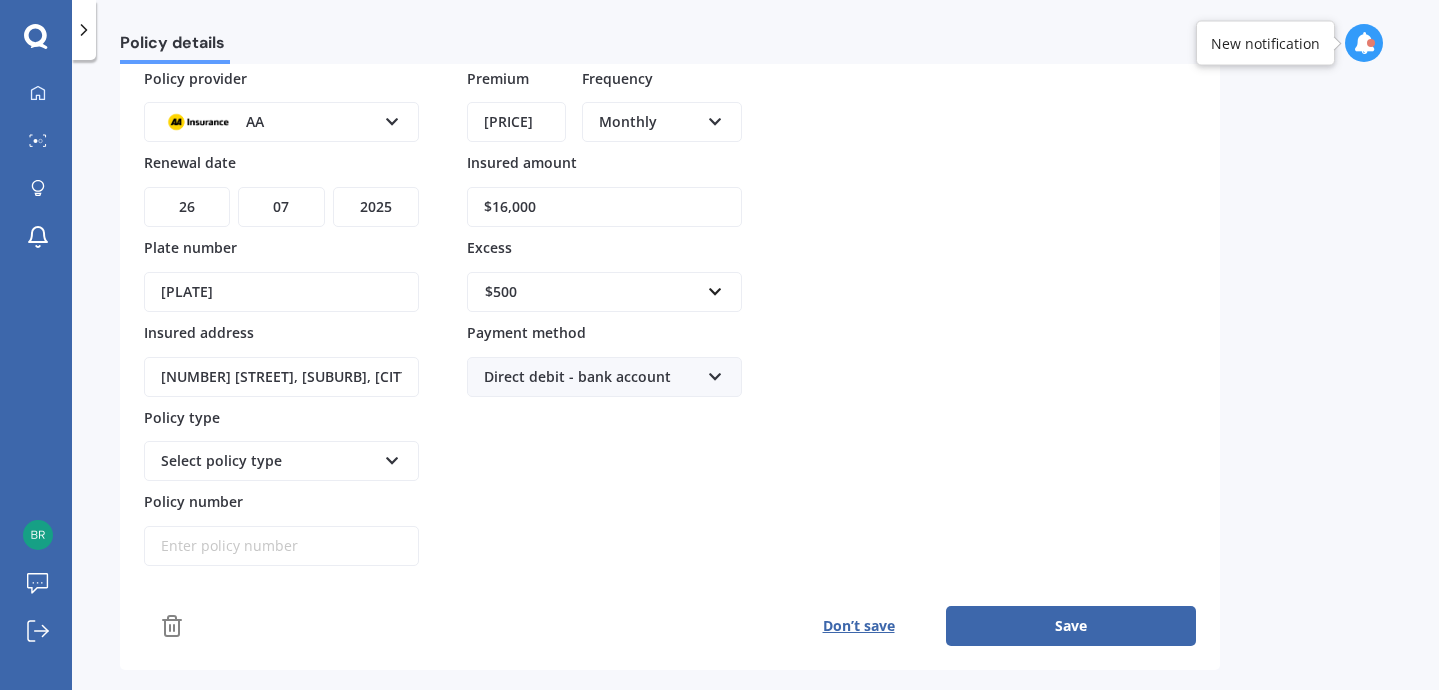scroll, scrollTop: 144, scrollLeft: 0, axis: vertical 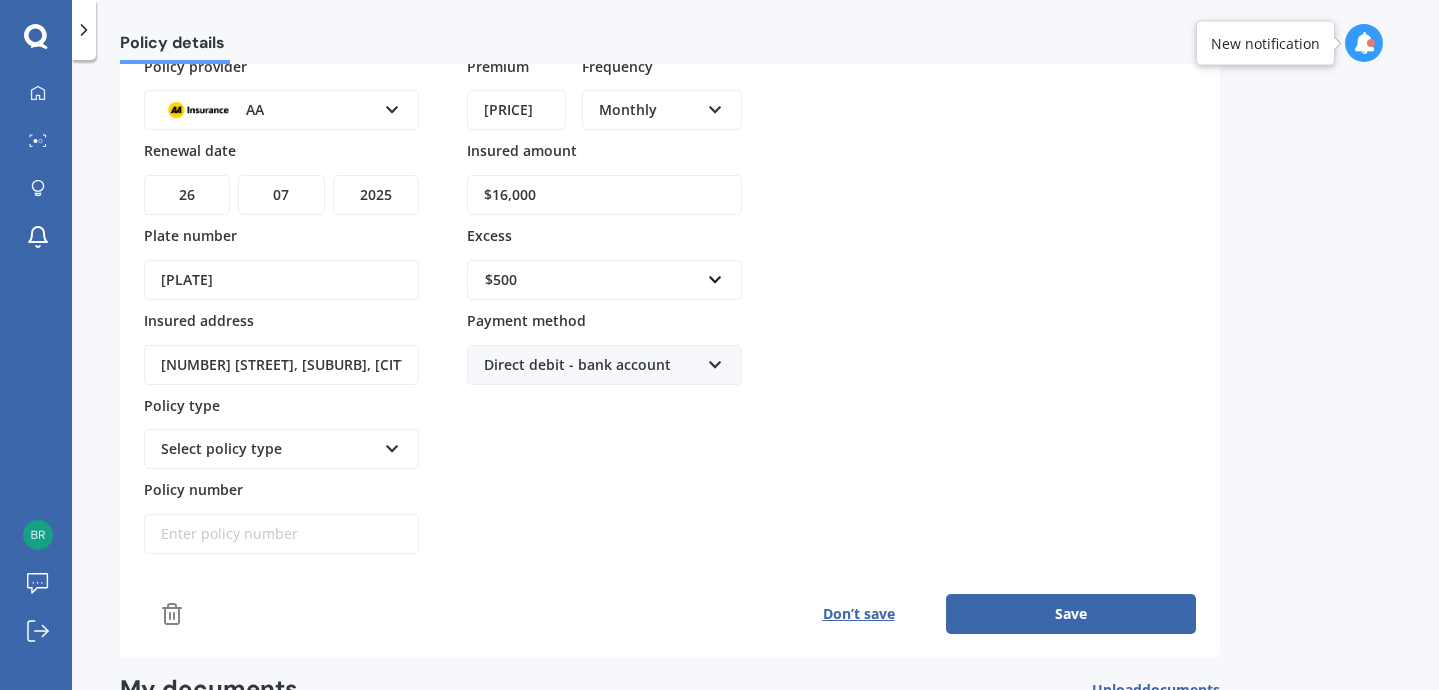 click on "Select policy type" at bounding box center [268, 449] 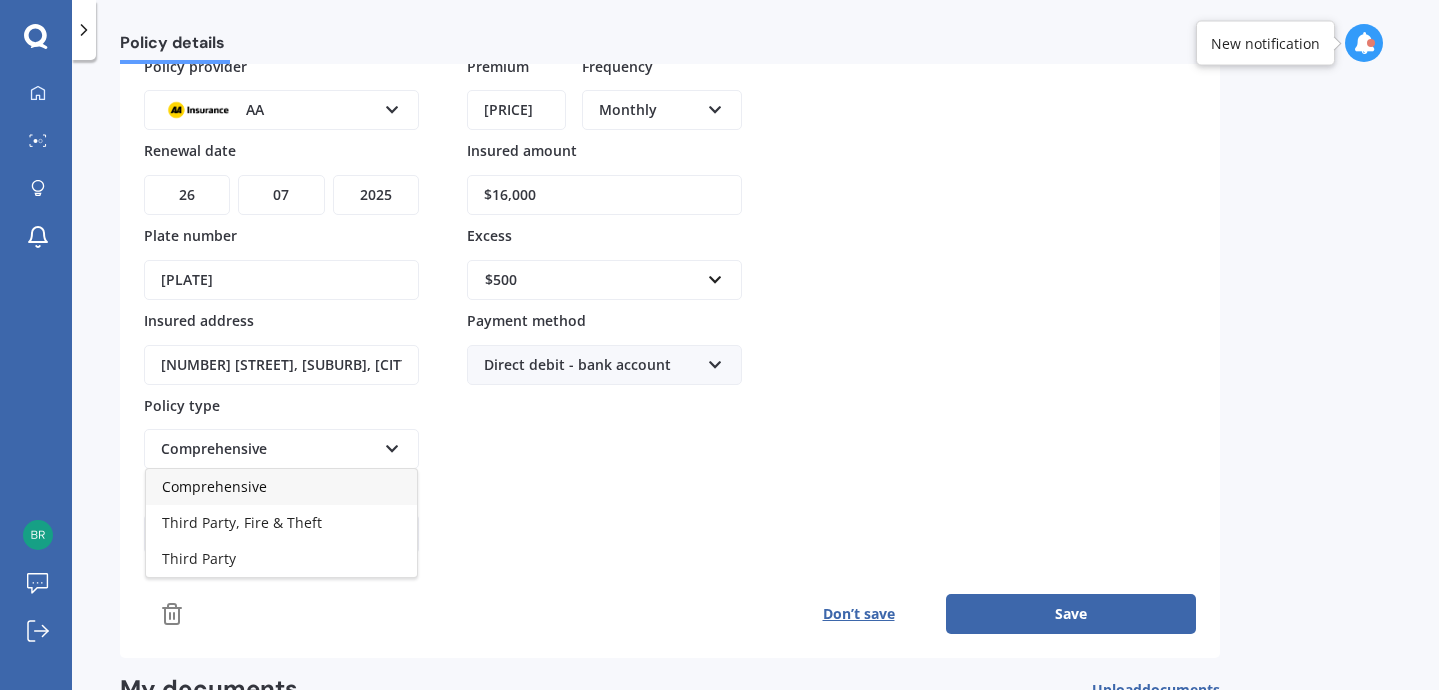 click on "Comprehensive" at bounding box center (281, 487) 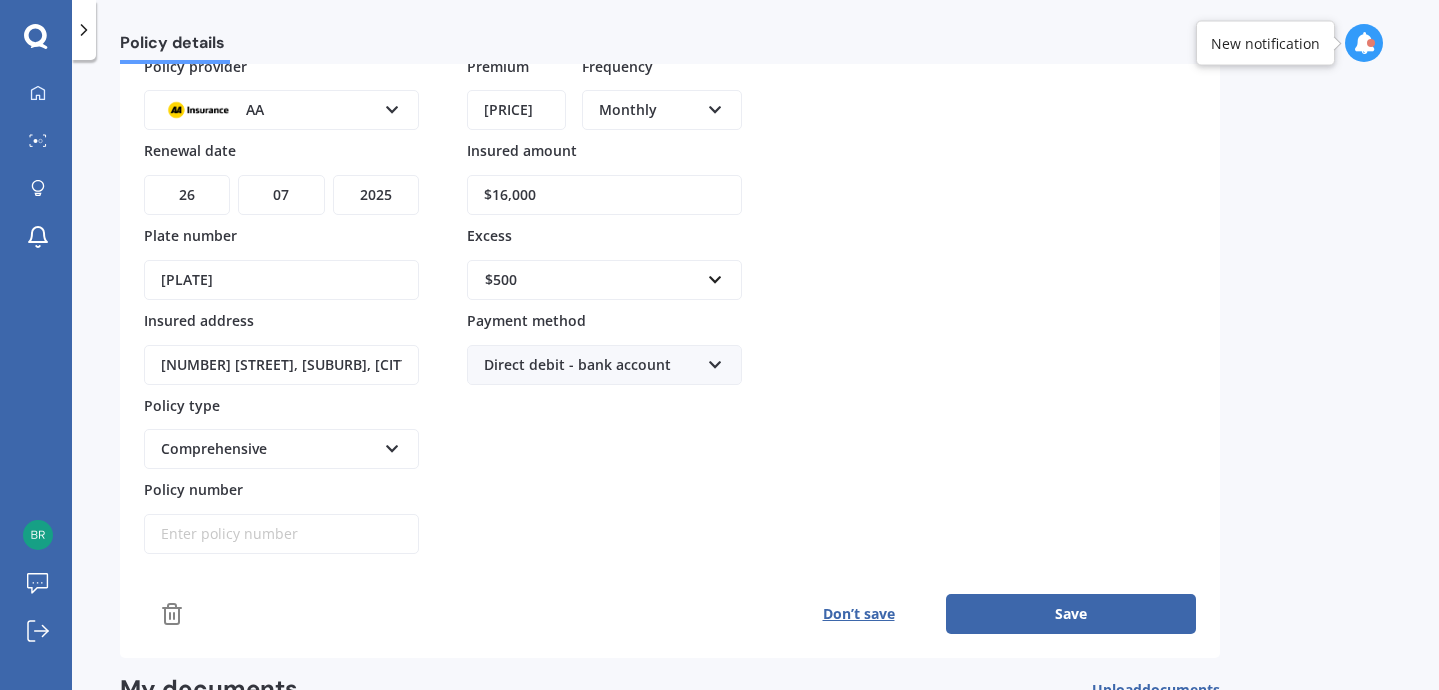 click on "Policy number" at bounding box center (281, 534) 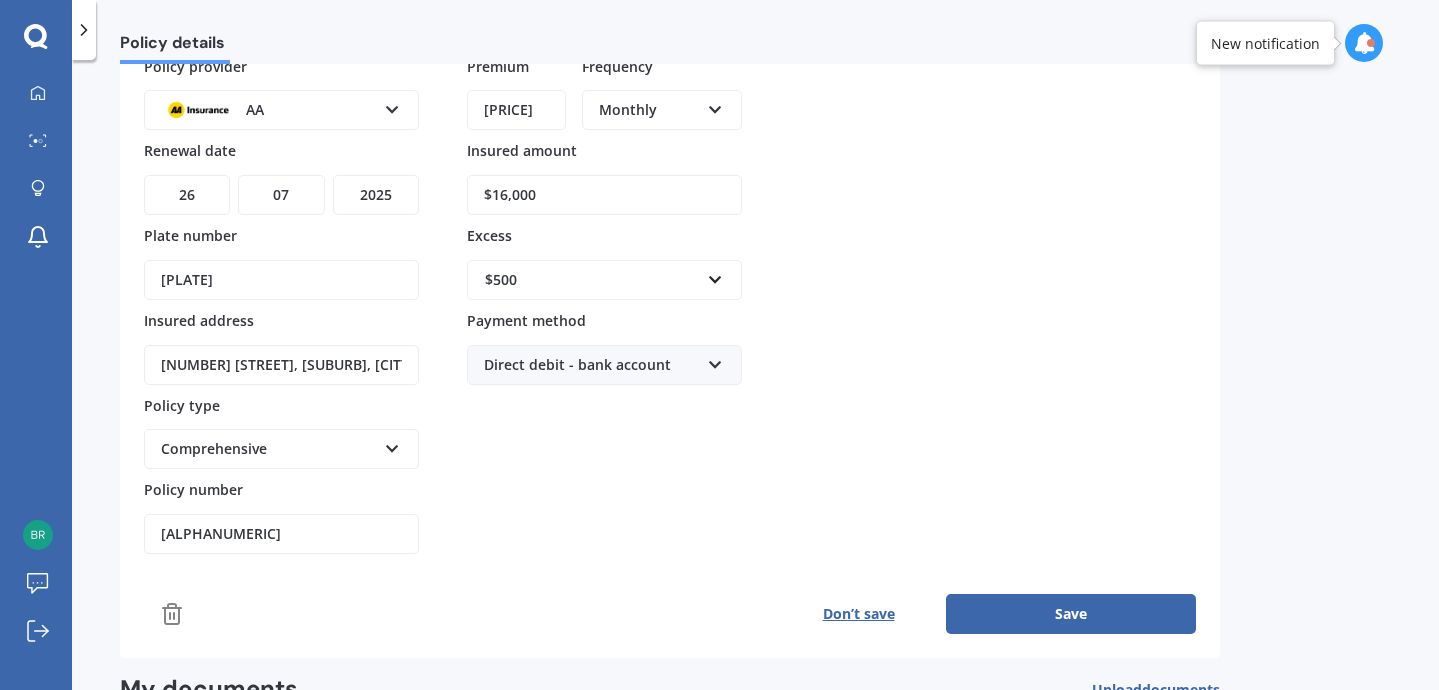 type on "[ALPHANUMERIC]" 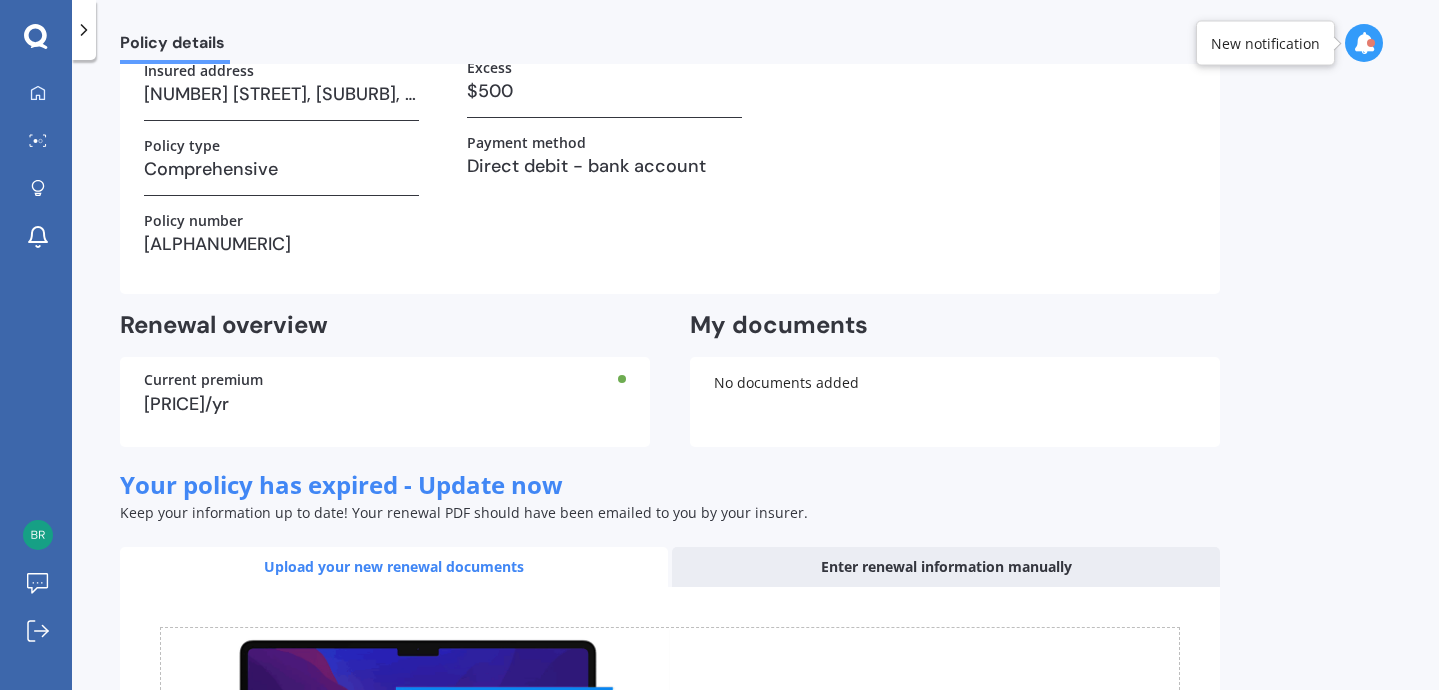 scroll, scrollTop: 0, scrollLeft: 0, axis: both 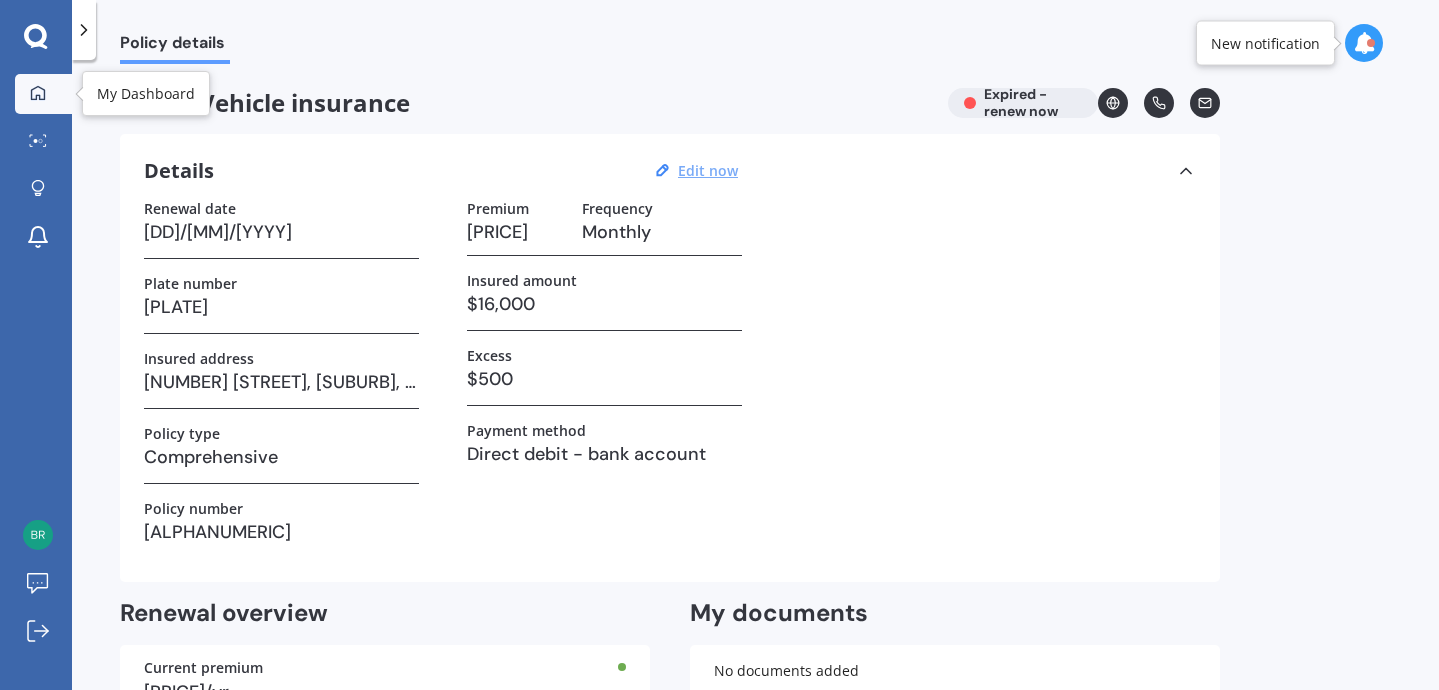 click at bounding box center [38, 94] 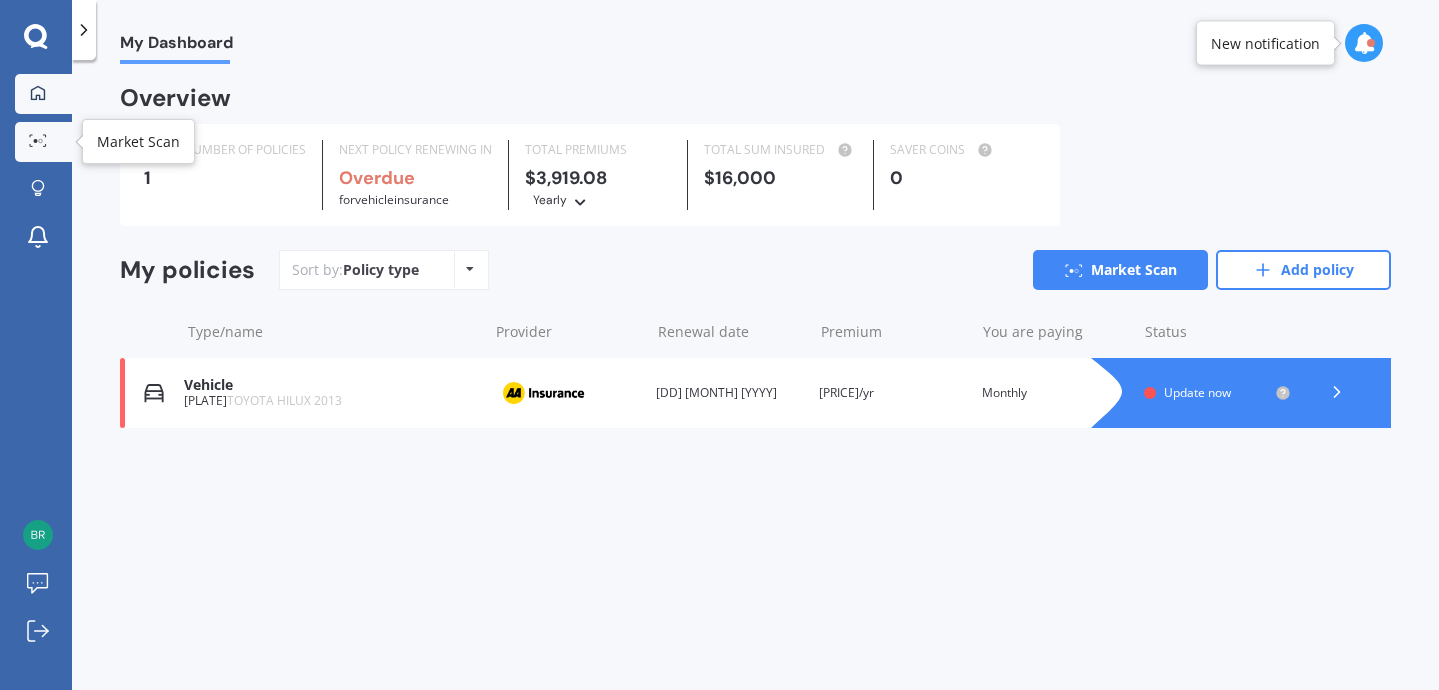 click on "Market Scan" at bounding box center [43, 142] 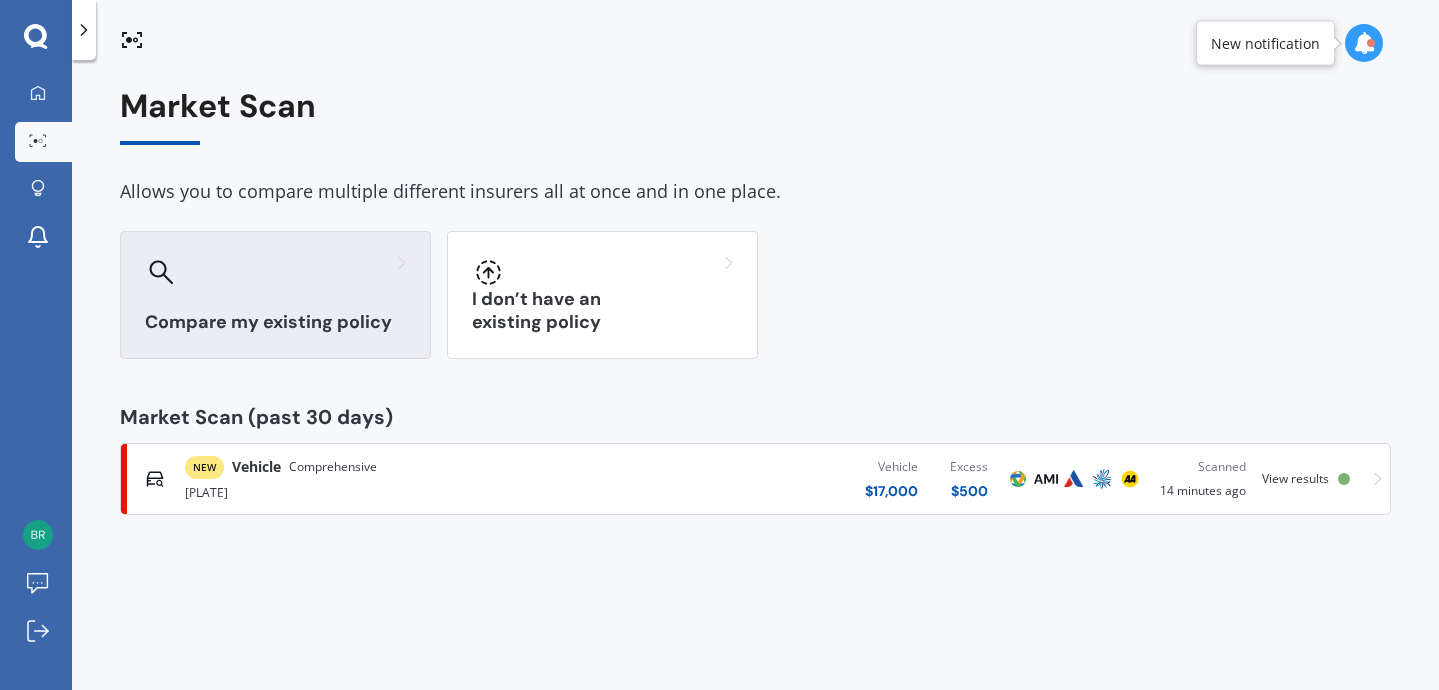 click on "Compare my existing policy" at bounding box center [275, 322] 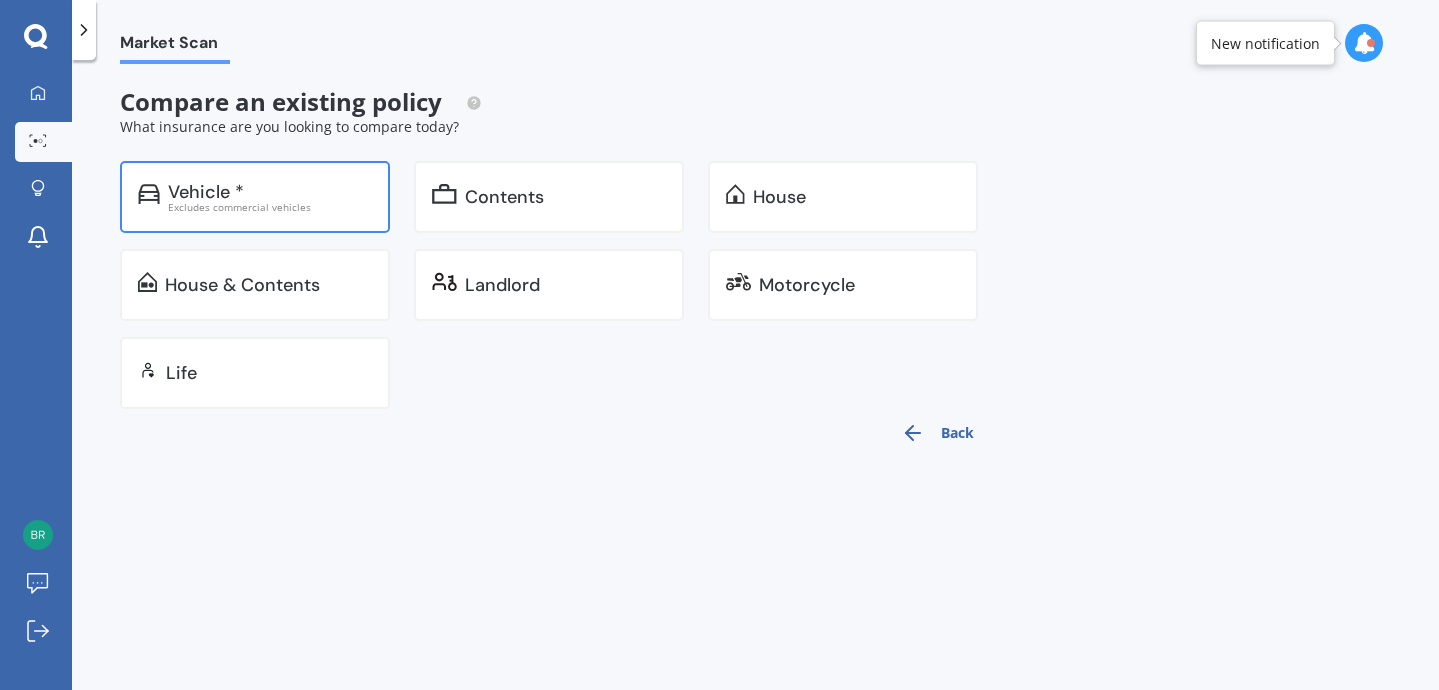 click on "Excludes commercial vehicles" at bounding box center (270, 207) 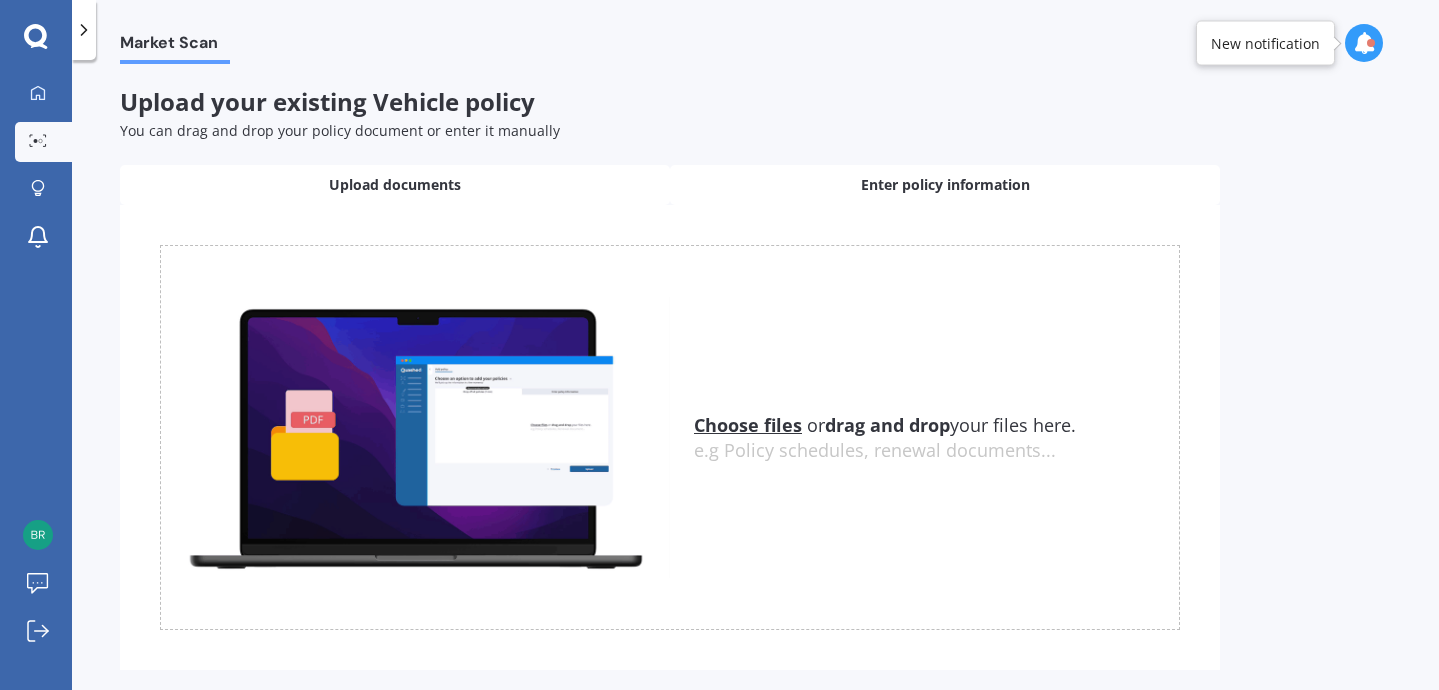 click on "Enter policy information" at bounding box center (945, 185) 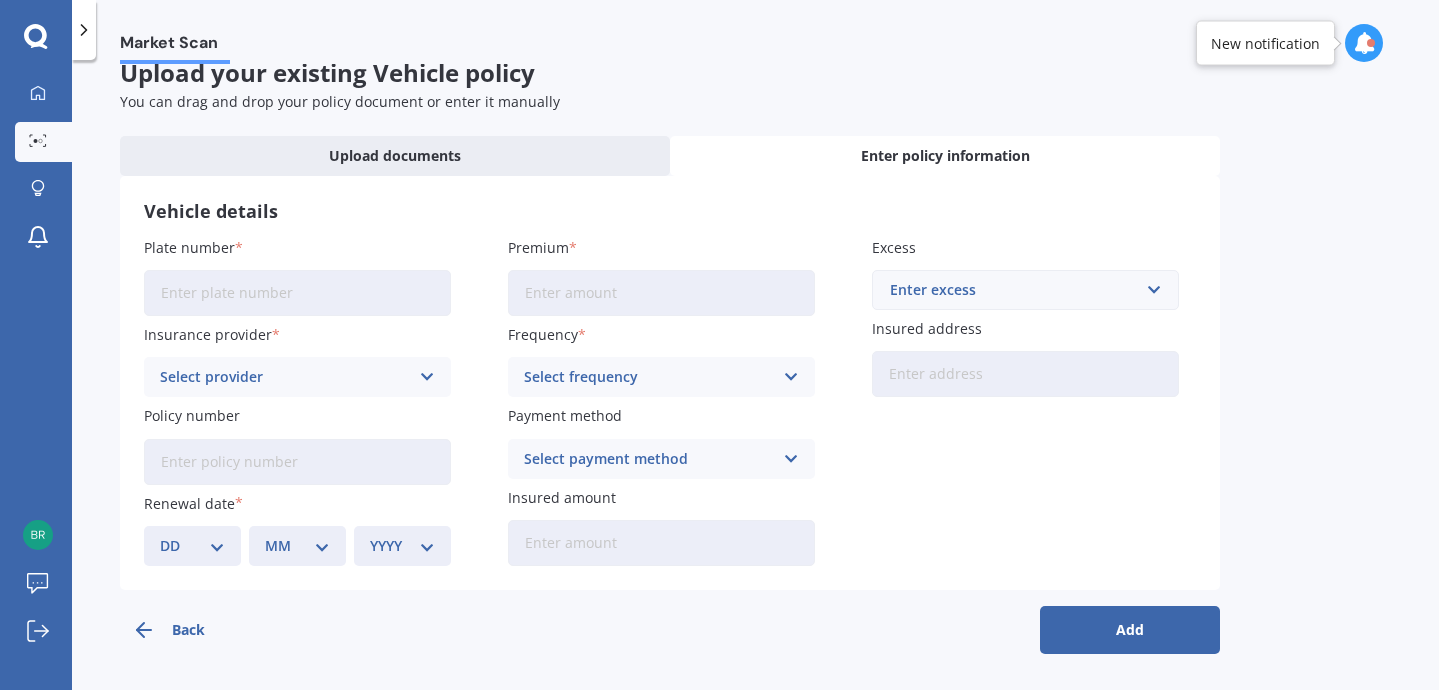 scroll, scrollTop: 0, scrollLeft: 0, axis: both 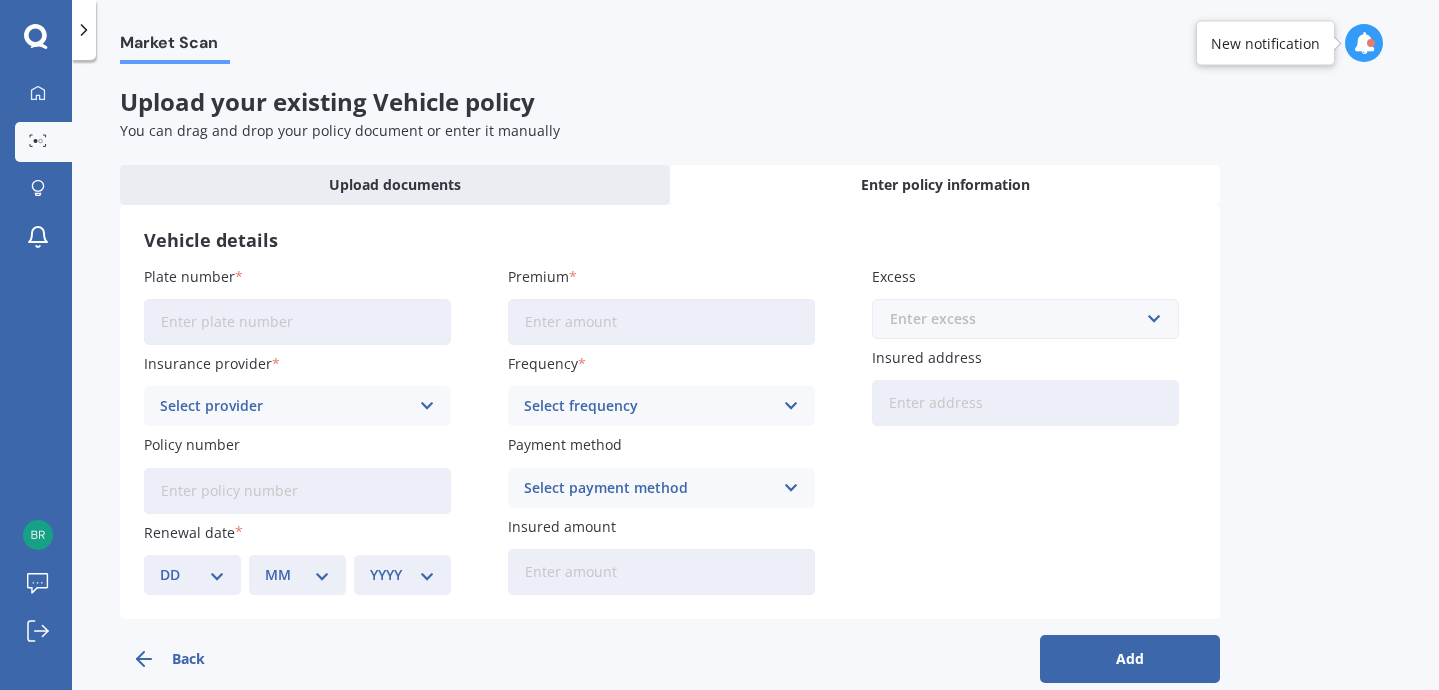 click at bounding box center (1018, 319) 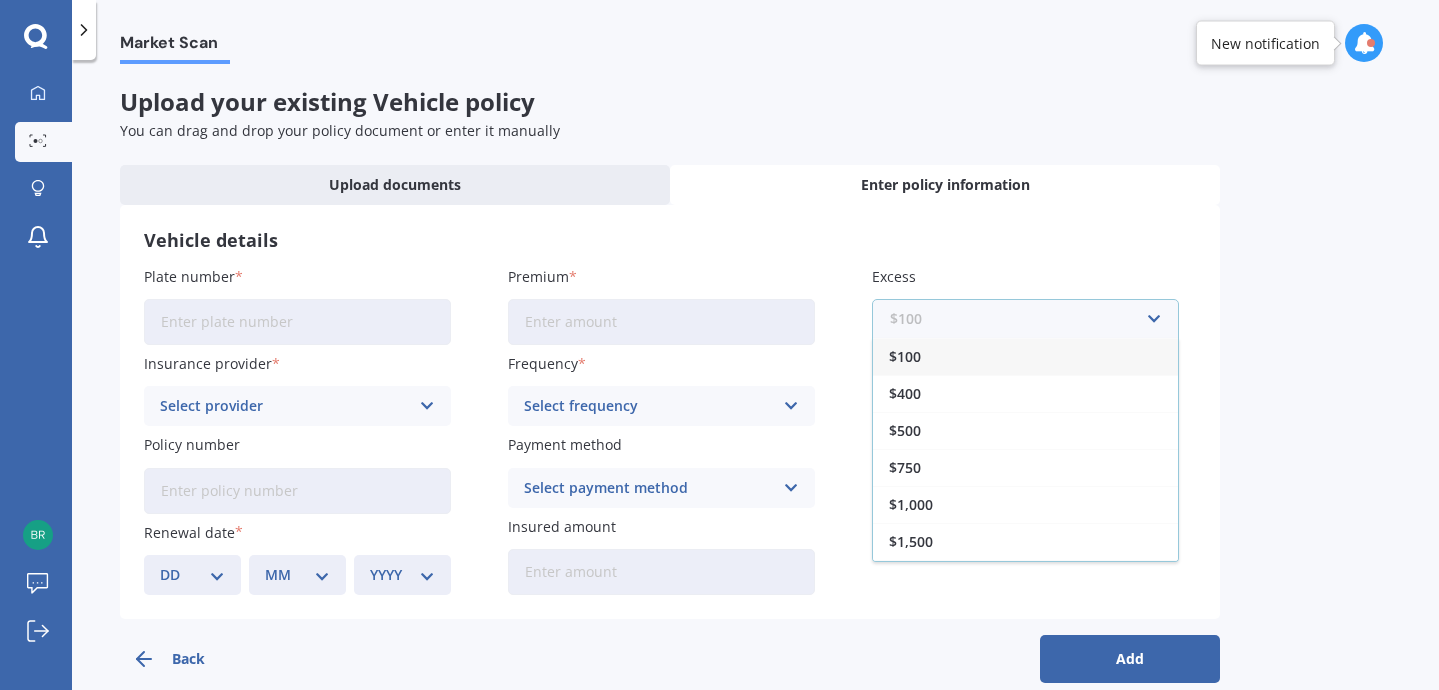 click at bounding box center (1018, 319) 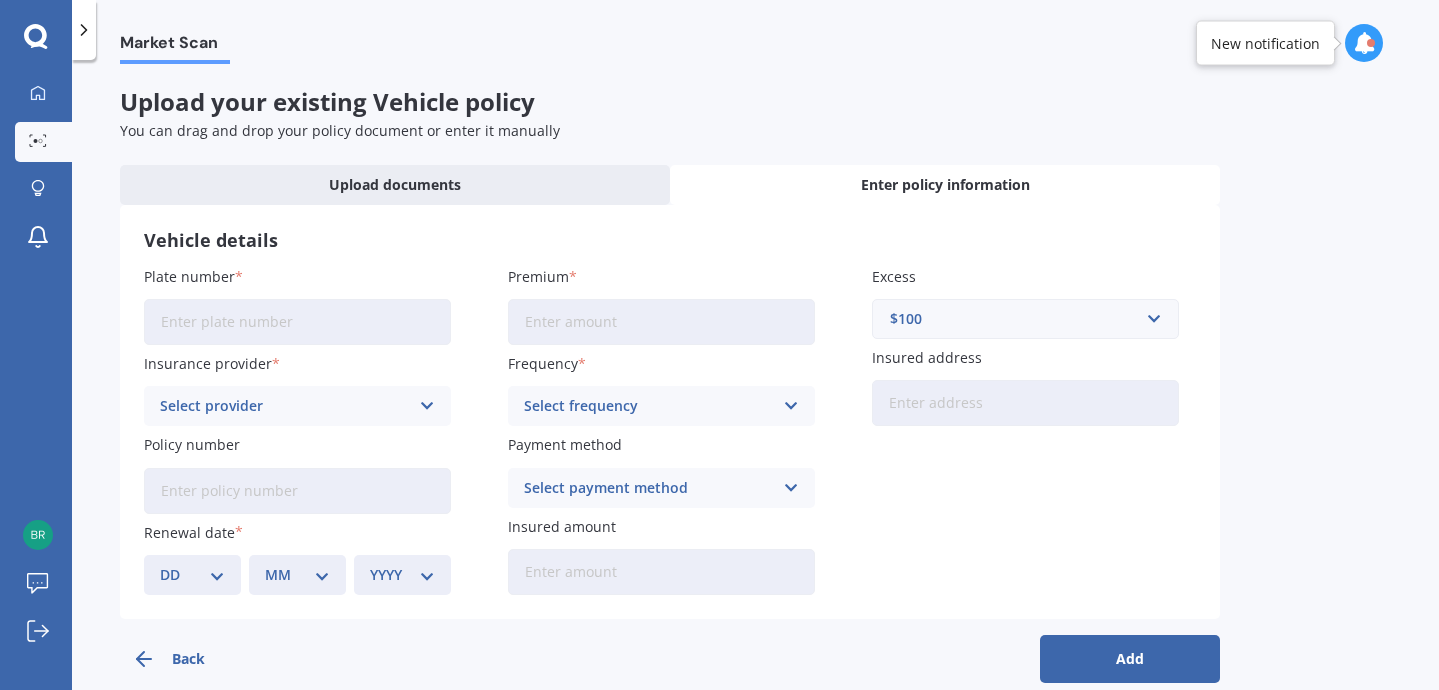 click on "Market Scan Upload your existing Vehicle policy You can drag and drop your policy document or enter it manually Upload documents Enter policy information Vehicle details Plate number Insurance provider Select provider AA AMI AMP ANZ ASB Aioi Nissay Dowa Ando Assurant Autosure BNZ Co-Operative Bank Cove FMG Initio Kiwibank Lantern Lumley MAS NAC NZI Other Provident SBS Star Insure State Swann TSB Tower Trade Me Insurance Vero Westpac YOUI Policy number Renewal date DD 01 02 03 04 05 06 07 08 09 10 11 12 13 14 15 16 17 18 19 20 21 22 23 24 25 26 27 28 29 30 31 MM 01 02 03 04 05 06 07 08 09 10 11 12 YYYY 2027 2026 2025 2024 2023 2022 2021 2020 2019 2018 2017 2016 2015 2014 2013 2012 2011 2010 2009 2008 2007 2006 2005 2004 2003 2002 2001 2000 1999 1998 1997 1996 1995 1994 1993 1992 1991 1990 1989 1988 1987 1986 1985 1984 1983 1982 1981 1980 1979 1978 1977 1976 1975 1974 1973 1972 1971 1970 1969 1968 1967 1966 1965 1964 1963 1962 1961 1960 1959 1958 1957 1956 1955 1954 1953 1952 1951 1950 1949 1948 1947 1946 1945" at bounding box center [755, 379] 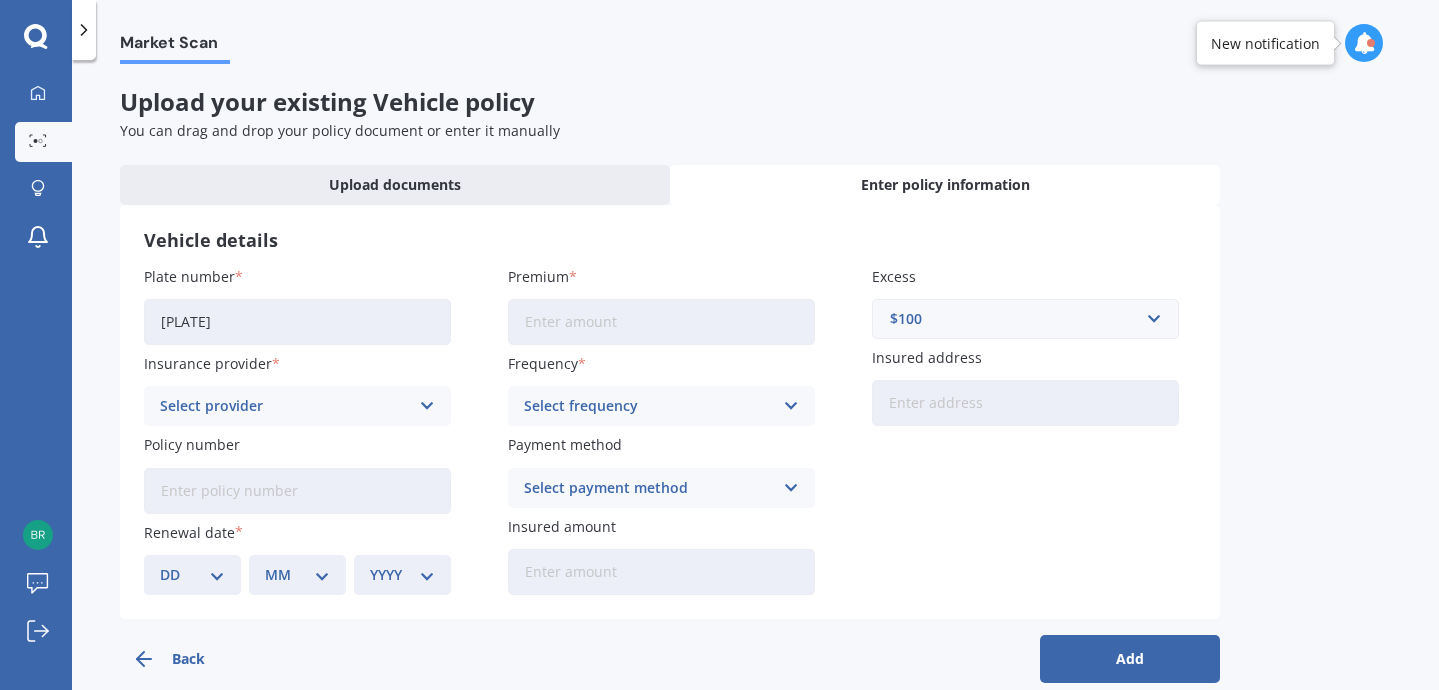 click on "Select provider" at bounding box center (284, 406) 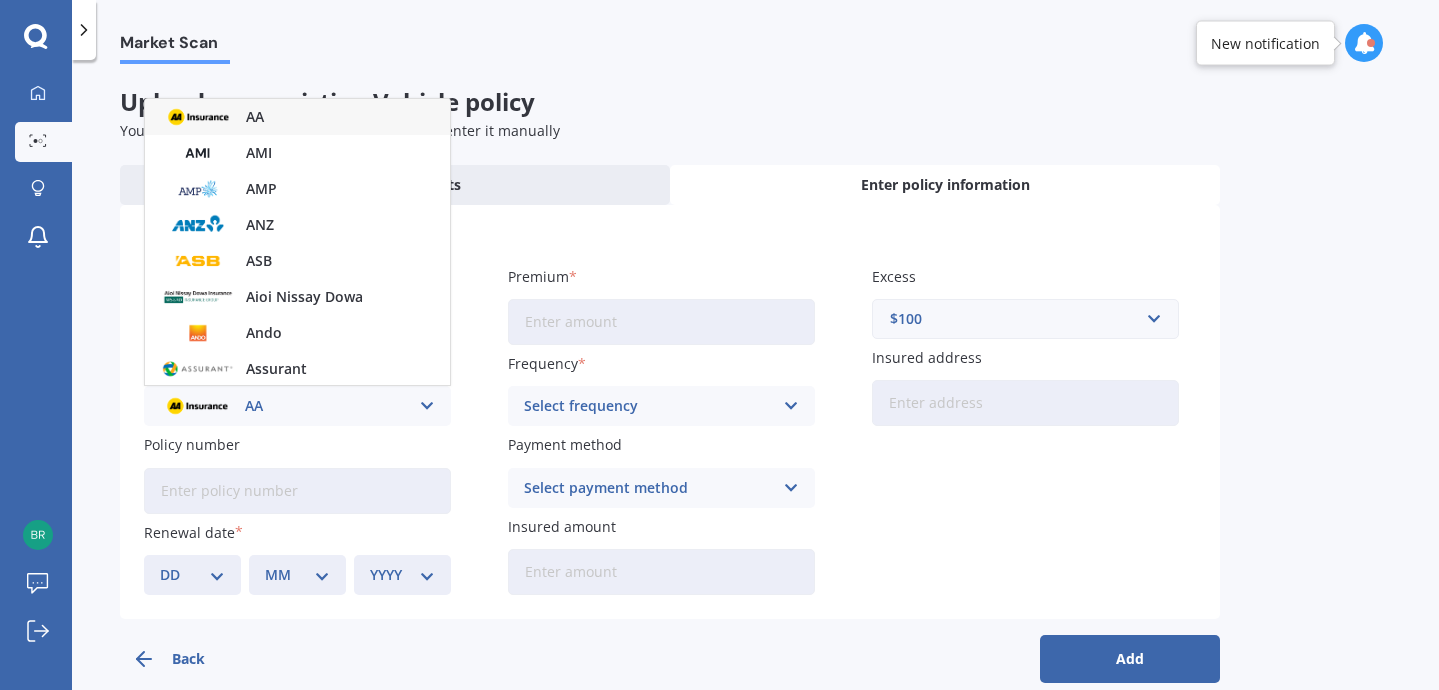 click on "AA" at bounding box center (297, 117) 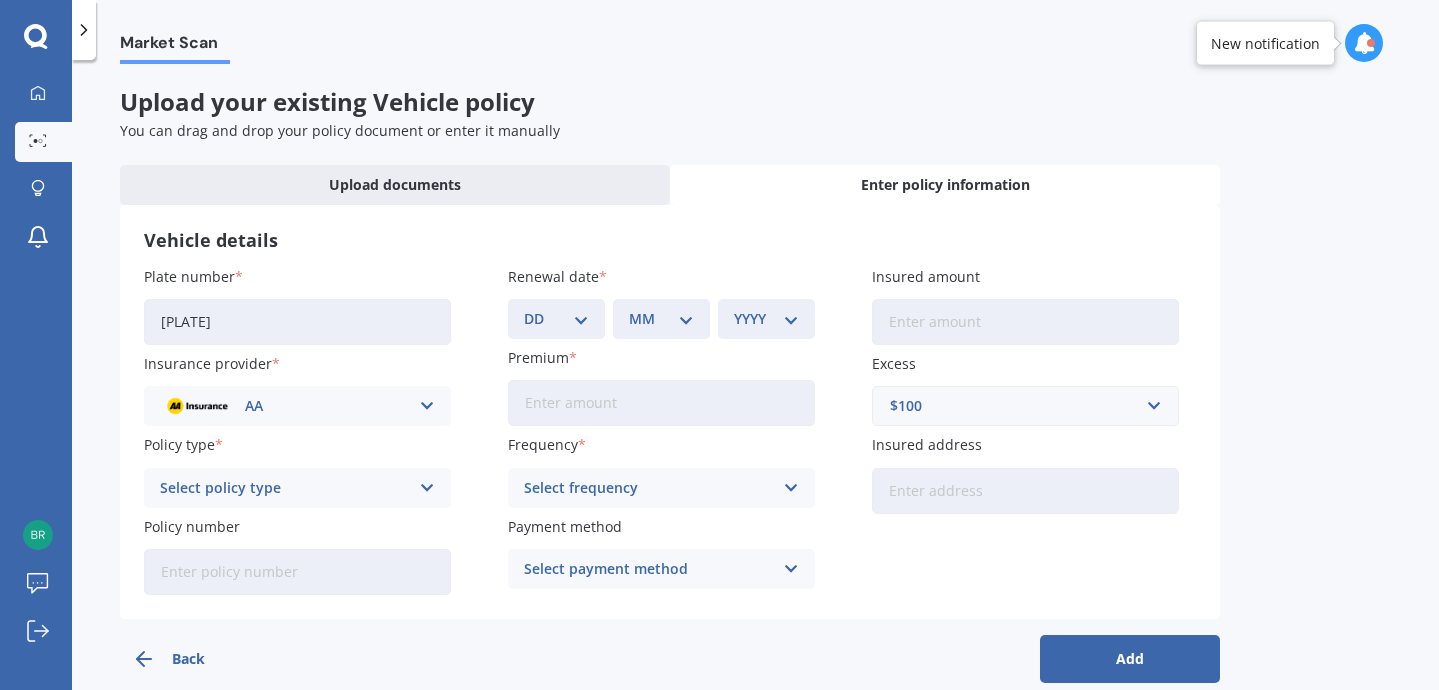 click on "DD 01 02 03 04 05 06 07 08 09 10 11 12 13 14 15 16 17 18 19 20 21 22 23 24 25 26 27 28 29 30 31" at bounding box center [556, 319] 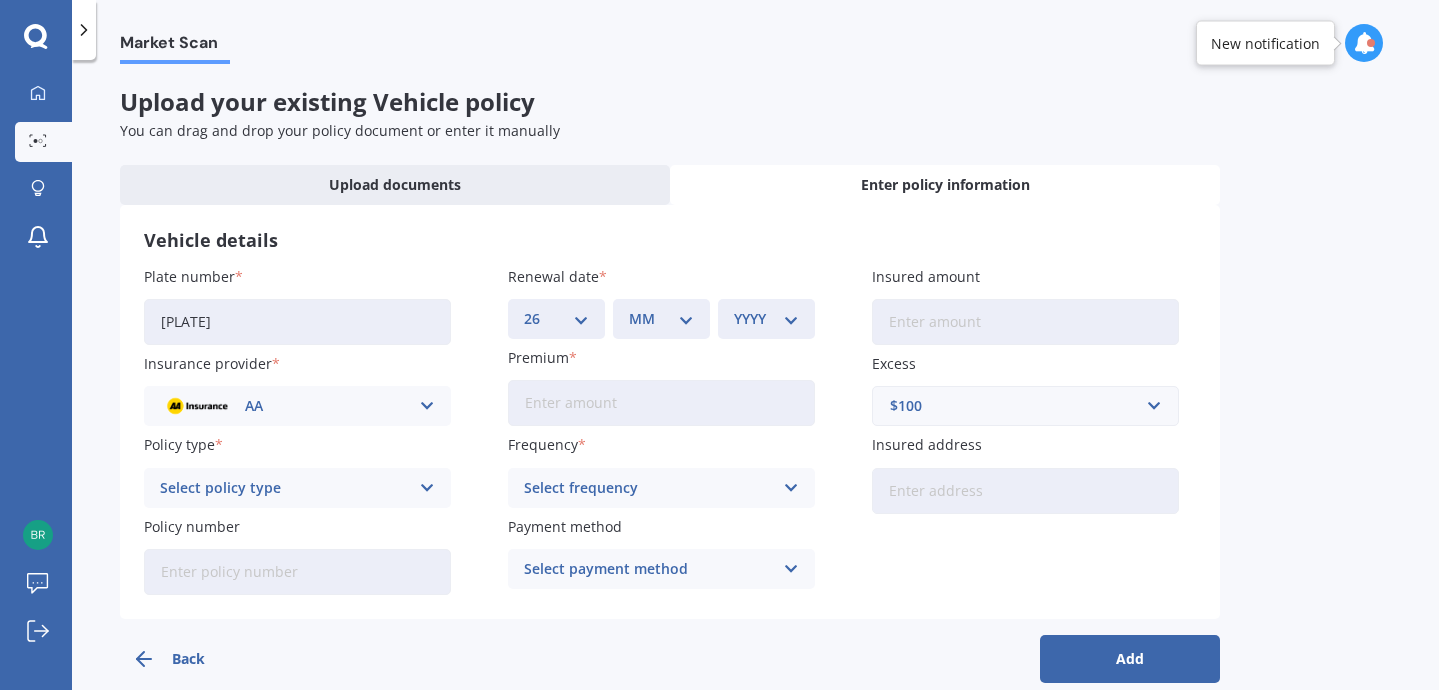 click on "MM 01 02 03 04 05 06 07 08 09 10 11 12" at bounding box center (661, 319) 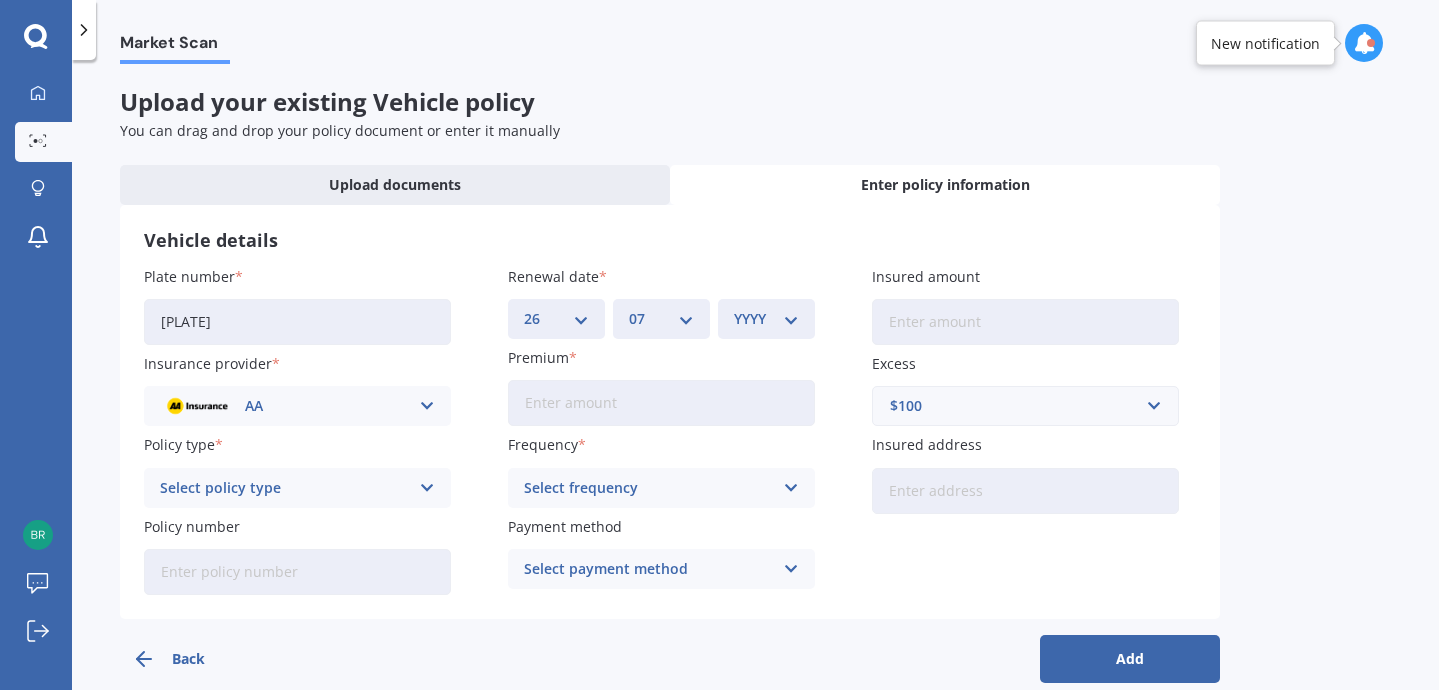 click on "YYYY 2027 2026 2025 2024 2023 2022 2021 2020 2019 2018 2017 2016 2015 2014 2013 2012 2011 2010 2009 2008 2007 2006 2005 2004 2003 2002 2001 2000 1999 1998 1997 1996 1995 1994 1993 1992 1991 1990 1989 1988 1987 1986 1985 1984 1983 1982 1981 1980 1979 1978 1977 1976 1975 1974 1973 1972 1971 1970 1969 1968 1967 1966 1965 1964 1963 1962 1961 1960 1959 1958 1957 1956 1955 1954 1953 1952 1951 1950 1949 1948 1947 1946 1945 1944 1943 1942 1941 1940 1939 1938 1937 1936 1935 1934 1933 1932 1931 1930 1929 1928" at bounding box center (766, 319) 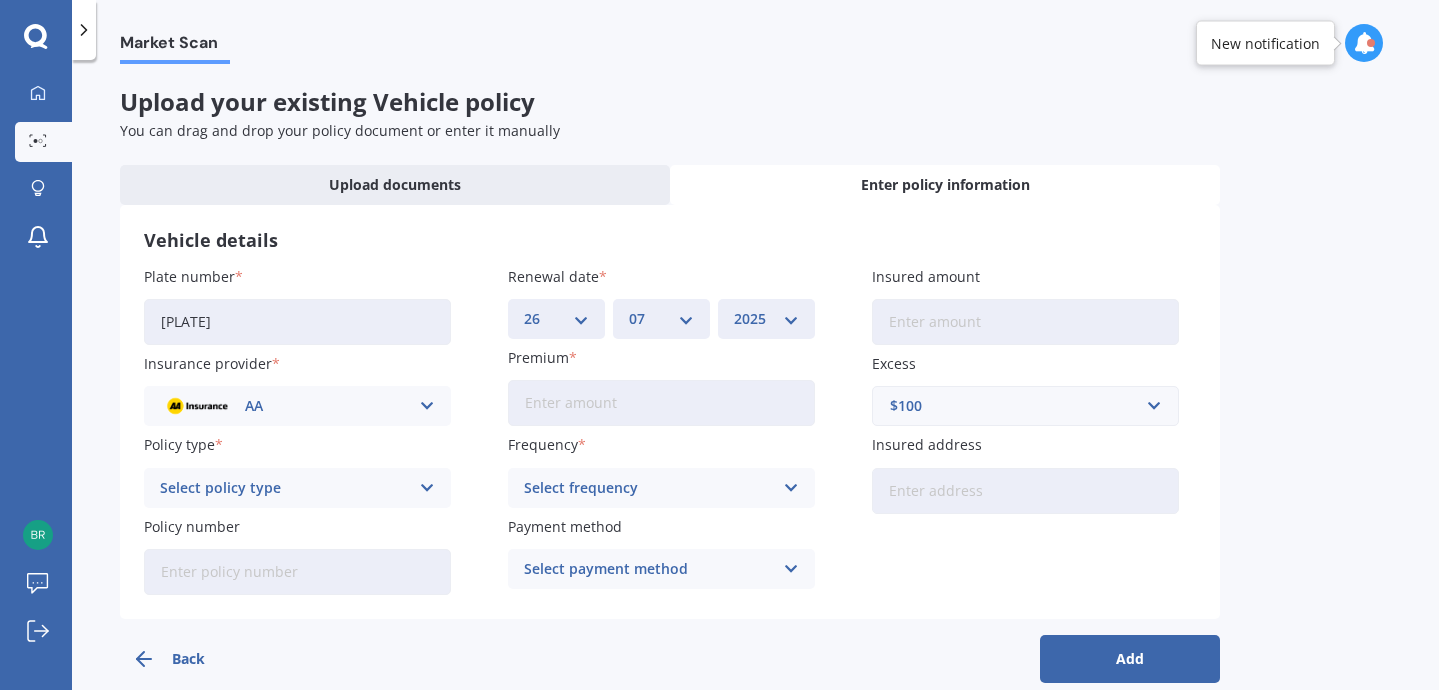 click on "Premium" at bounding box center [661, 403] 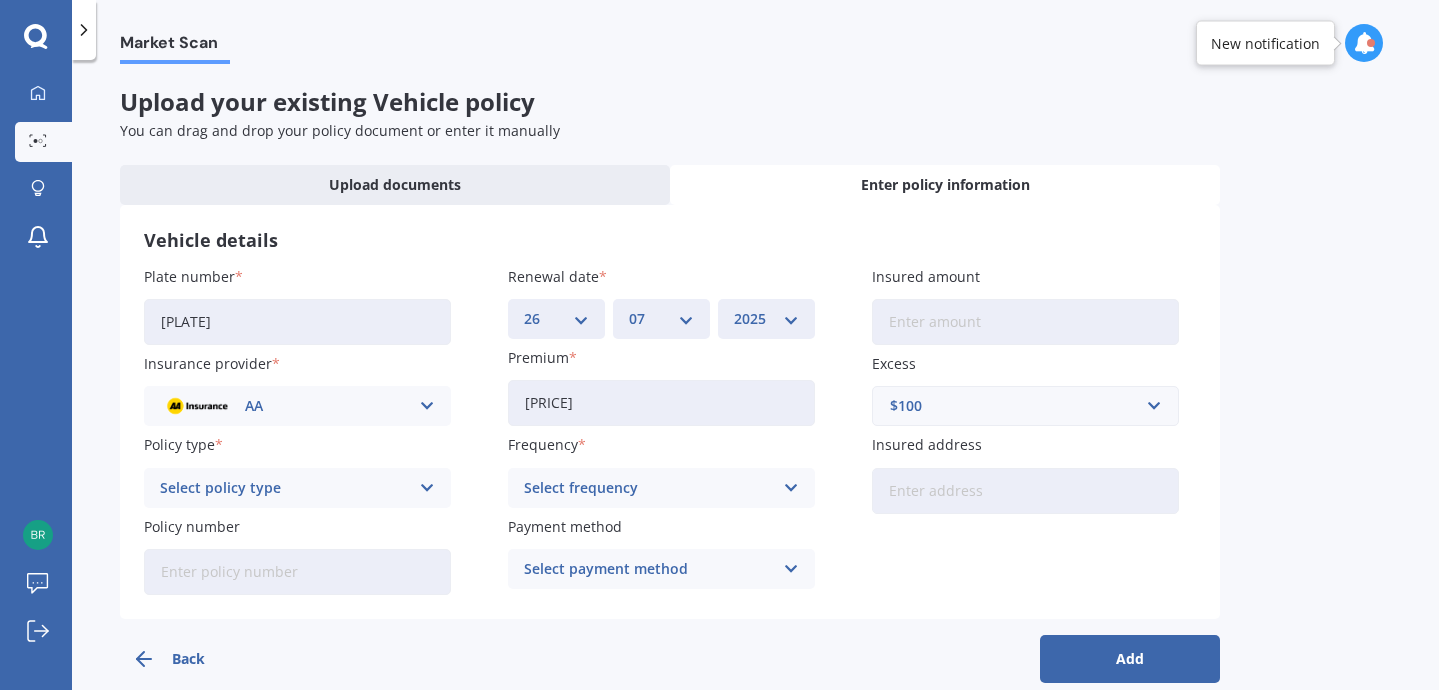 click on "Select frequency" at bounding box center [648, 488] 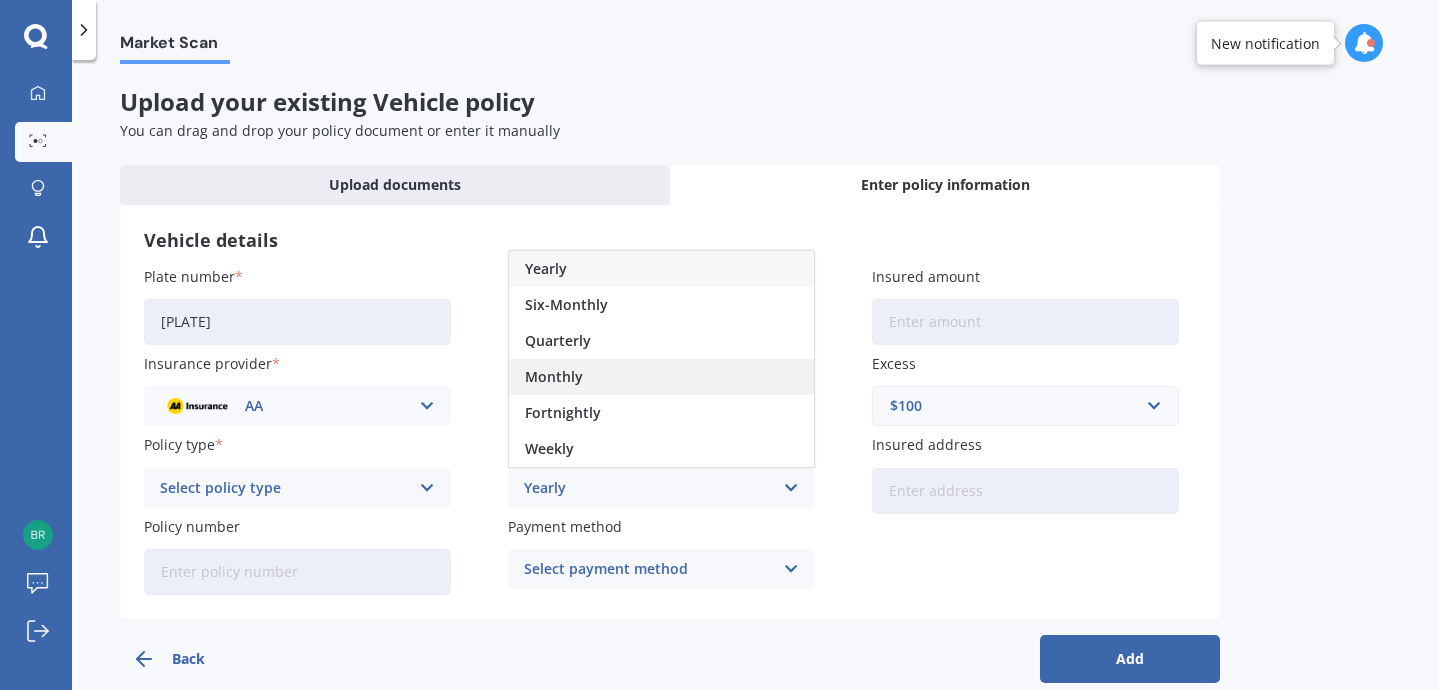 click on "Monthly" at bounding box center (661, 377) 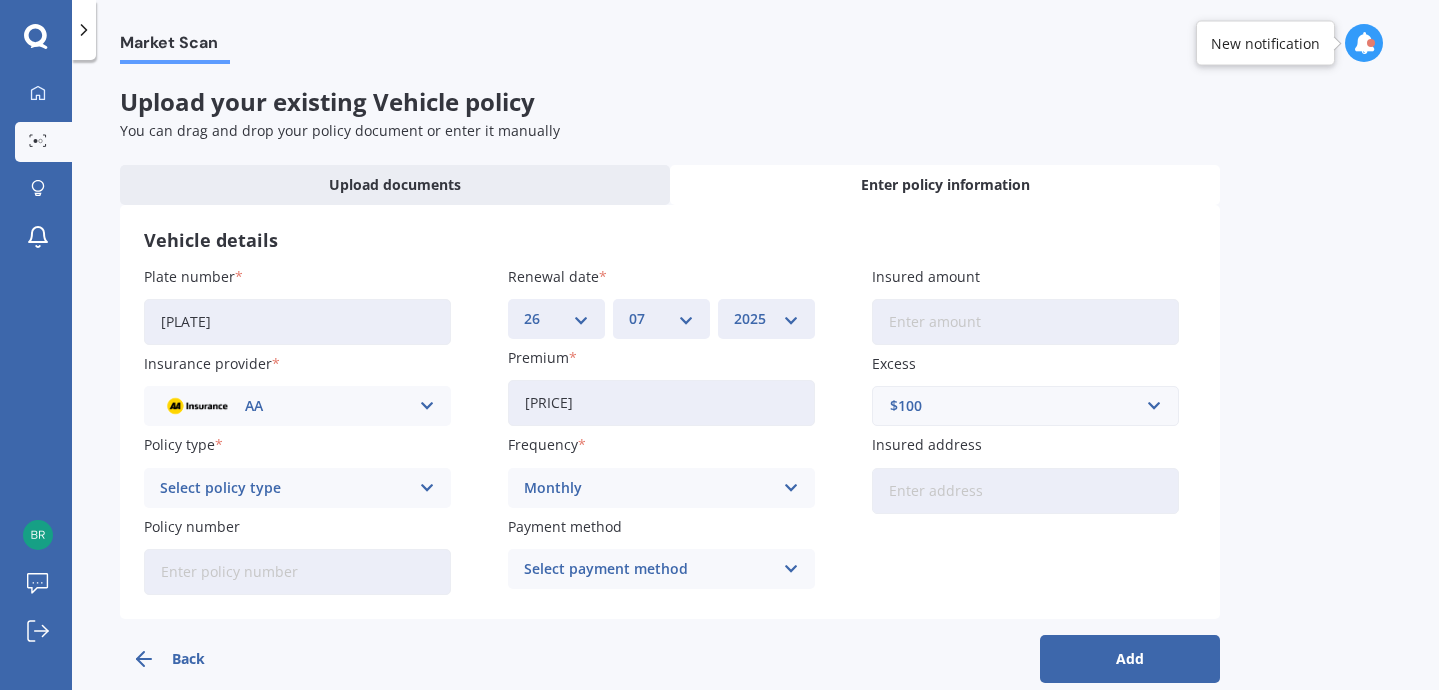click on "Select payment method" at bounding box center [648, 569] 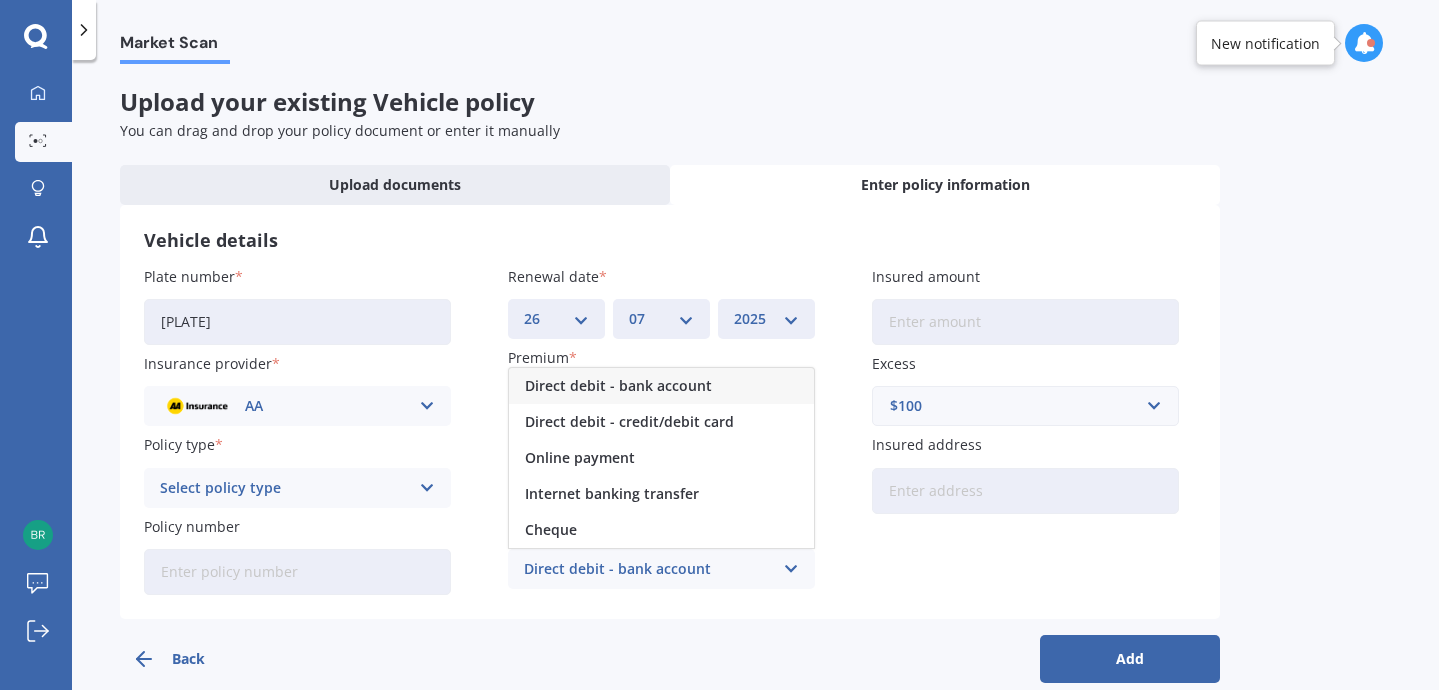 click on "Direct debit - bank account" at bounding box center [661, 386] 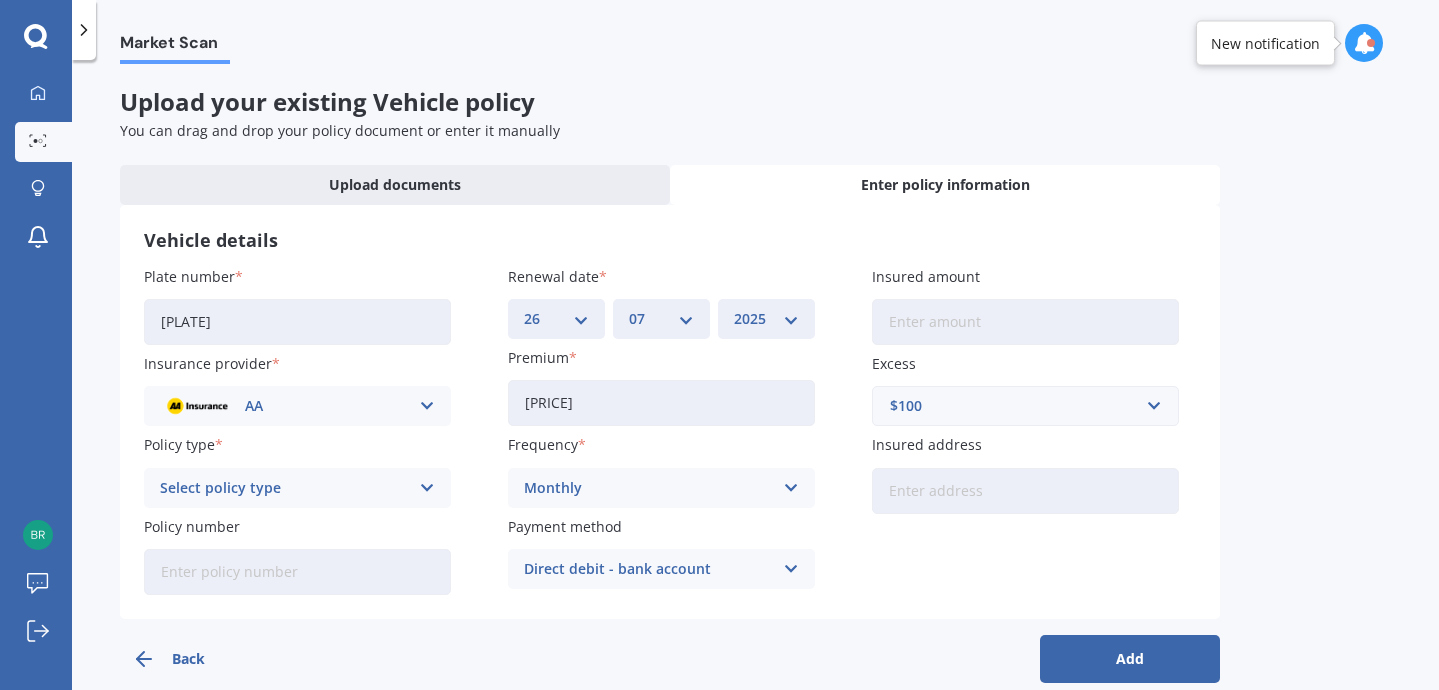 click on "Insured amount" at bounding box center (1025, 322) 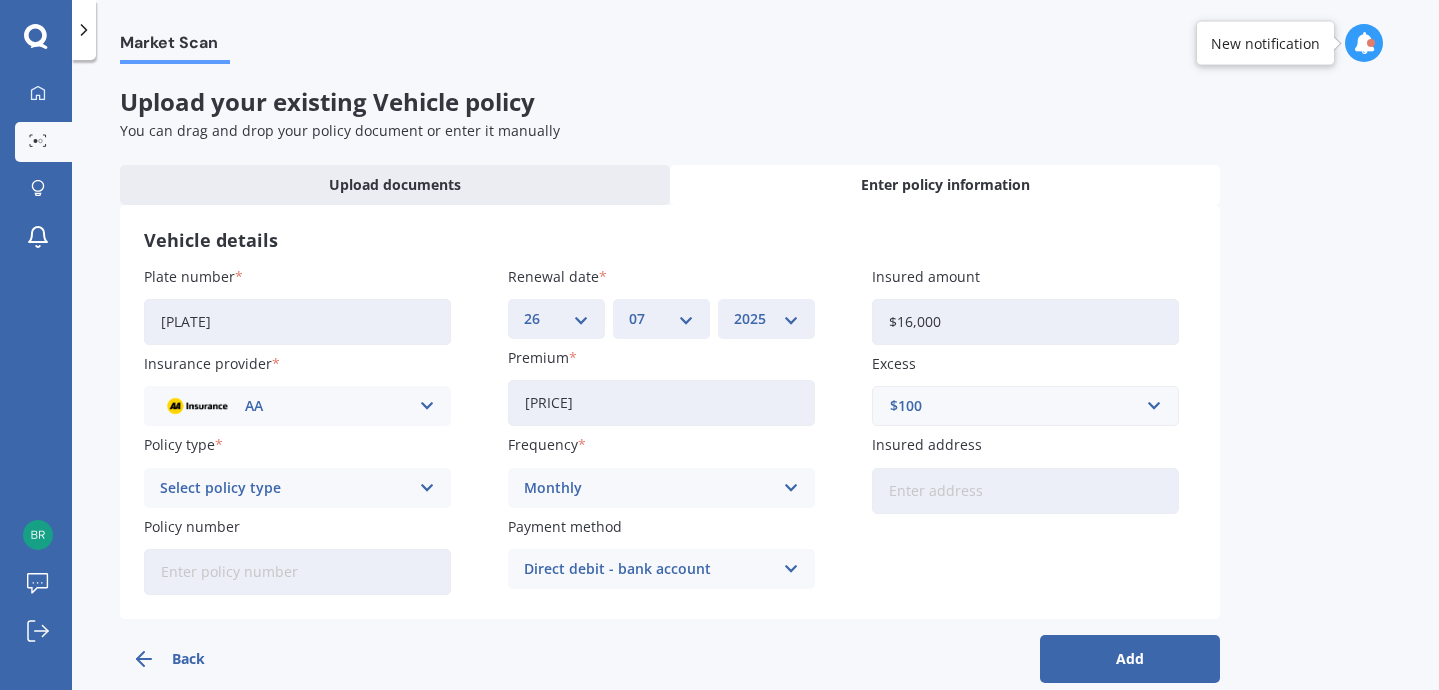 click on "$100" at bounding box center (1013, 406) 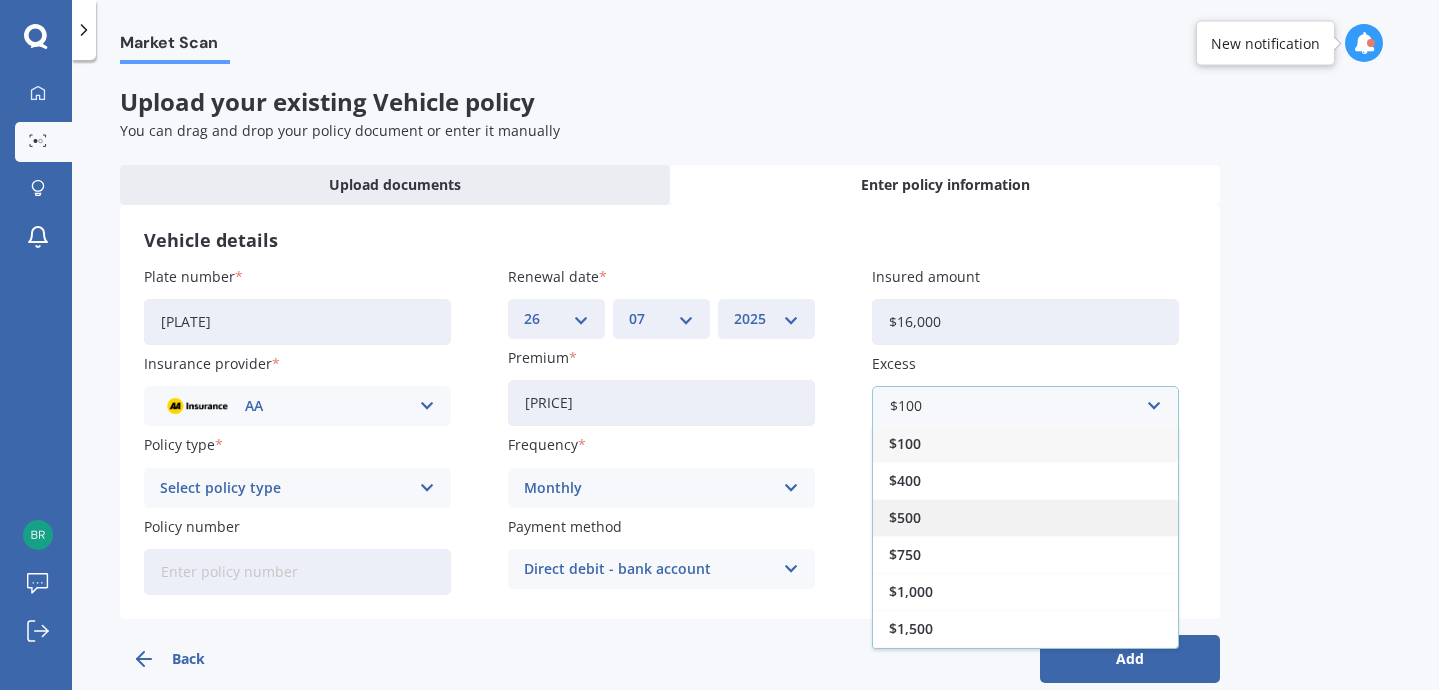 click on "$500" at bounding box center (1025, 517) 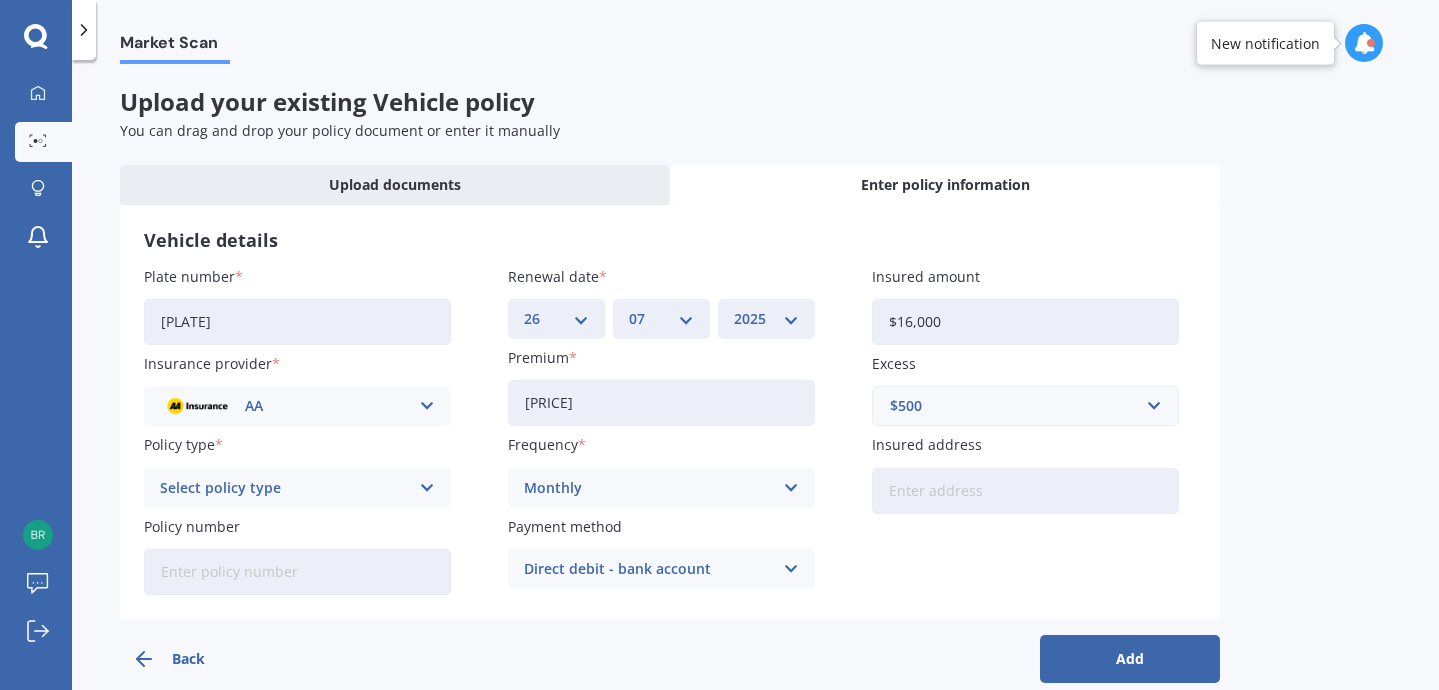 click on "Select policy type" at bounding box center (284, 488) 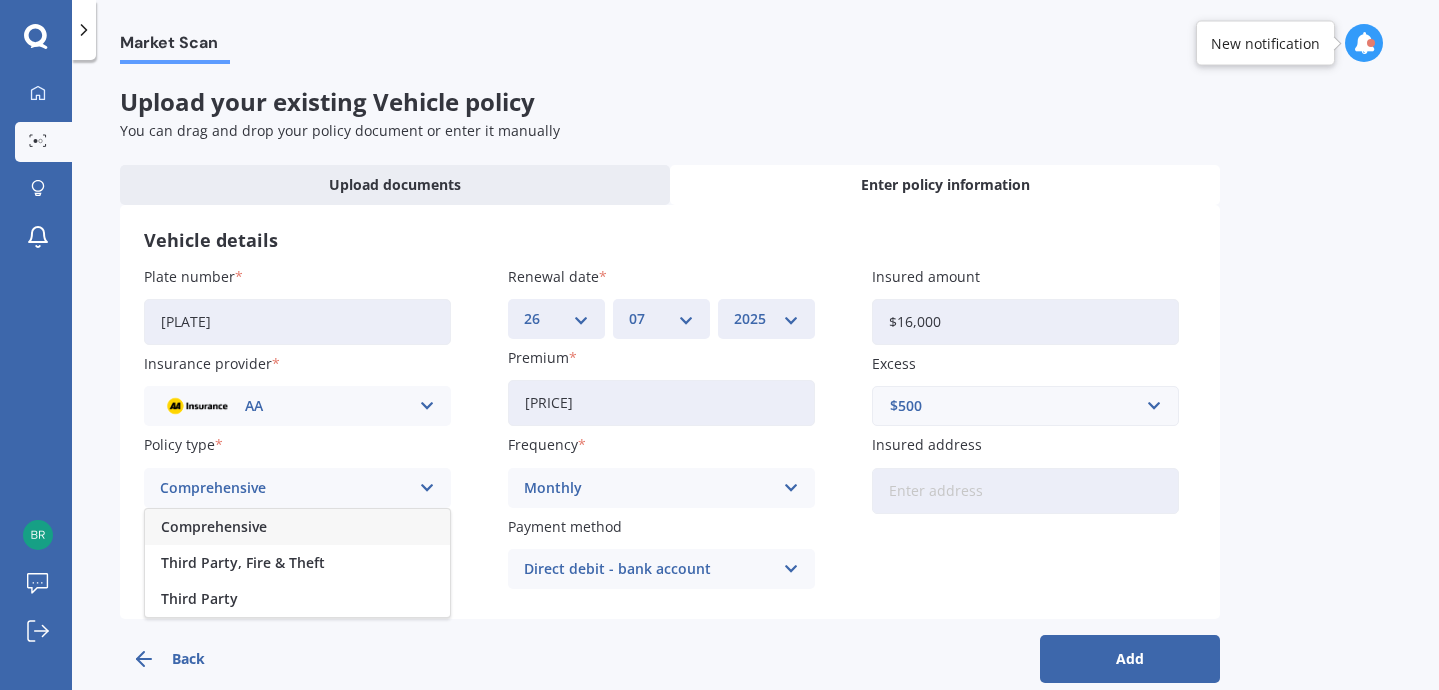 click on "Comprehensive" at bounding box center [297, 527] 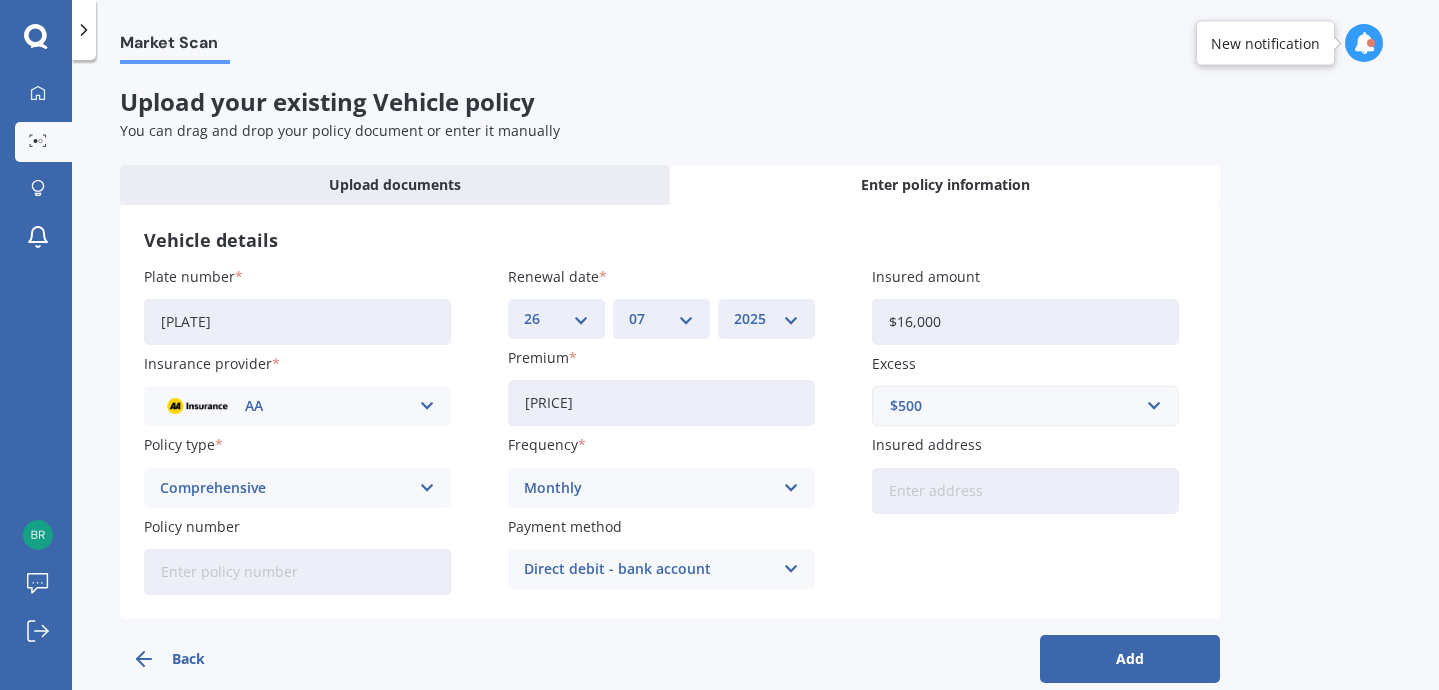 click on "Policy number" at bounding box center (297, 572) 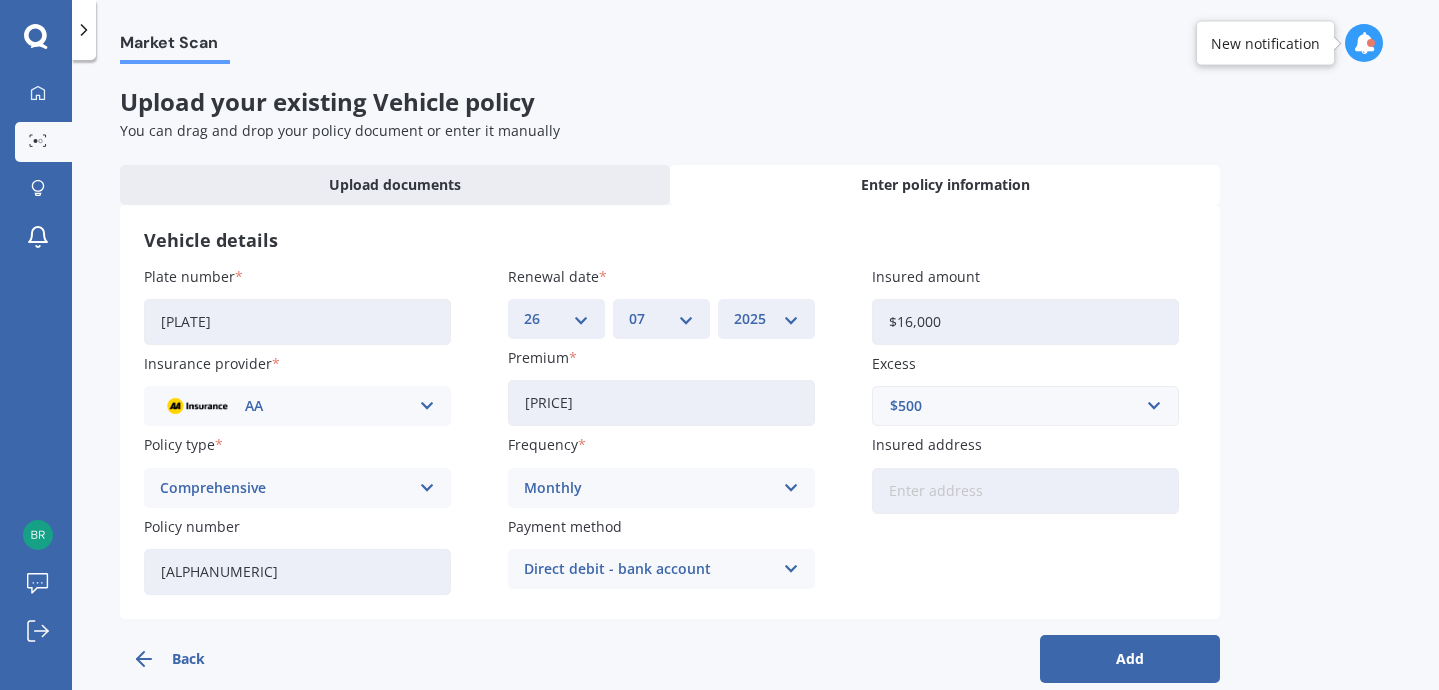 click on "Insured address" at bounding box center (1025, 491) 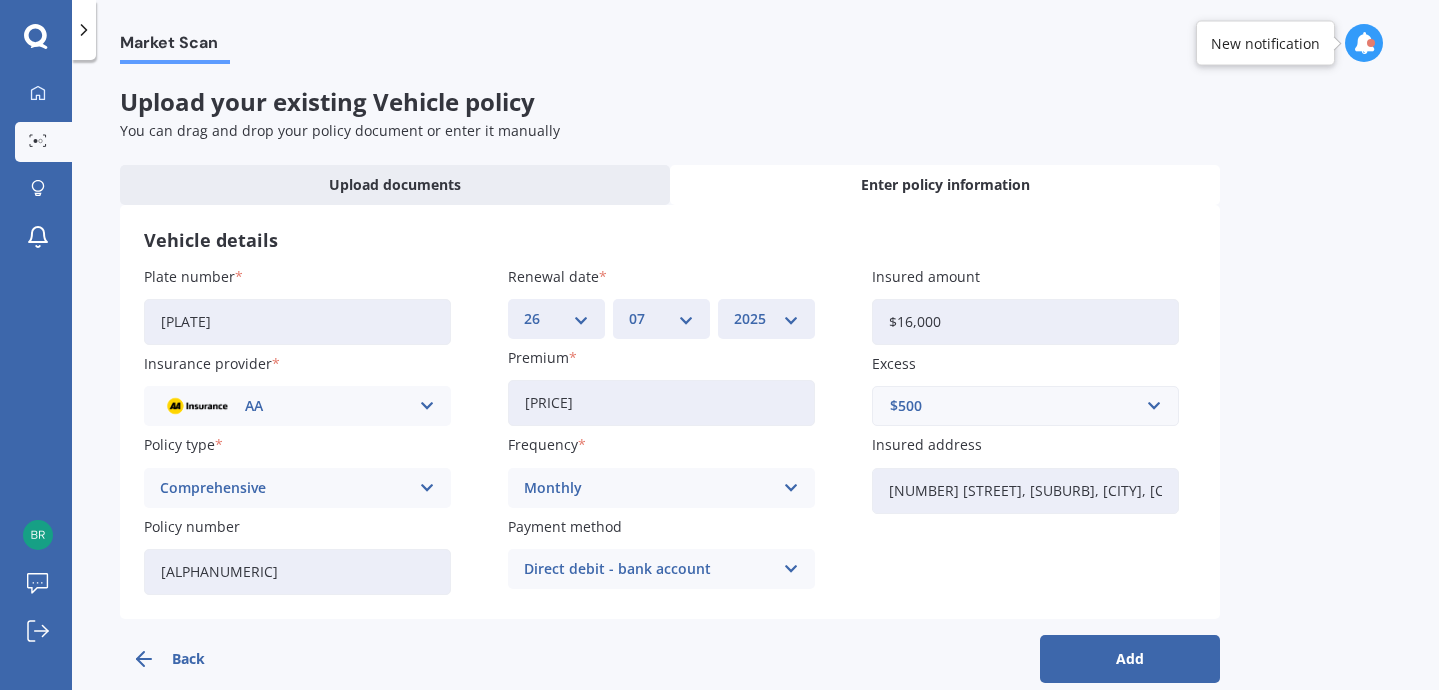 type on "[NUMBER] [STREET], [SUBURB], [CITY] [POSTAL_CODE]" 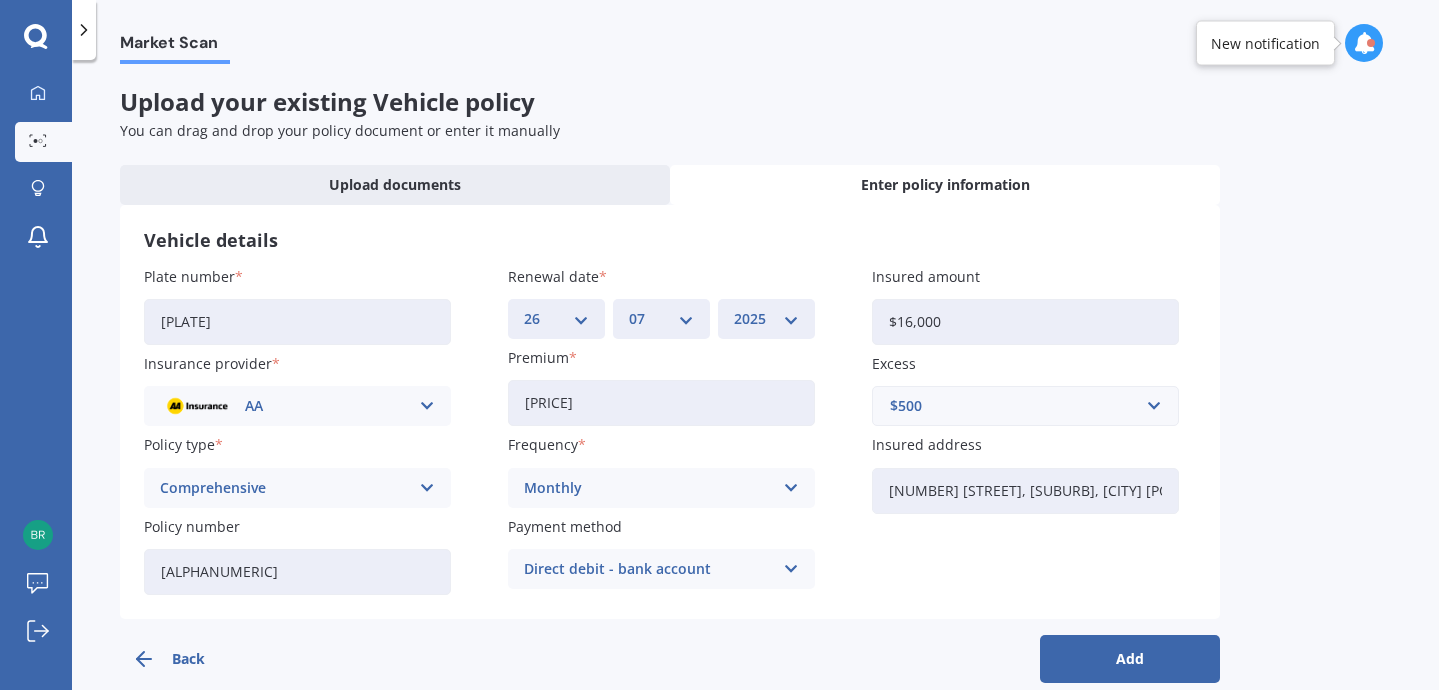 click on "Add" at bounding box center [1130, 659] 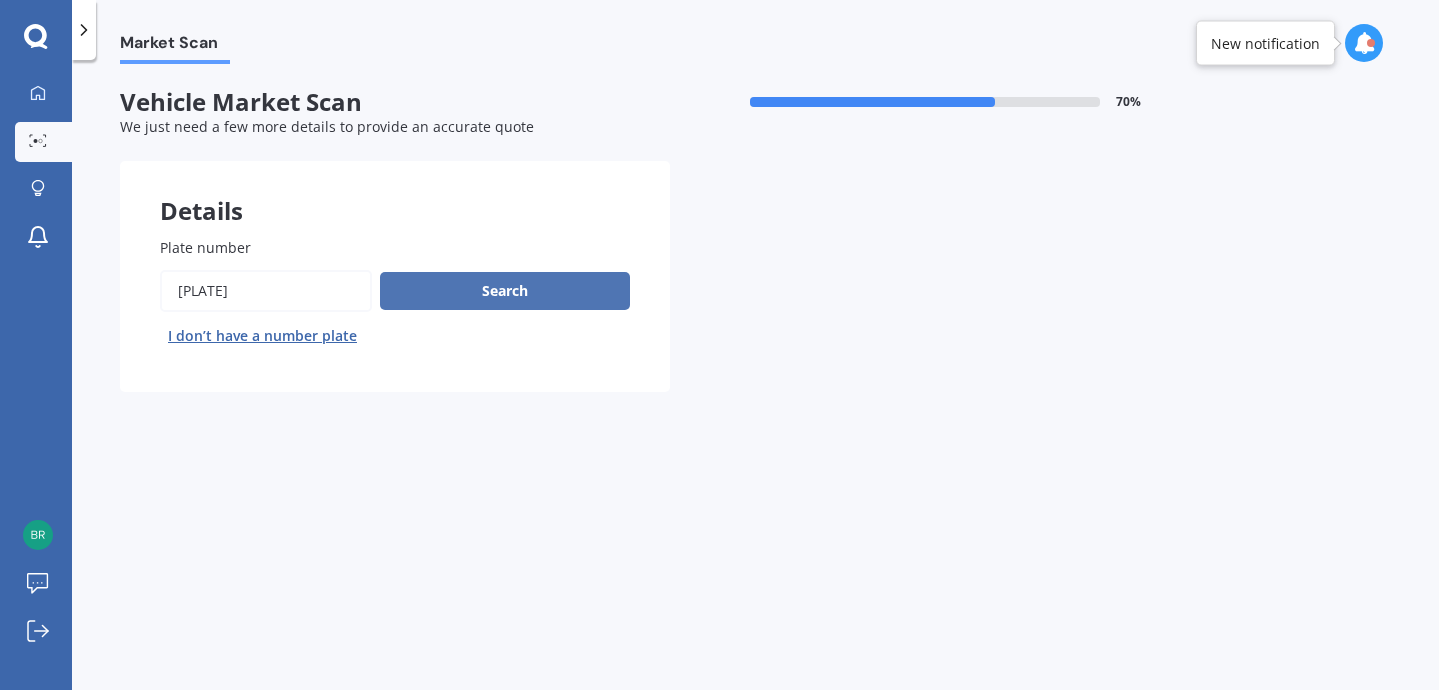 click on "Search" at bounding box center [505, 291] 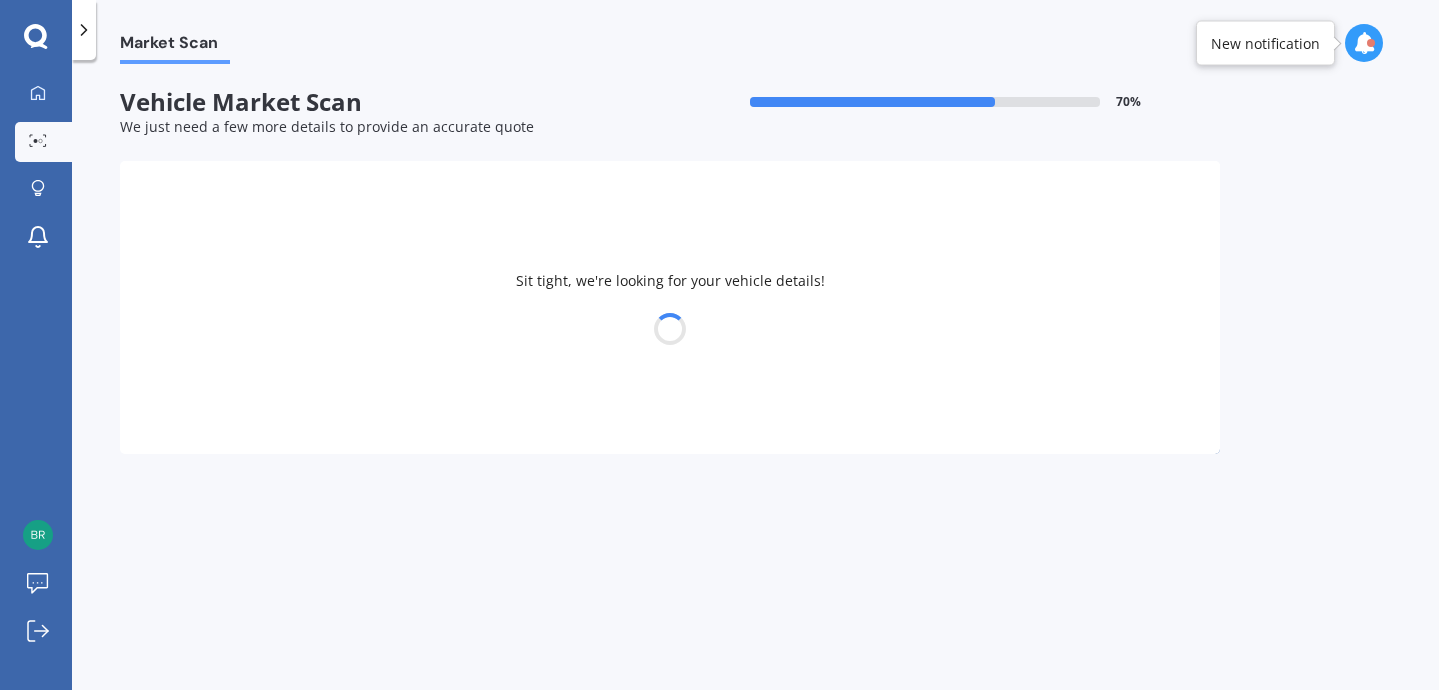 select on "TOYOTA" 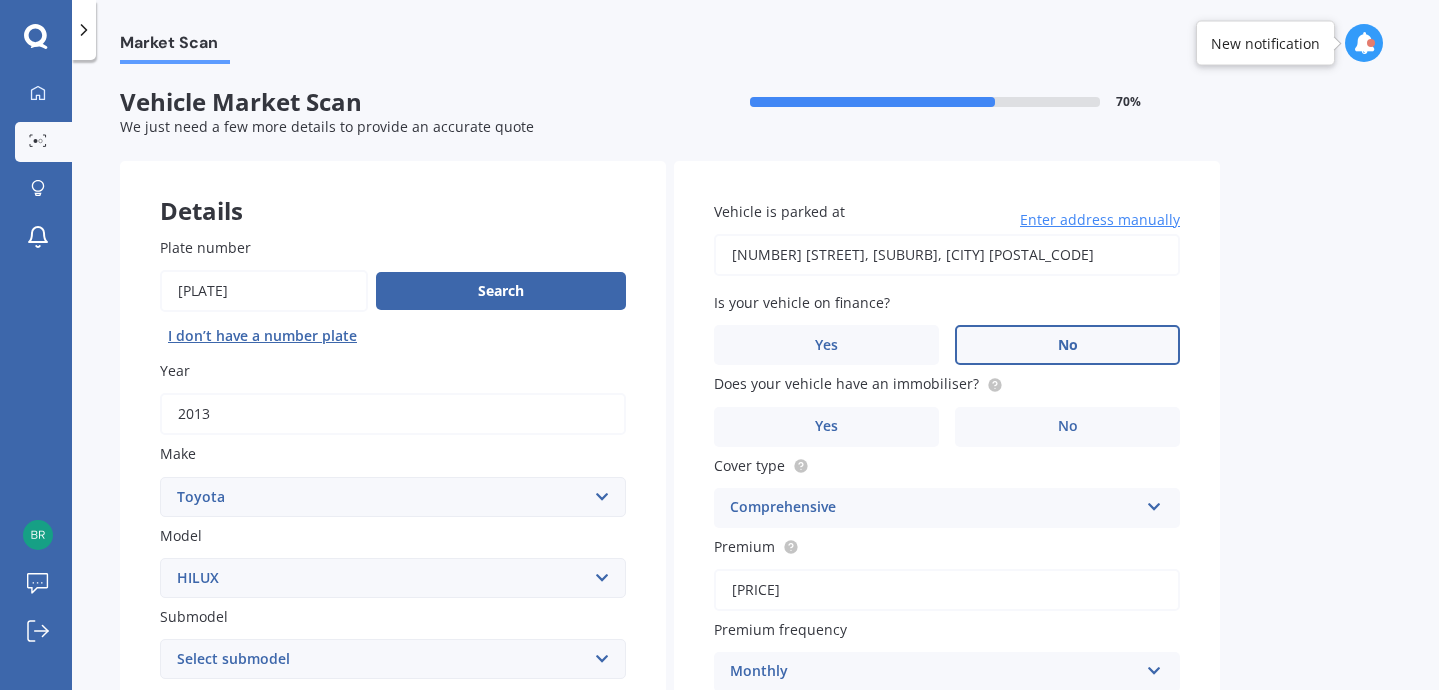 click on "No" at bounding box center (1067, 345) 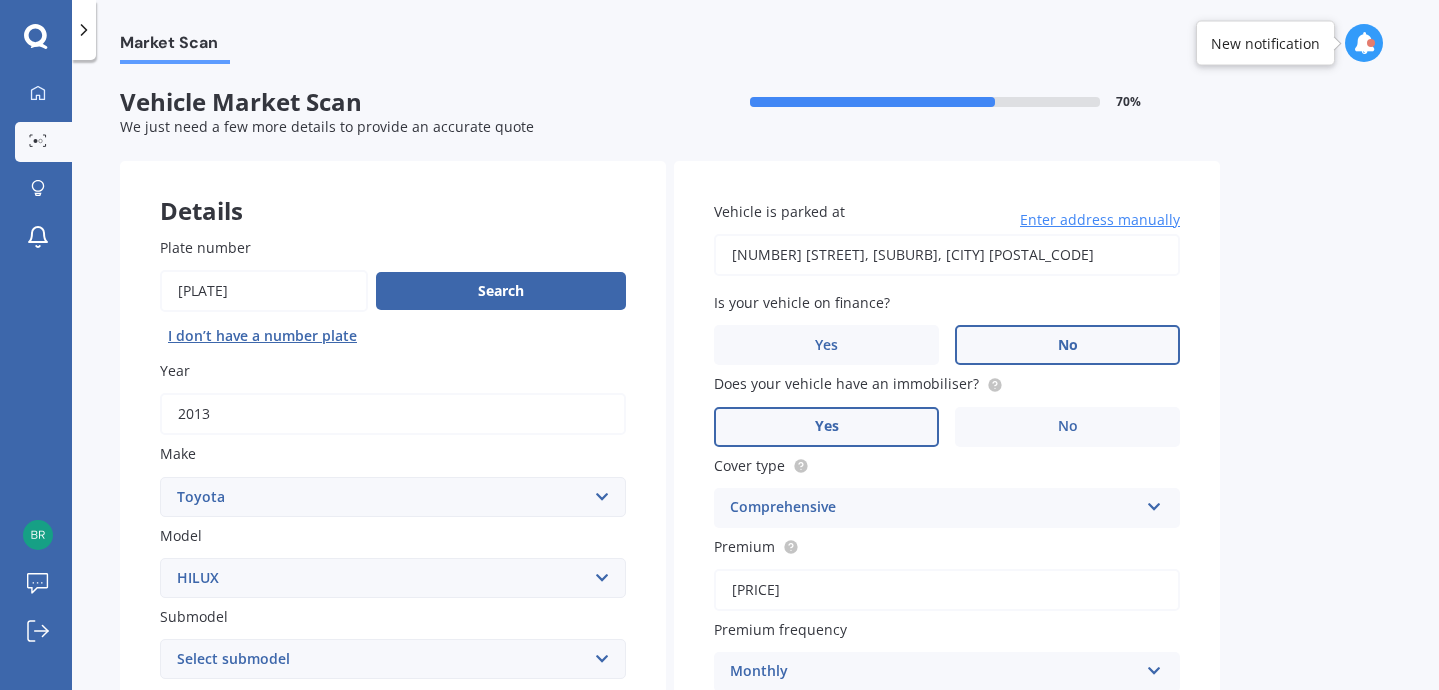 click on "Yes" at bounding box center (826, 427) 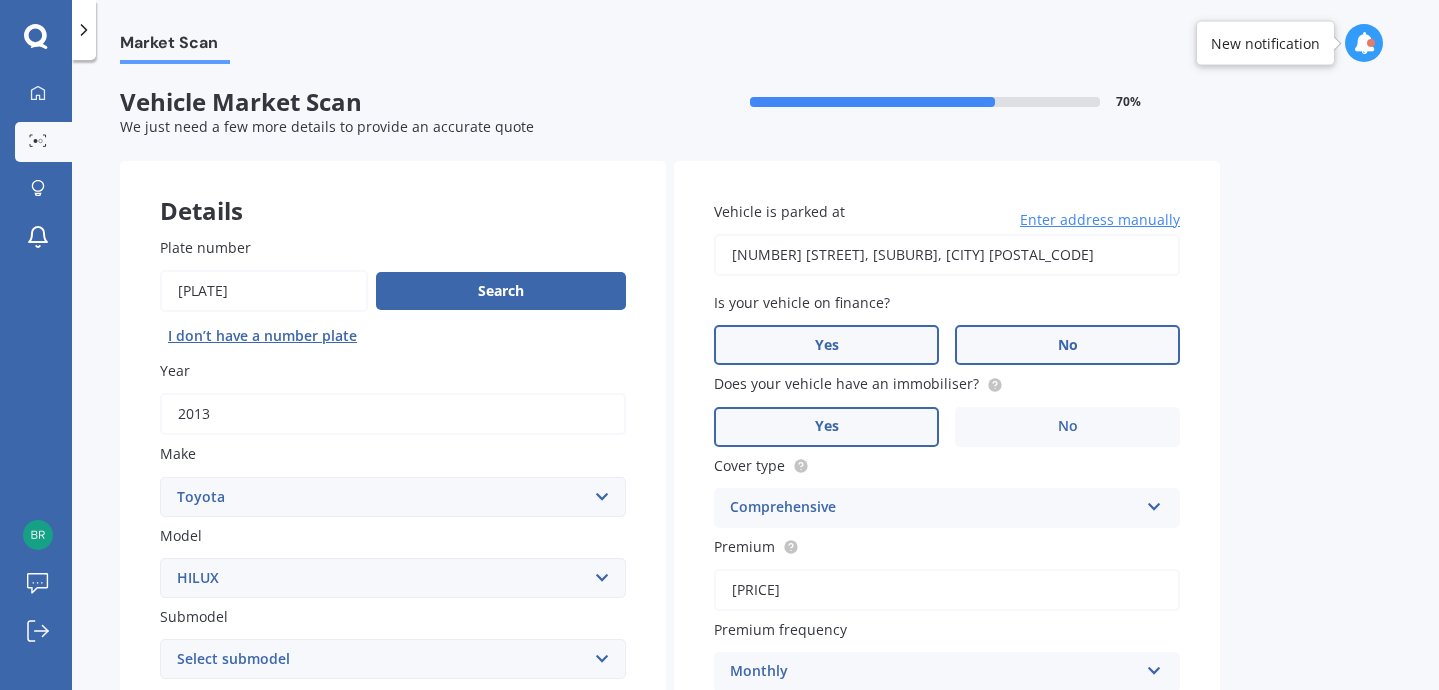click on "Yes" at bounding box center (826, 345) 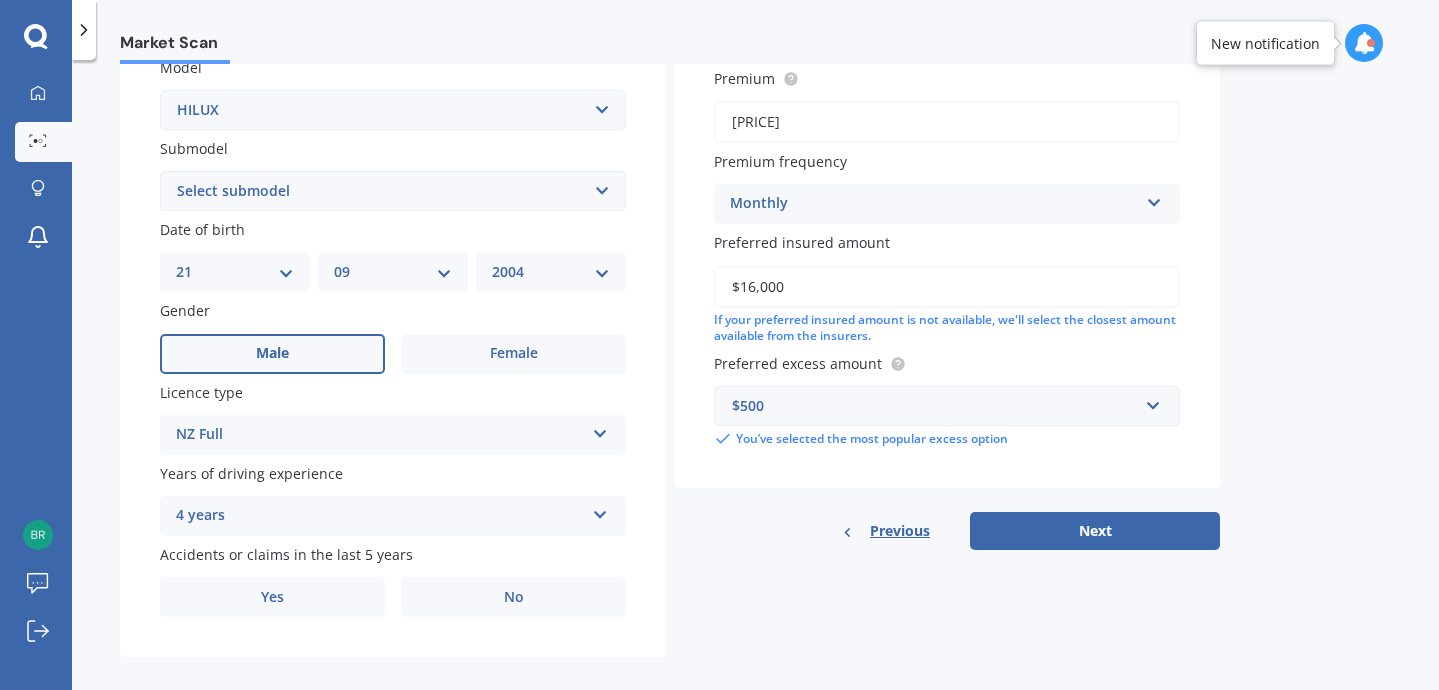 scroll, scrollTop: 481, scrollLeft: 0, axis: vertical 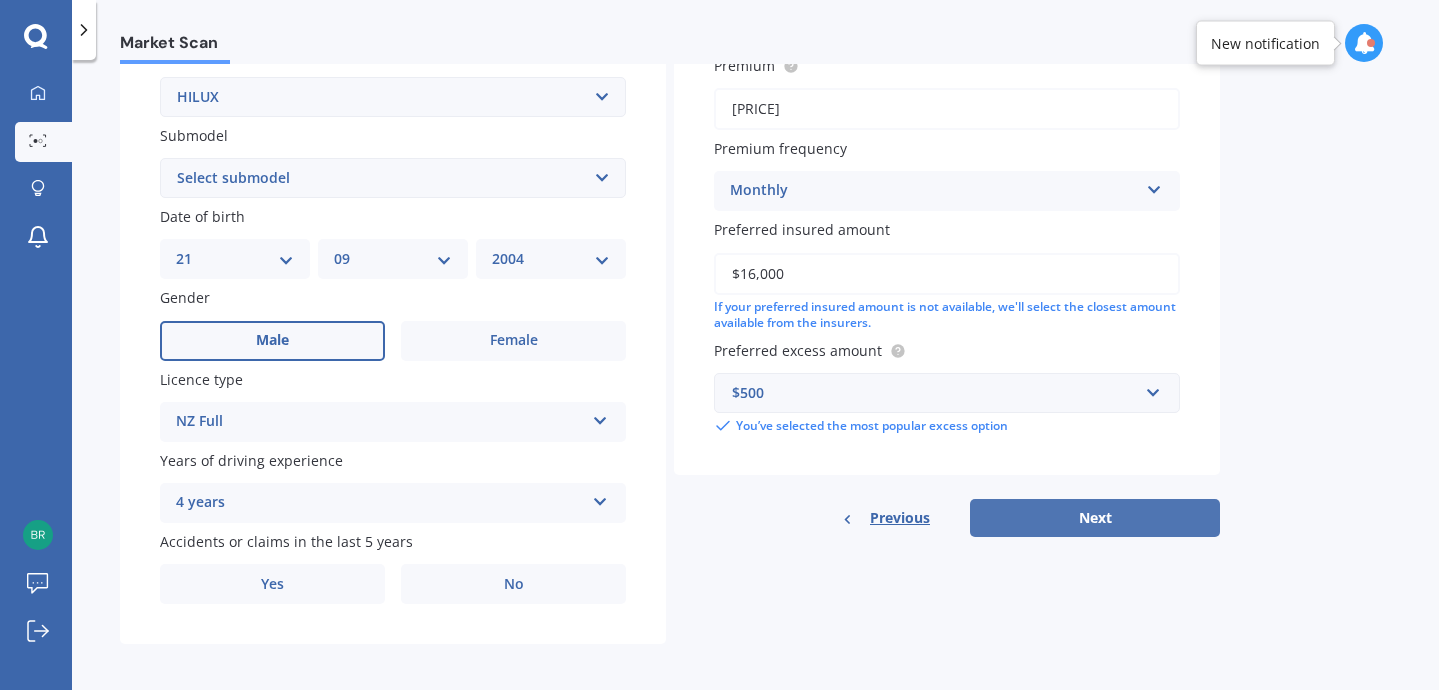 click on "Next" at bounding box center (1095, 518) 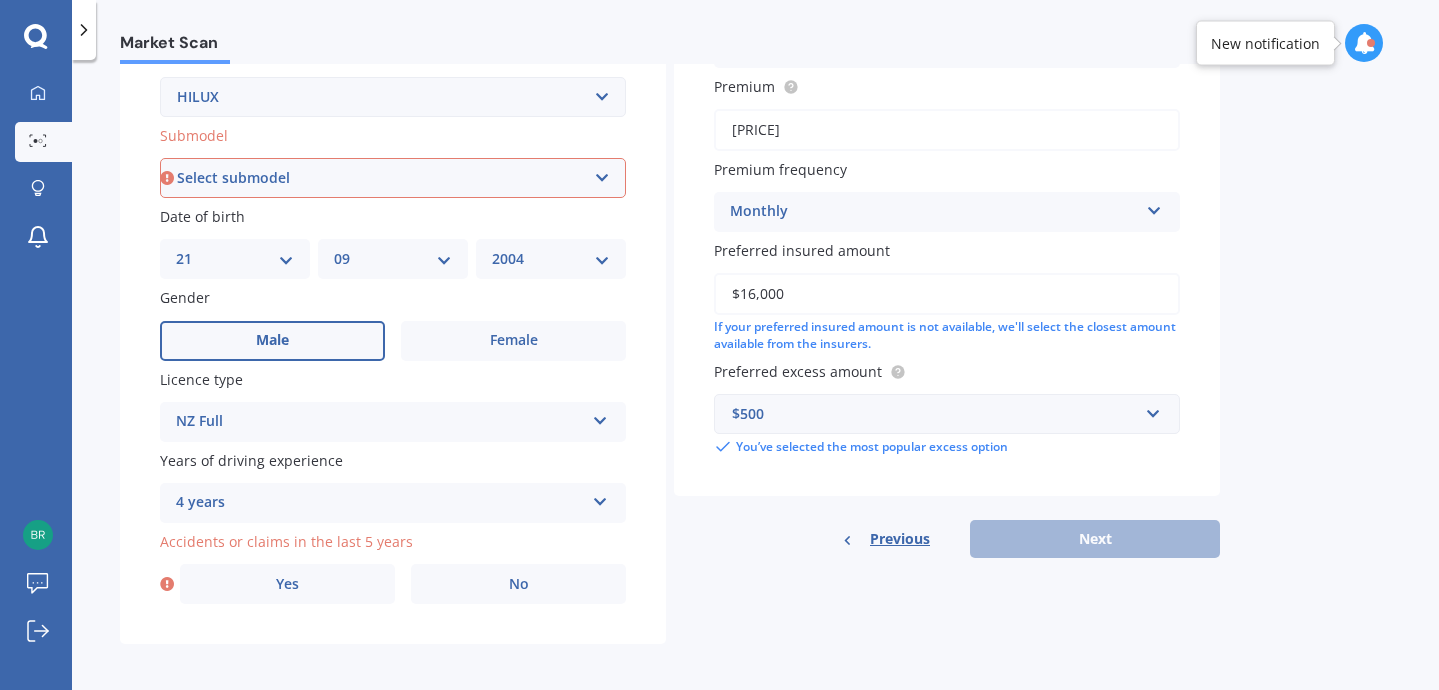 click on "Select submodel (All other) Diesel Diesel 4WD Petrol 4WD SR TD DC 2.8D/6AT/UT Surf 3.0L Diesel Turbo Ute diesel Ute diesel turbo V6" at bounding box center [393, 178] 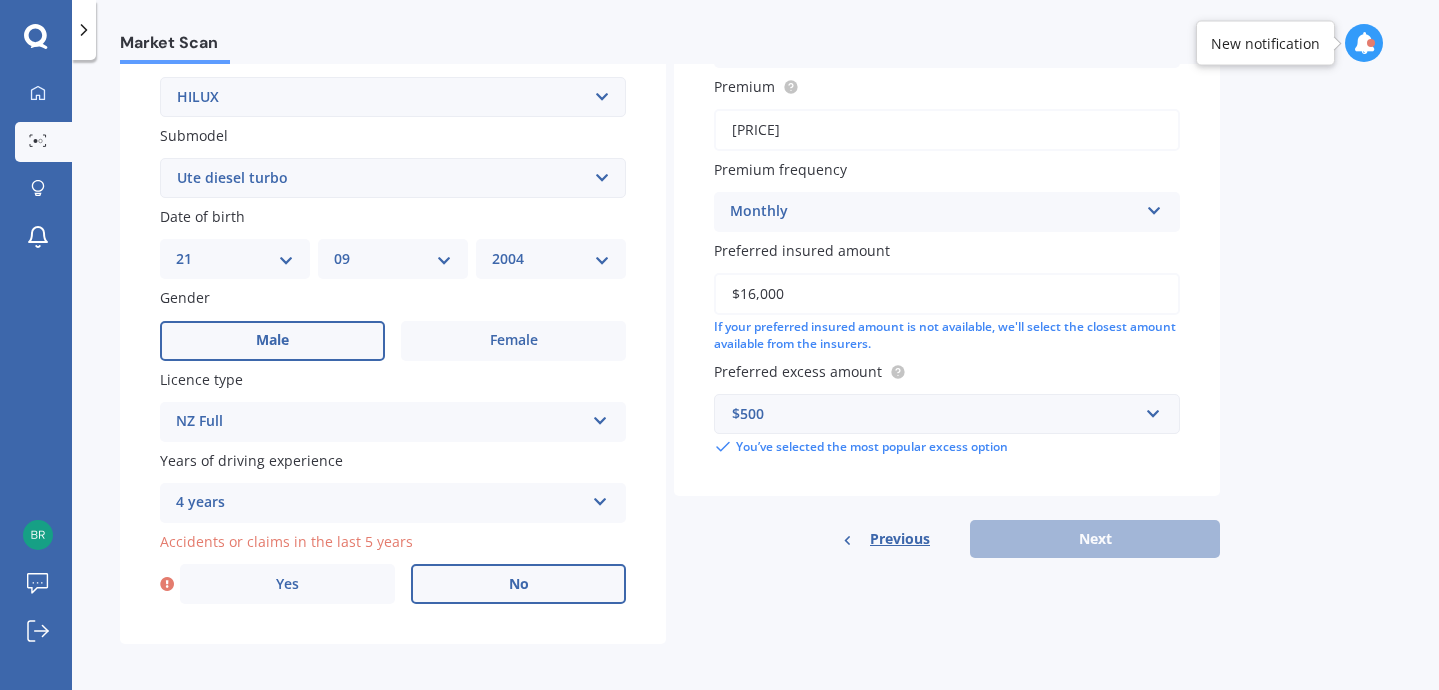 scroll, scrollTop: 492, scrollLeft: 0, axis: vertical 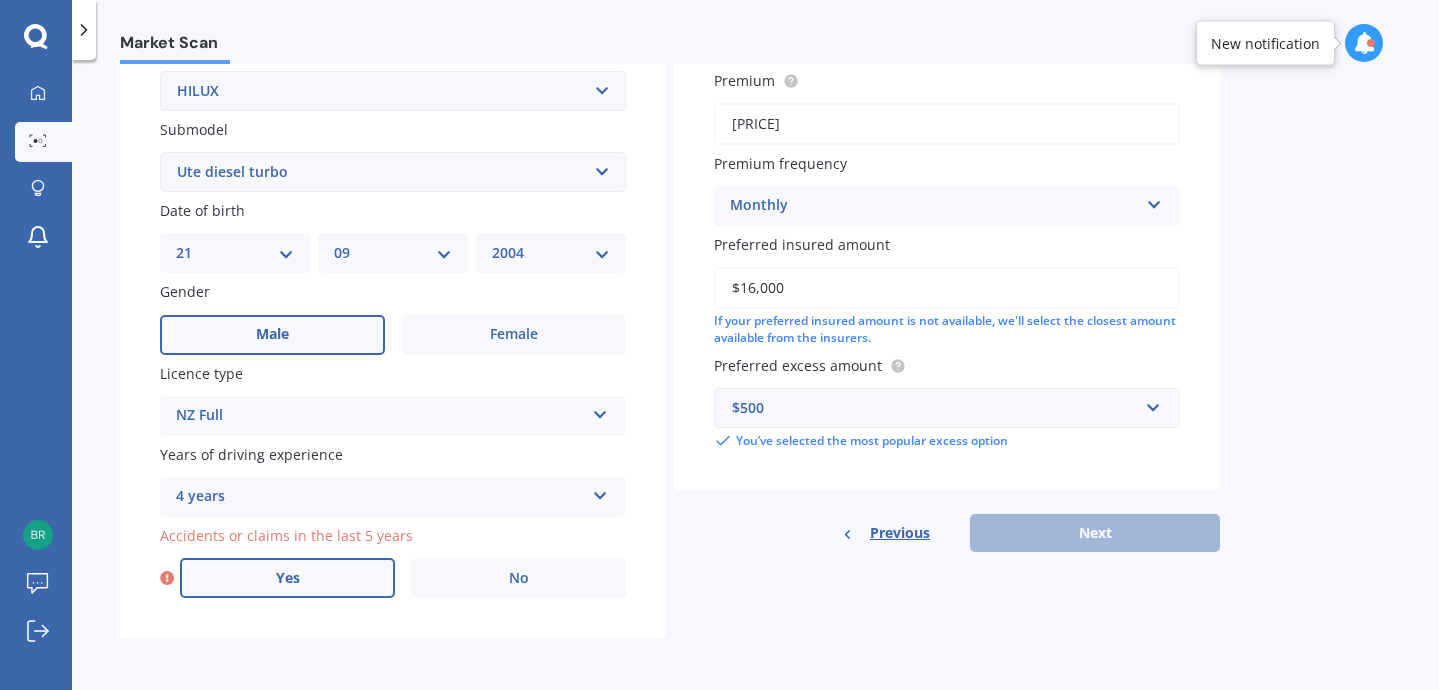 click on "Yes" at bounding box center (287, 578) 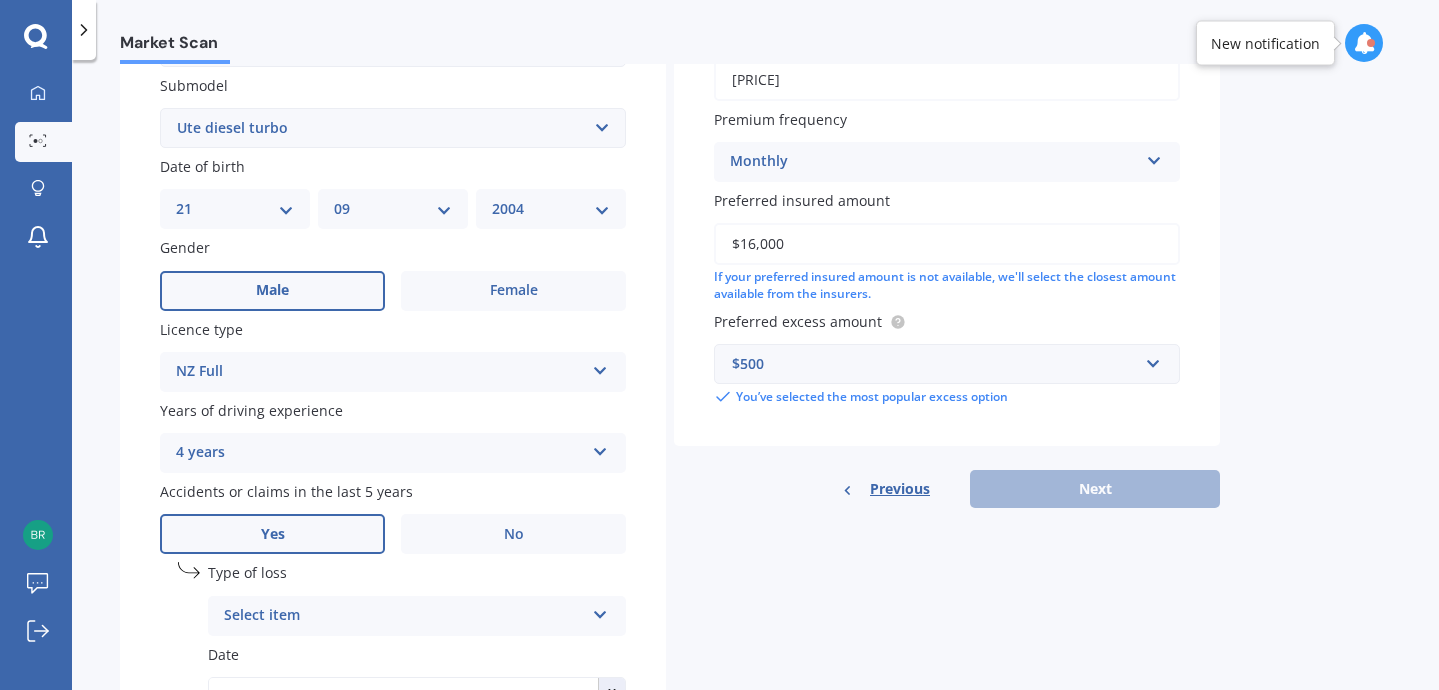 scroll, scrollTop: 710, scrollLeft: 0, axis: vertical 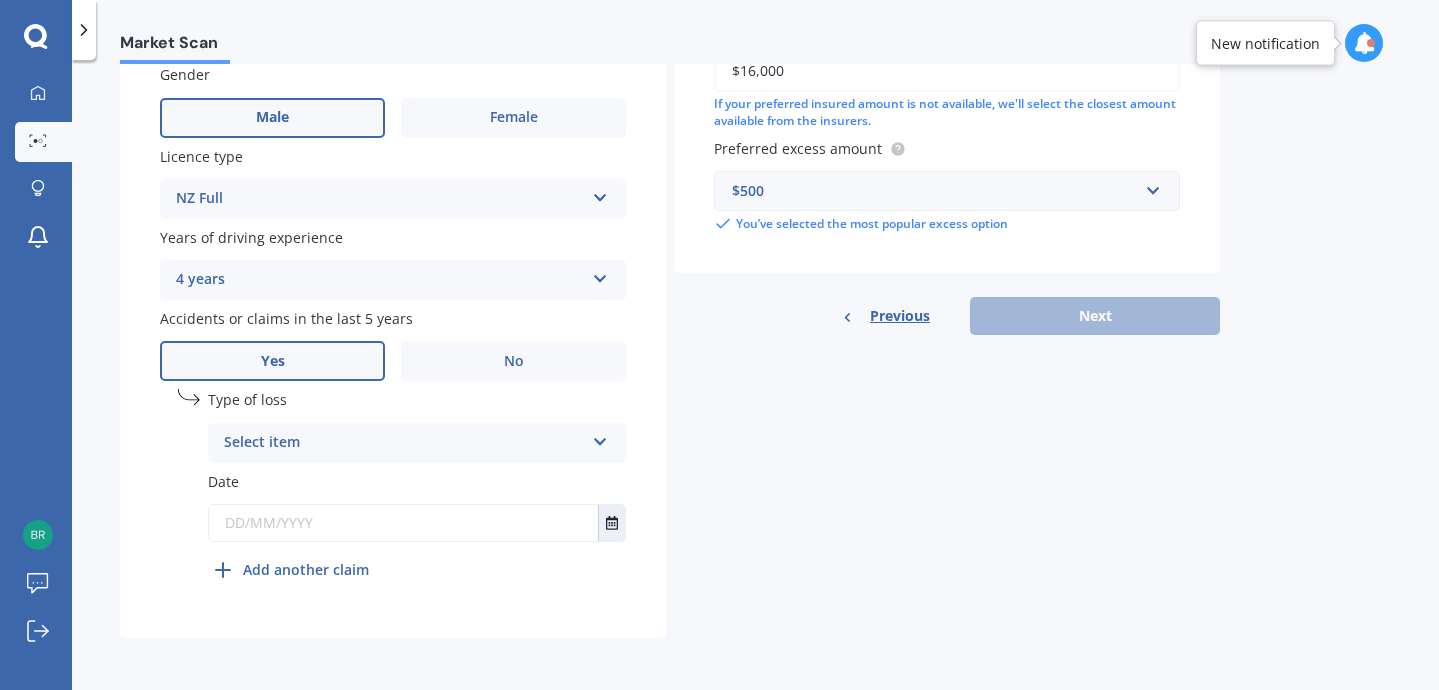 click on "Select item" at bounding box center (404, 443) 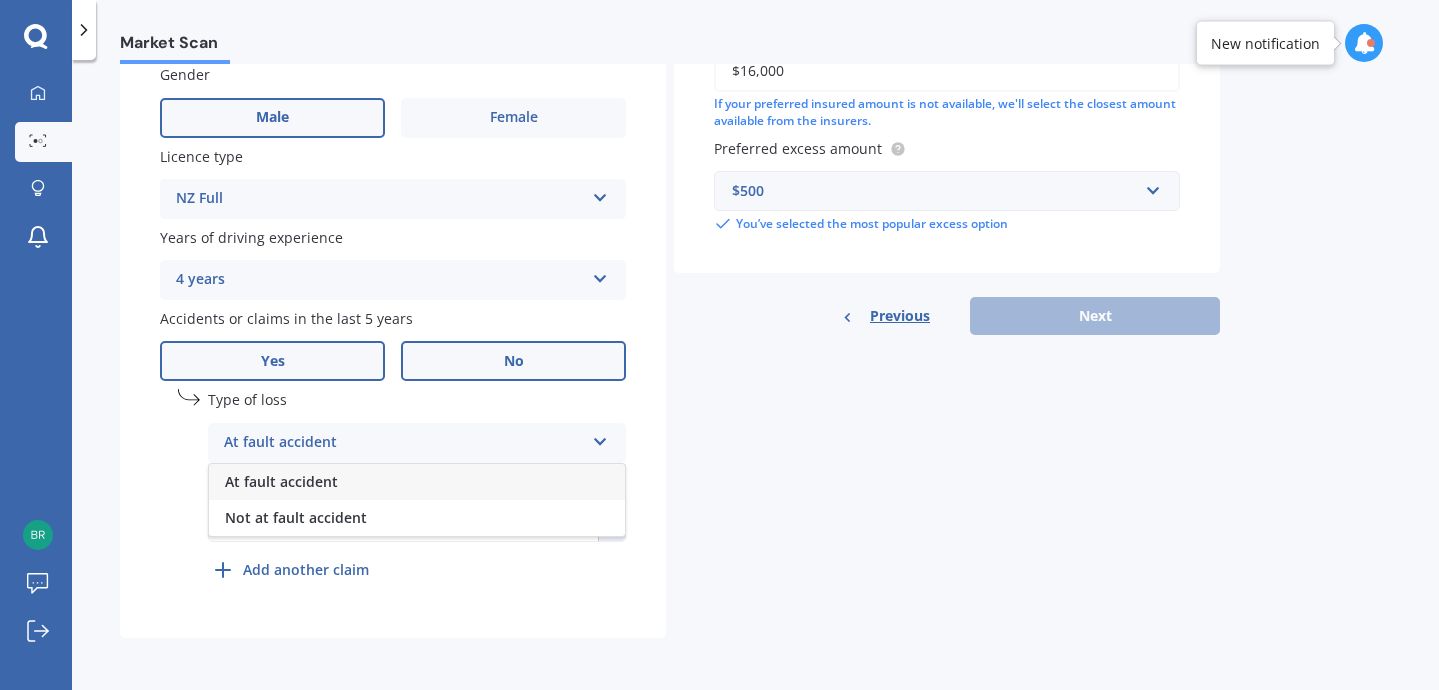 click on "No" at bounding box center (513, 361) 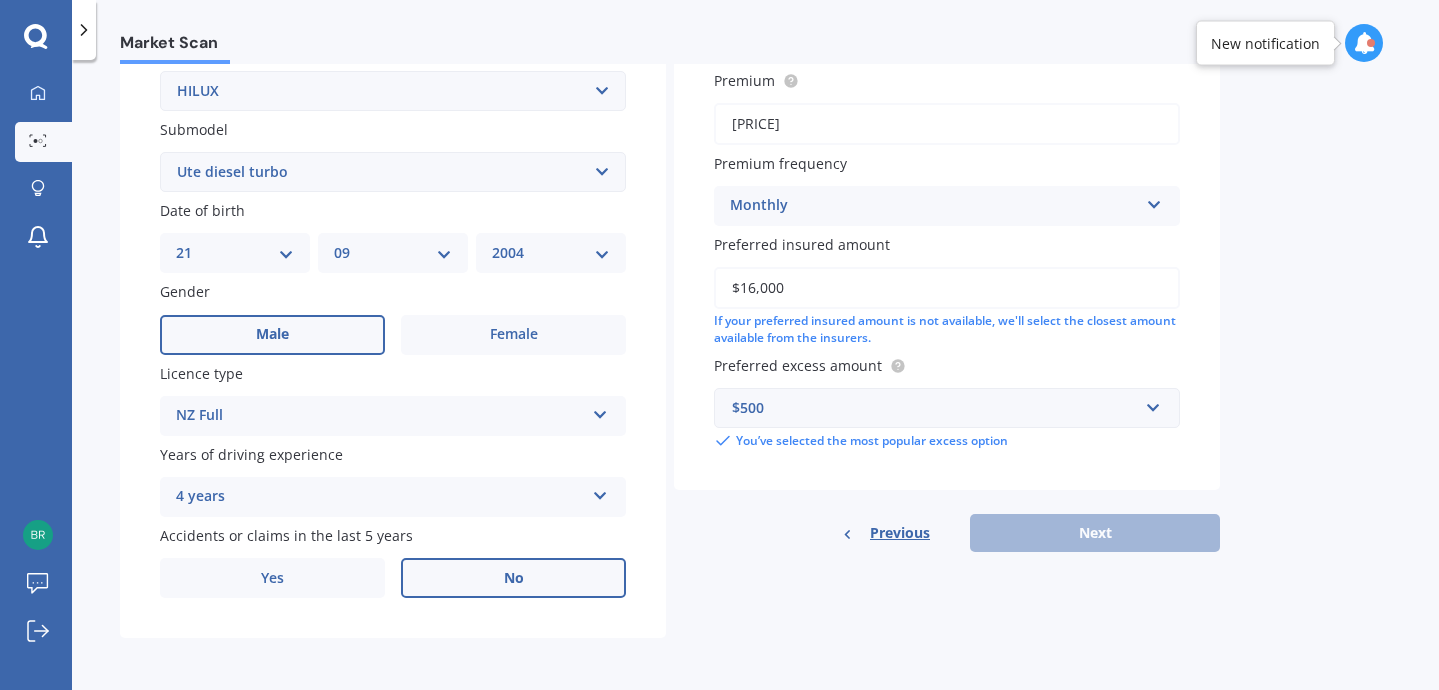 scroll, scrollTop: 492, scrollLeft: 0, axis: vertical 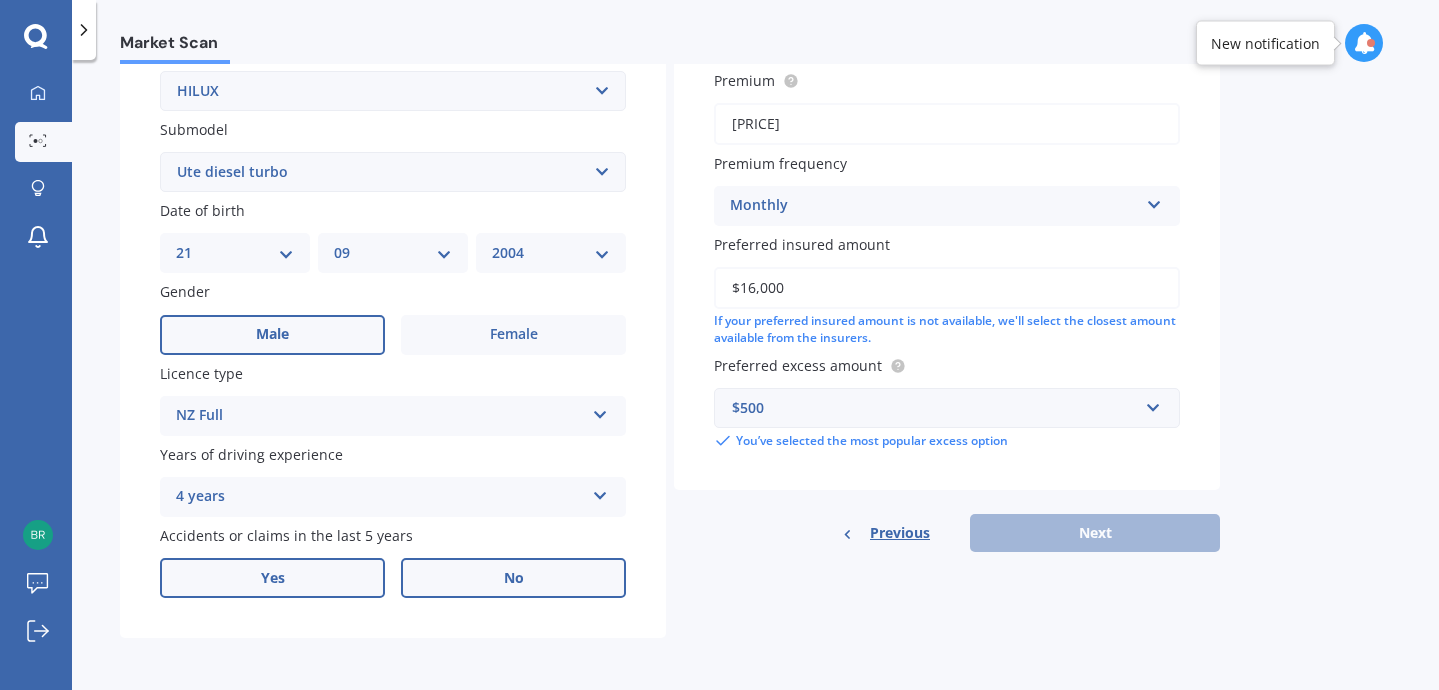click on "Yes" at bounding box center (272, 578) 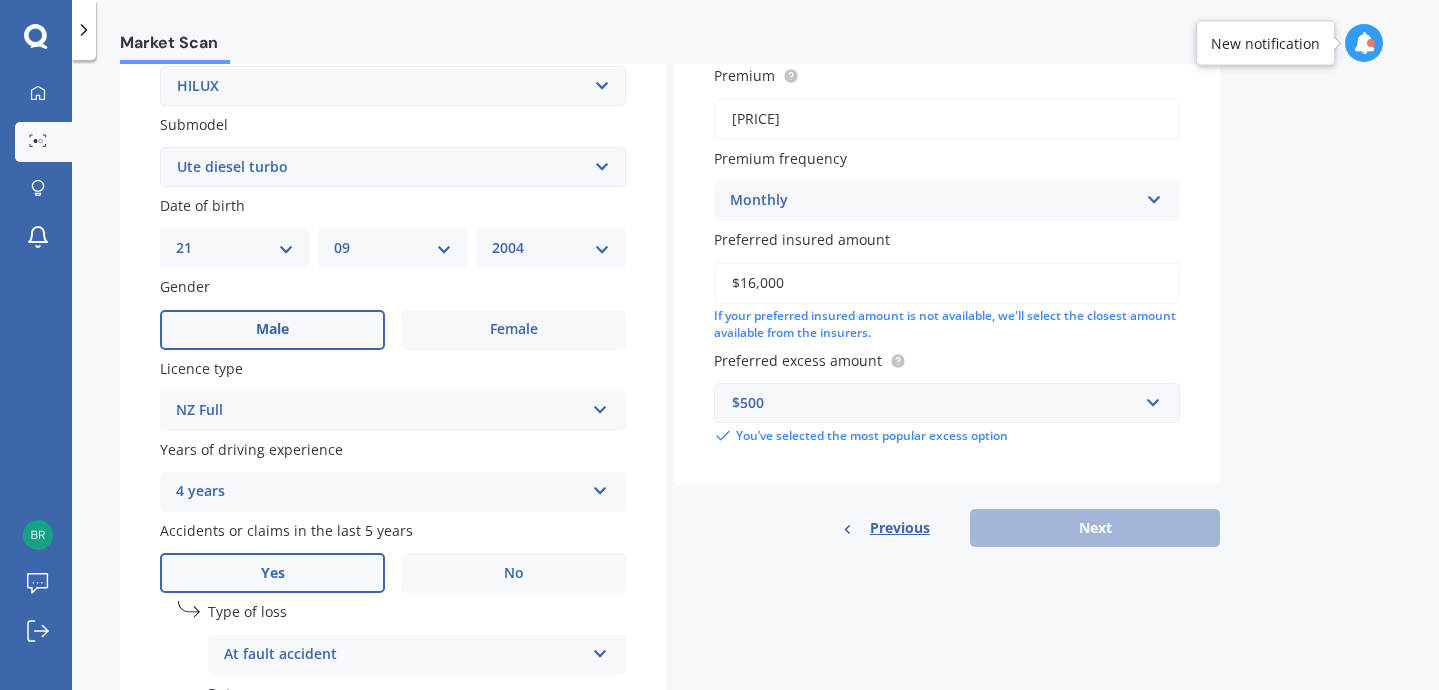 scroll, scrollTop: 710, scrollLeft: 0, axis: vertical 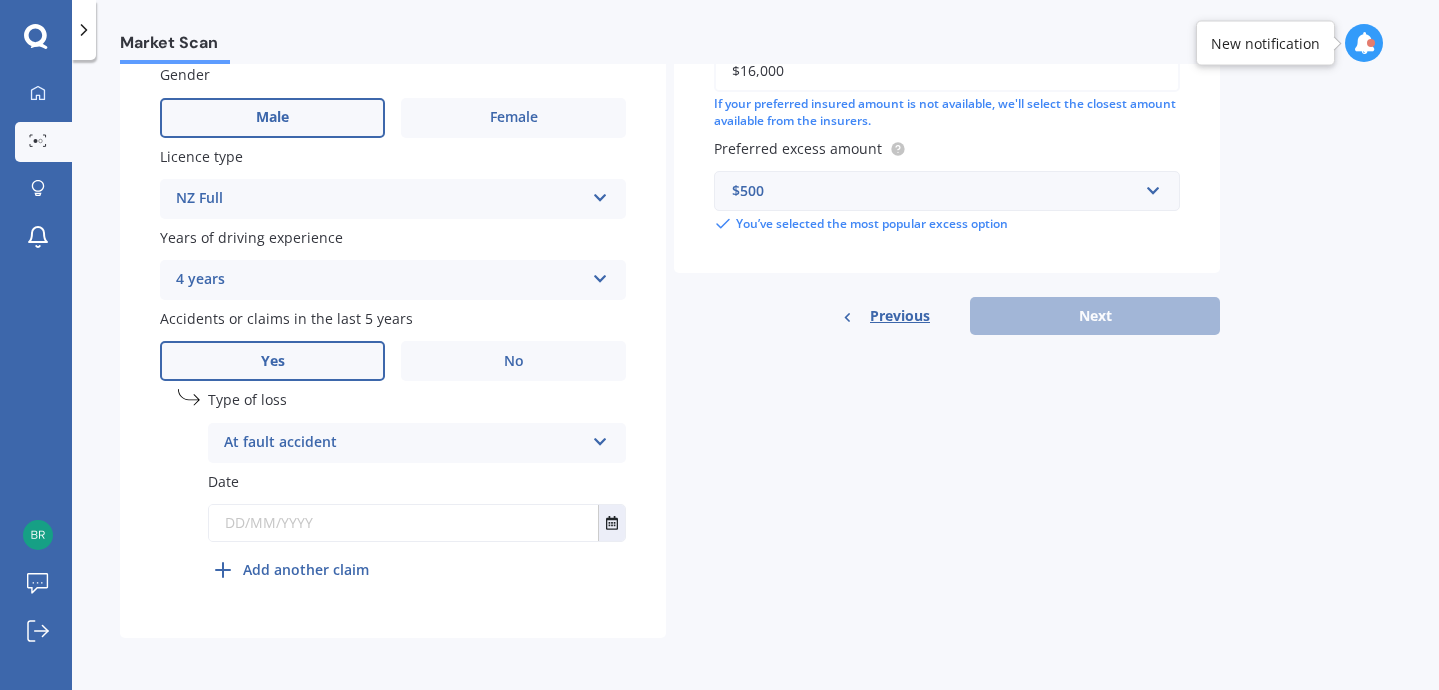 click at bounding box center [403, 523] 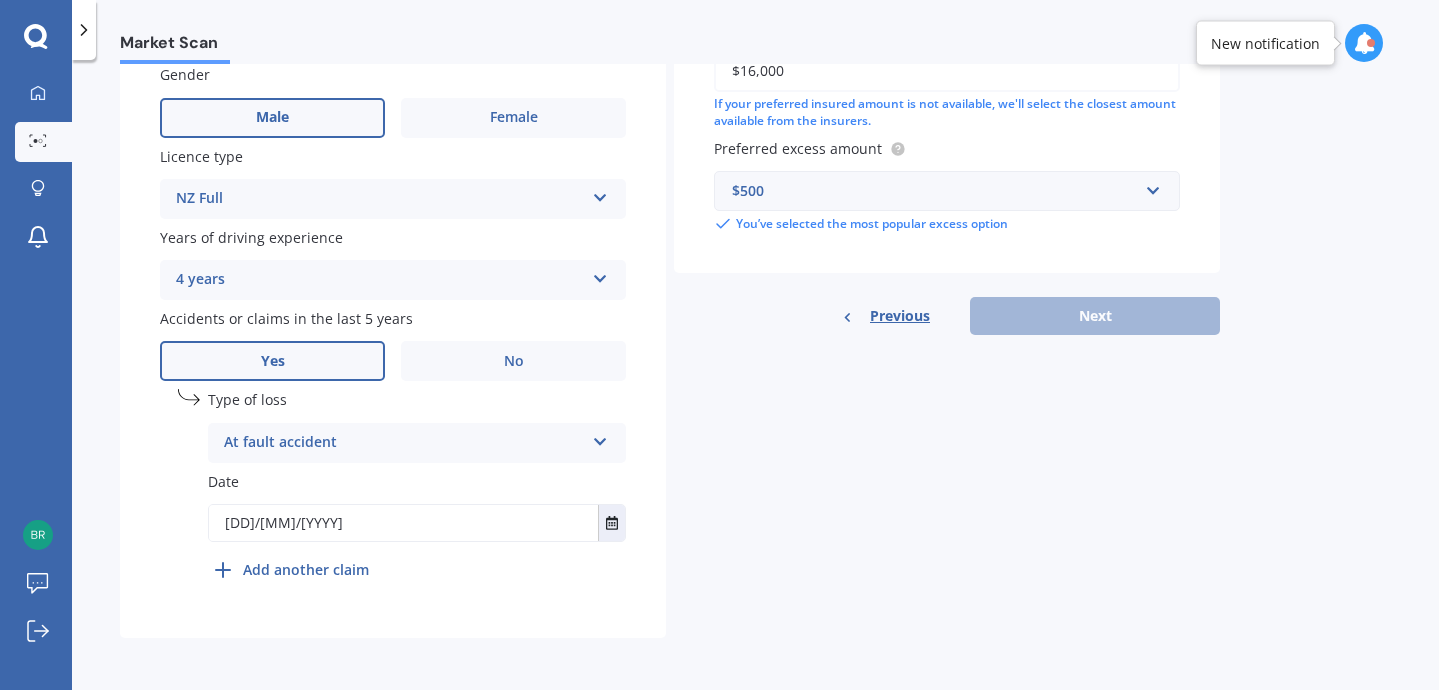 type on "[DD]/[MM]/[YYYY]" 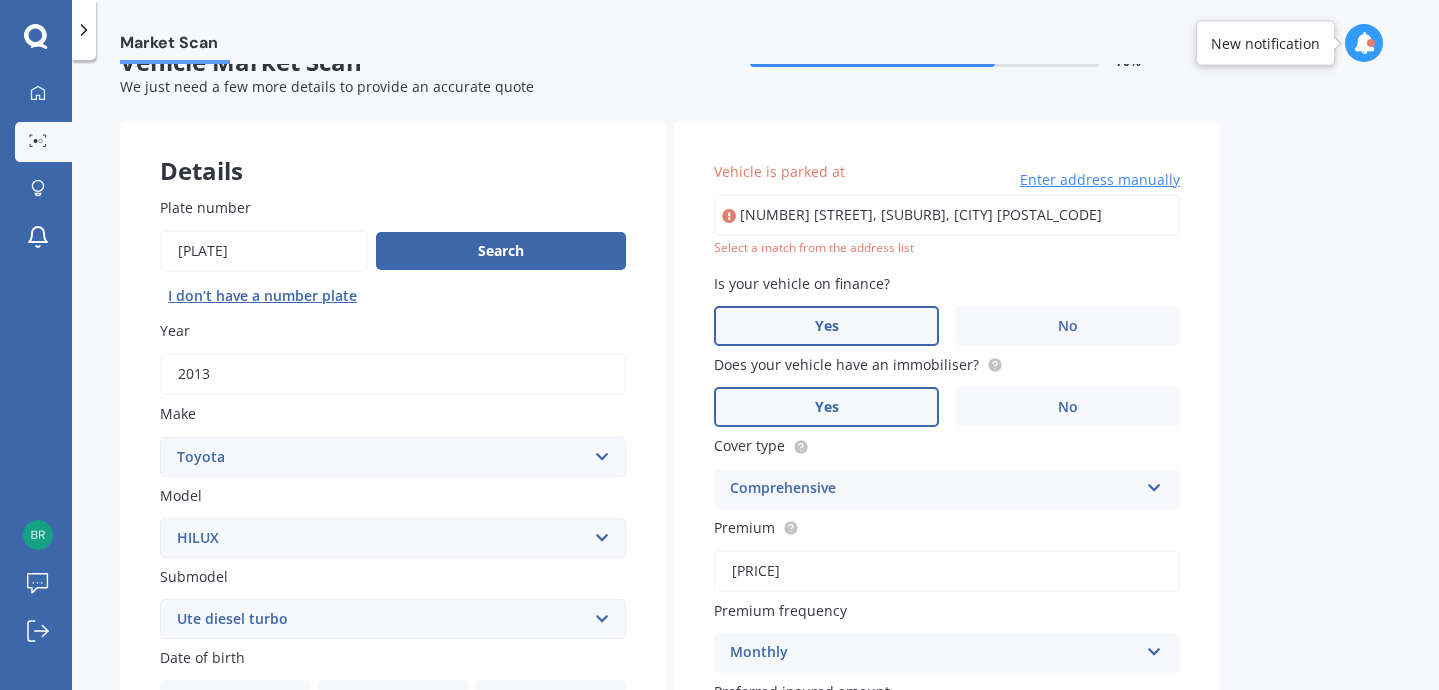 scroll, scrollTop: 20, scrollLeft: 0, axis: vertical 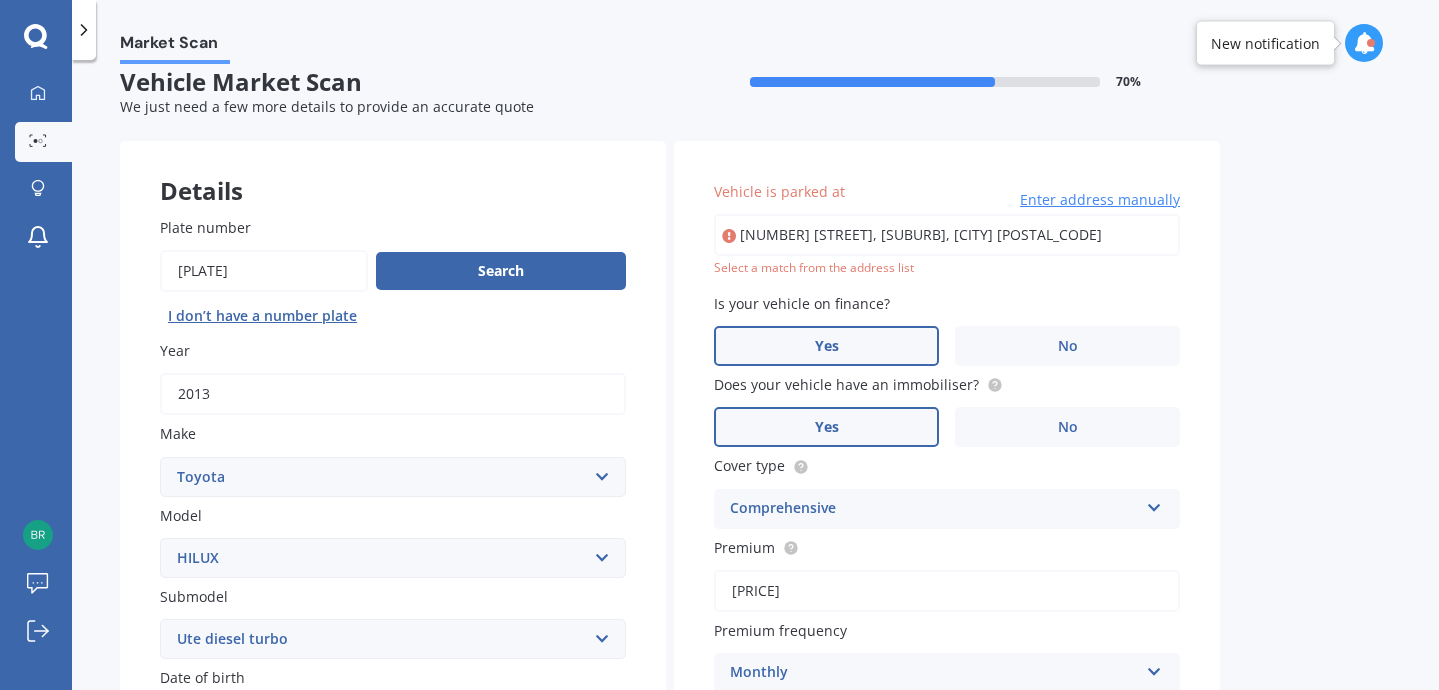 click on "[NUMBER] [STREET], [SUBURB], [CITY] [POSTAL_CODE]" at bounding box center (947, 235) 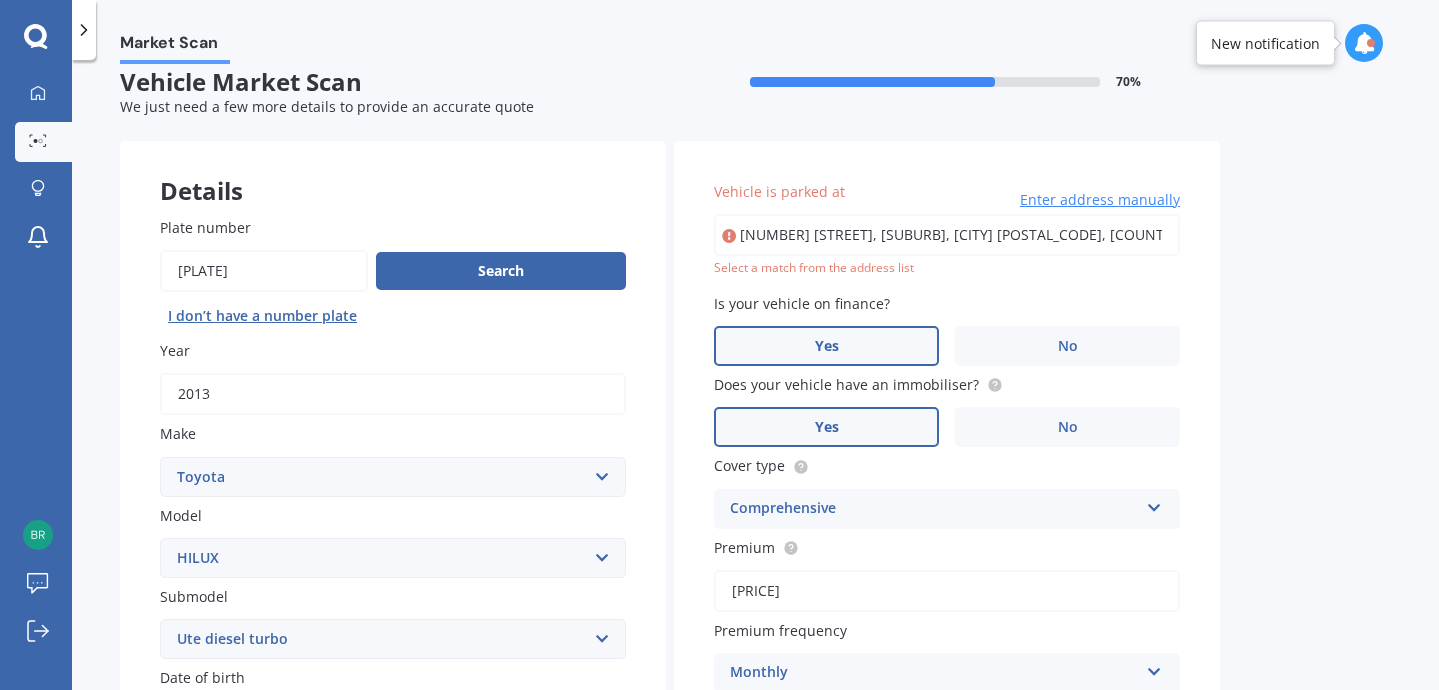 type on "[NUMBER] [STREET], [SUBURB], [CITY] [POSTAL_CODE]" 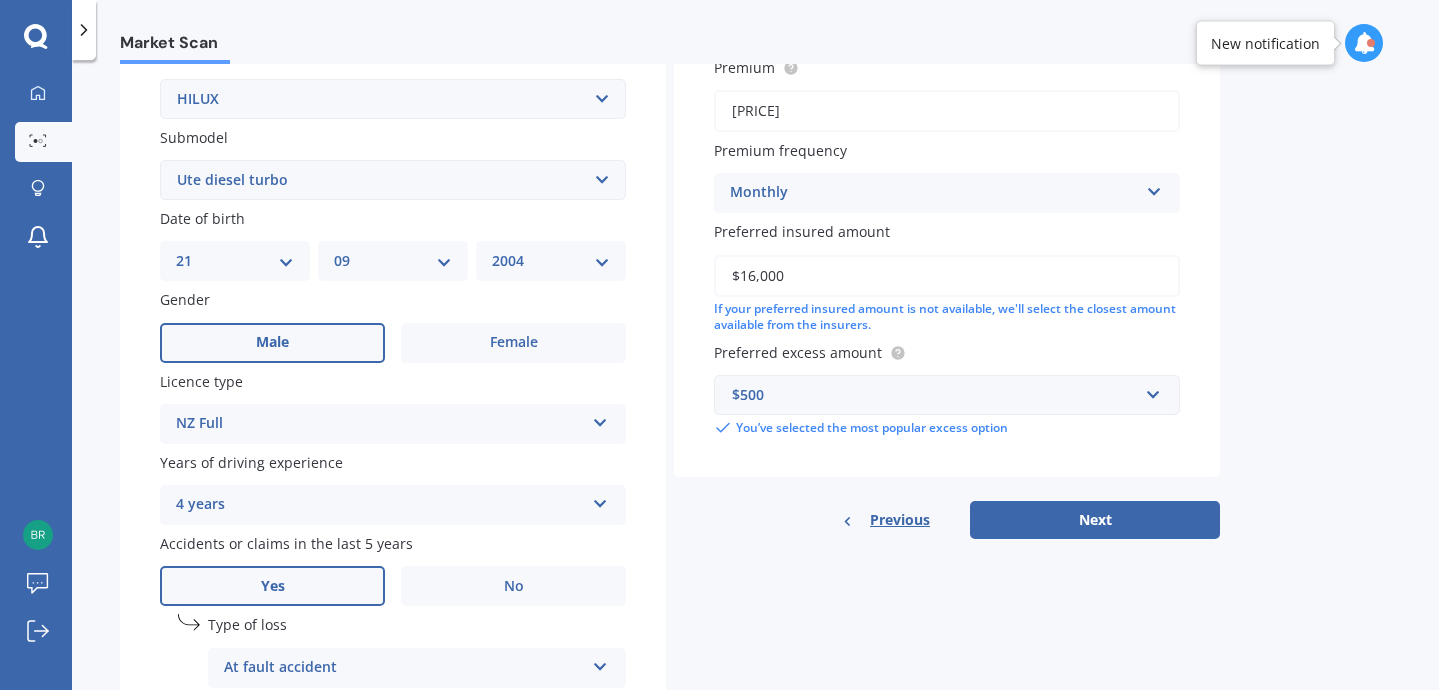 scroll, scrollTop: 547, scrollLeft: 0, axis: vertical 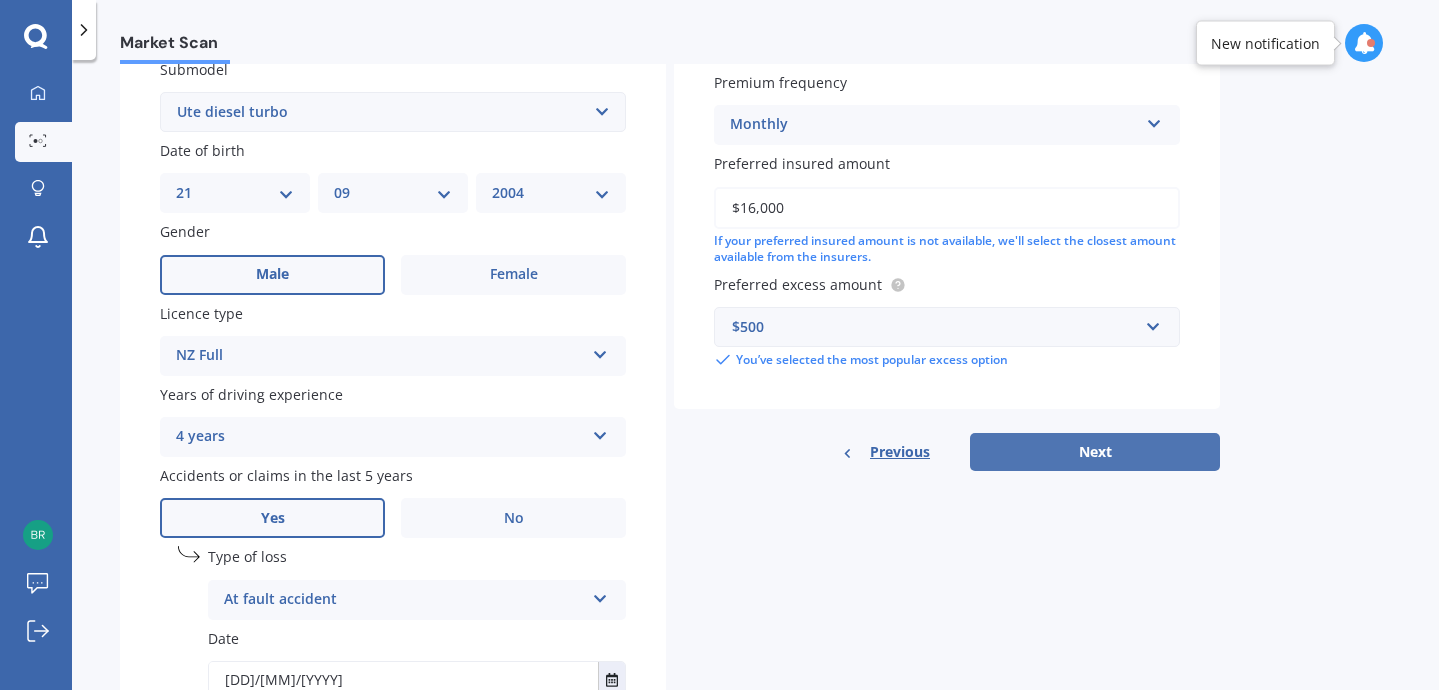 click on "Next" at bounding box center [1095, 452] 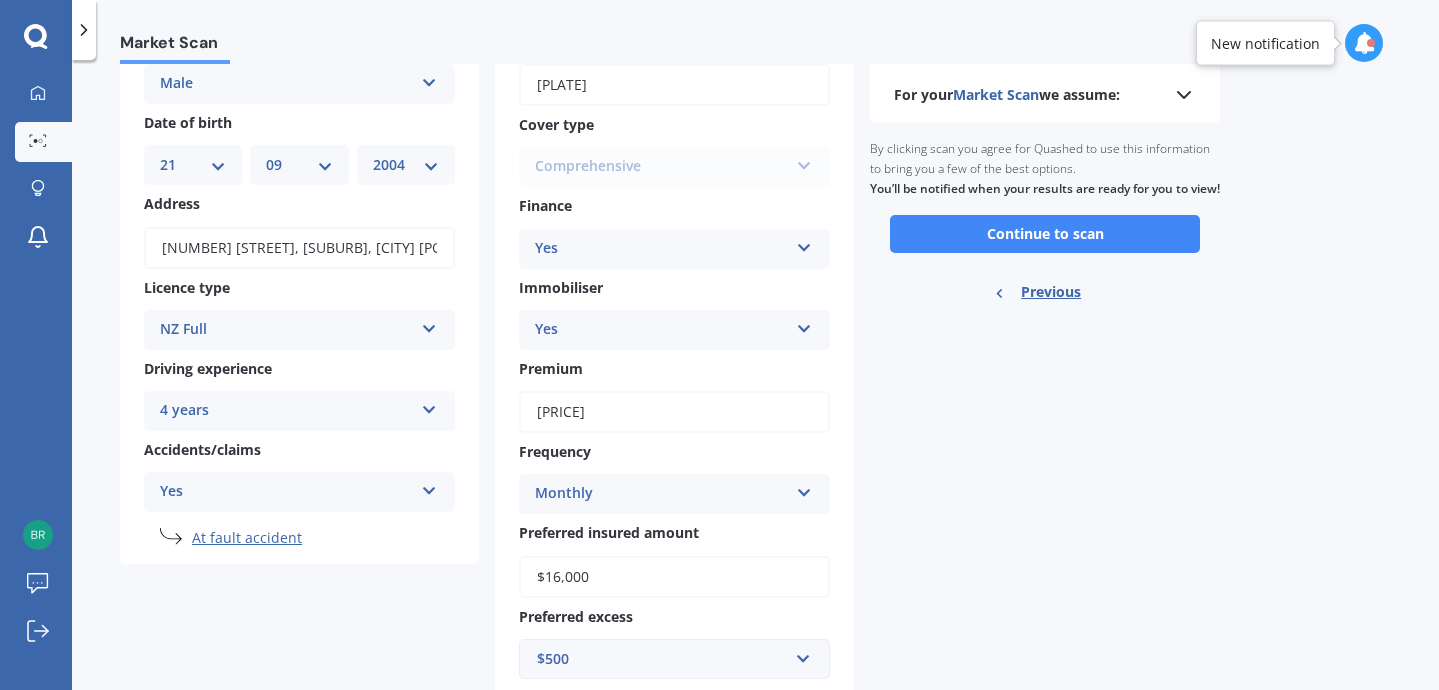 scroll, scrollTop: 179, scrollLeft: 0, axis: vertical 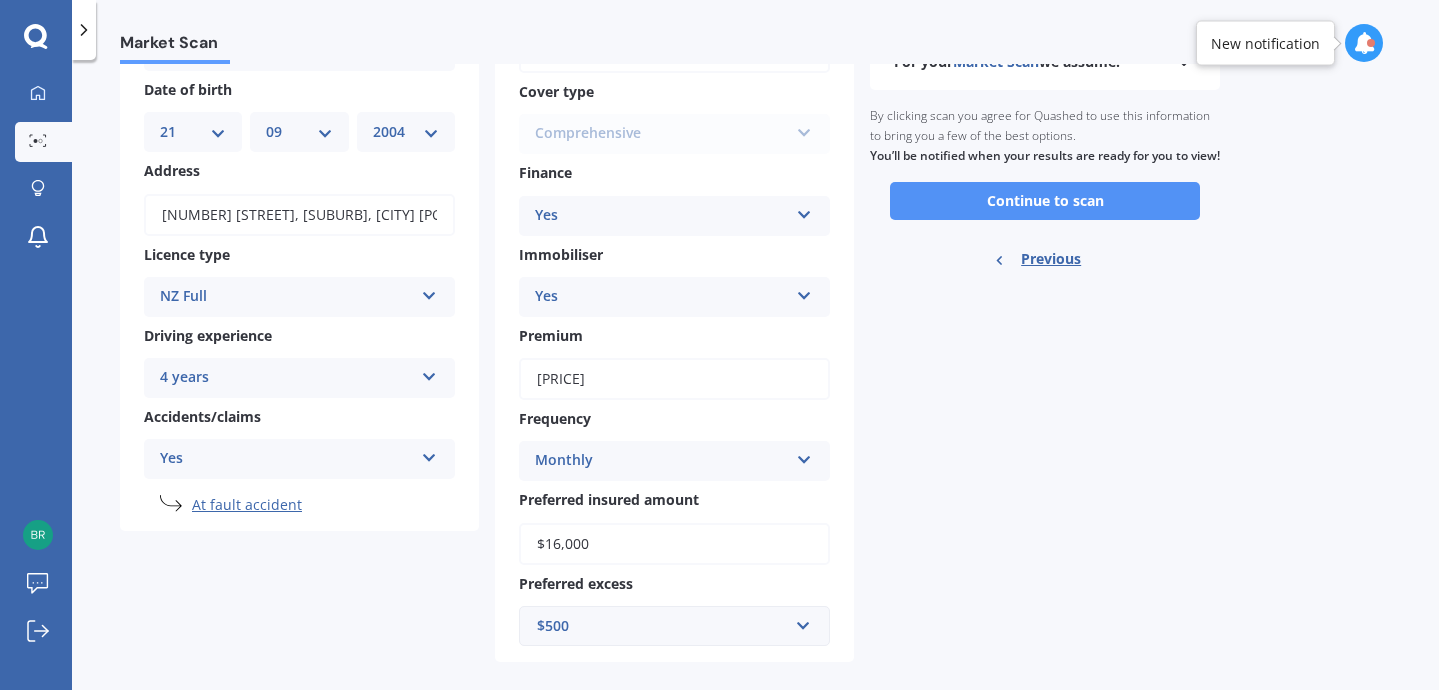 click on "Continue to scan" at bounding box center (1045, 201) 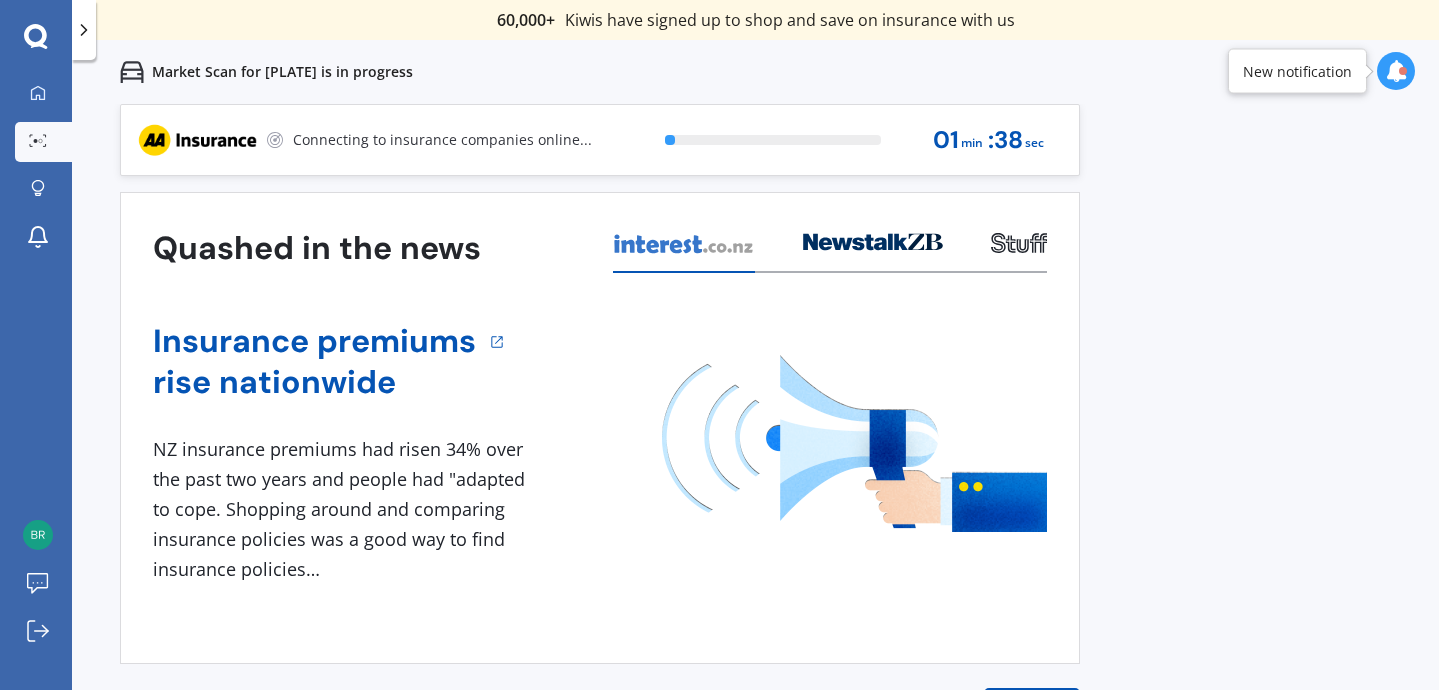 scroll, scrollTop: 0, scrollLeft: 0, axis: both 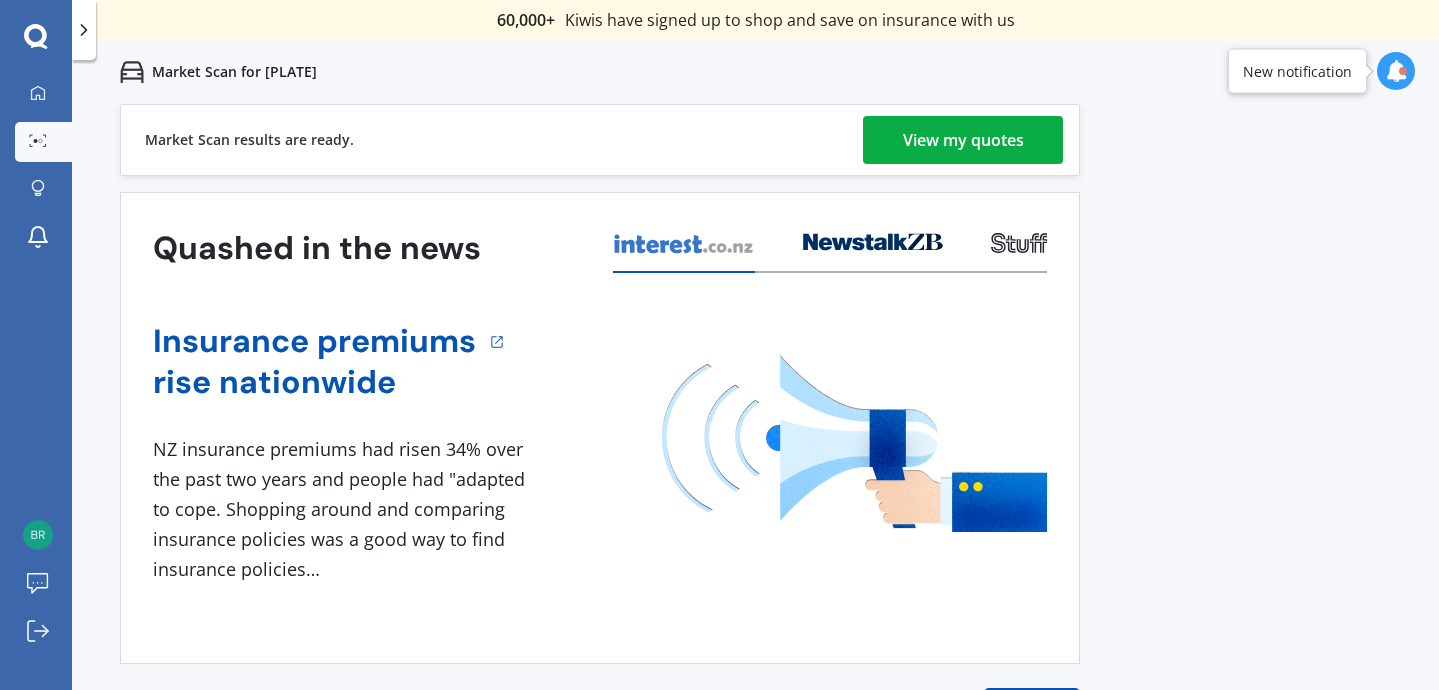 click on "View my quotes" at bounding box center [963, 140] 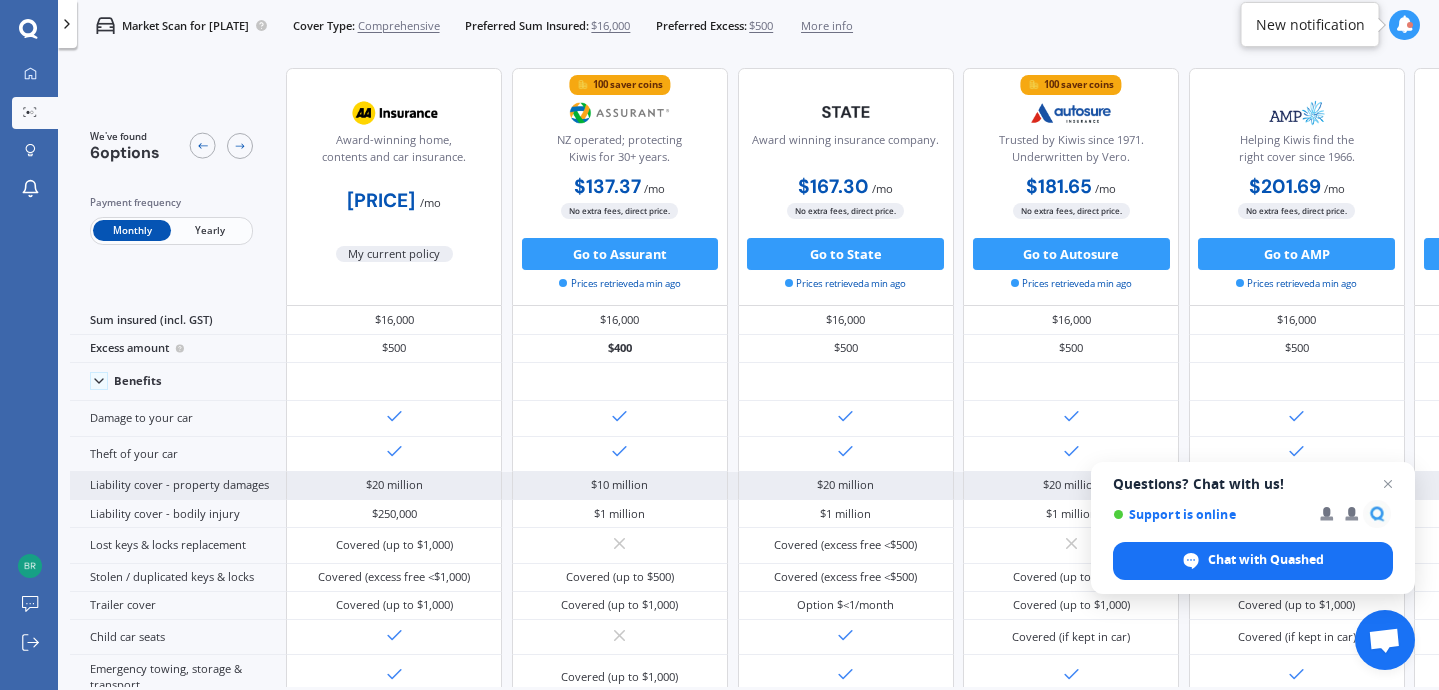 click at bounding box center [1388, 484] 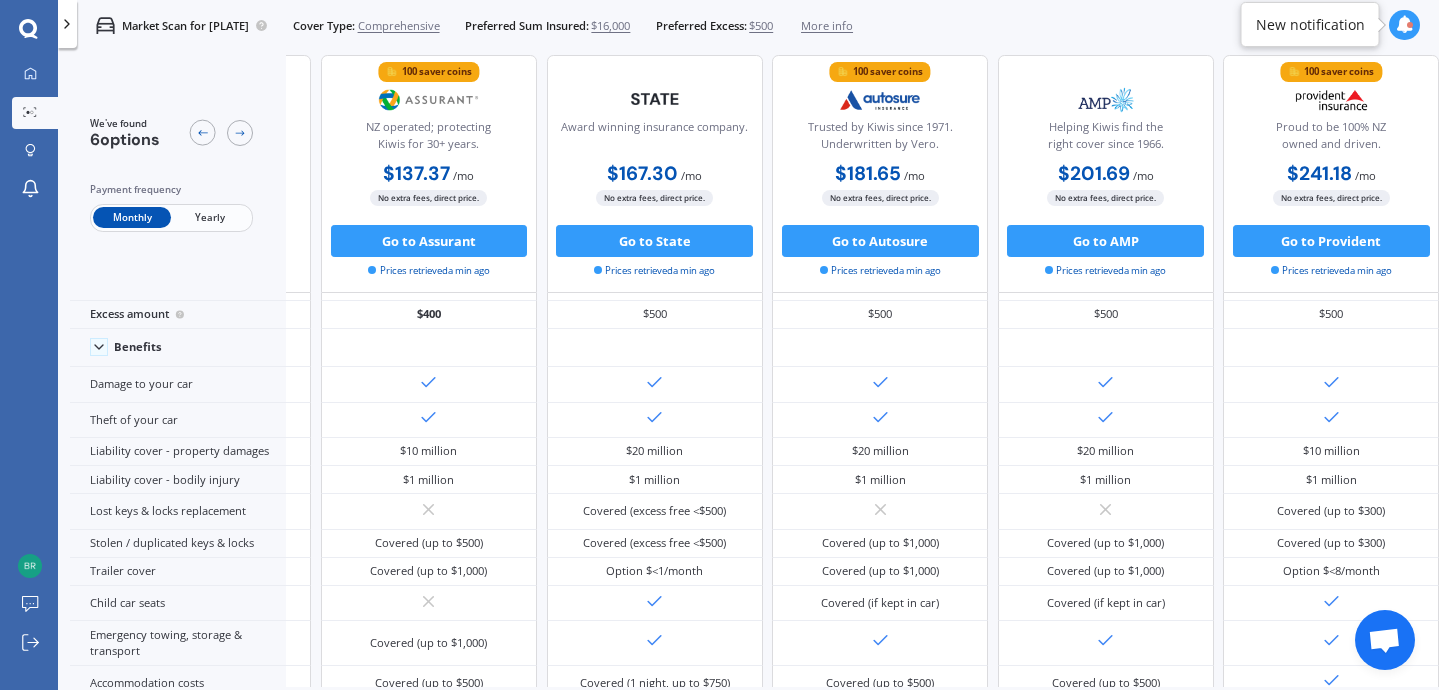 scroll, scrollTop: 0, scrollLeft: 248, axis: horizontal 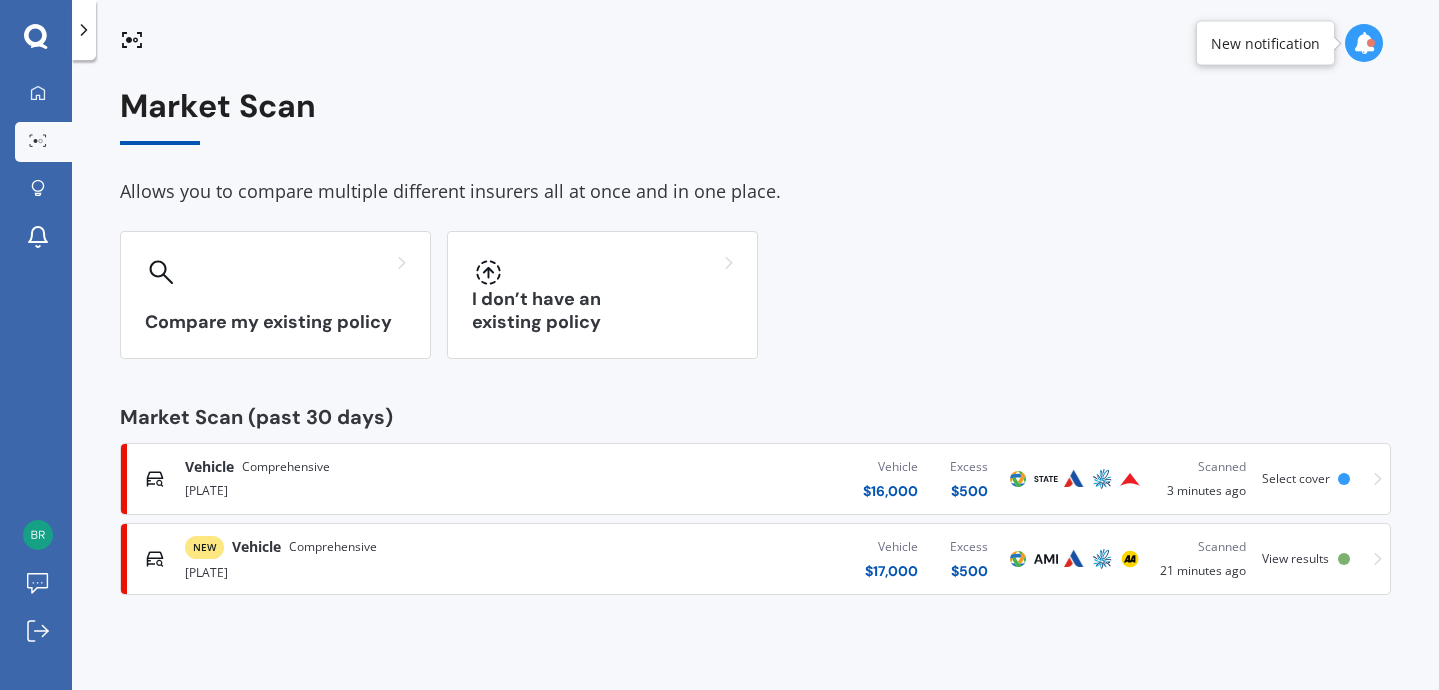click on "Vehicle $ 16,000 Excess $ 500" at bounding box center (790, 479) 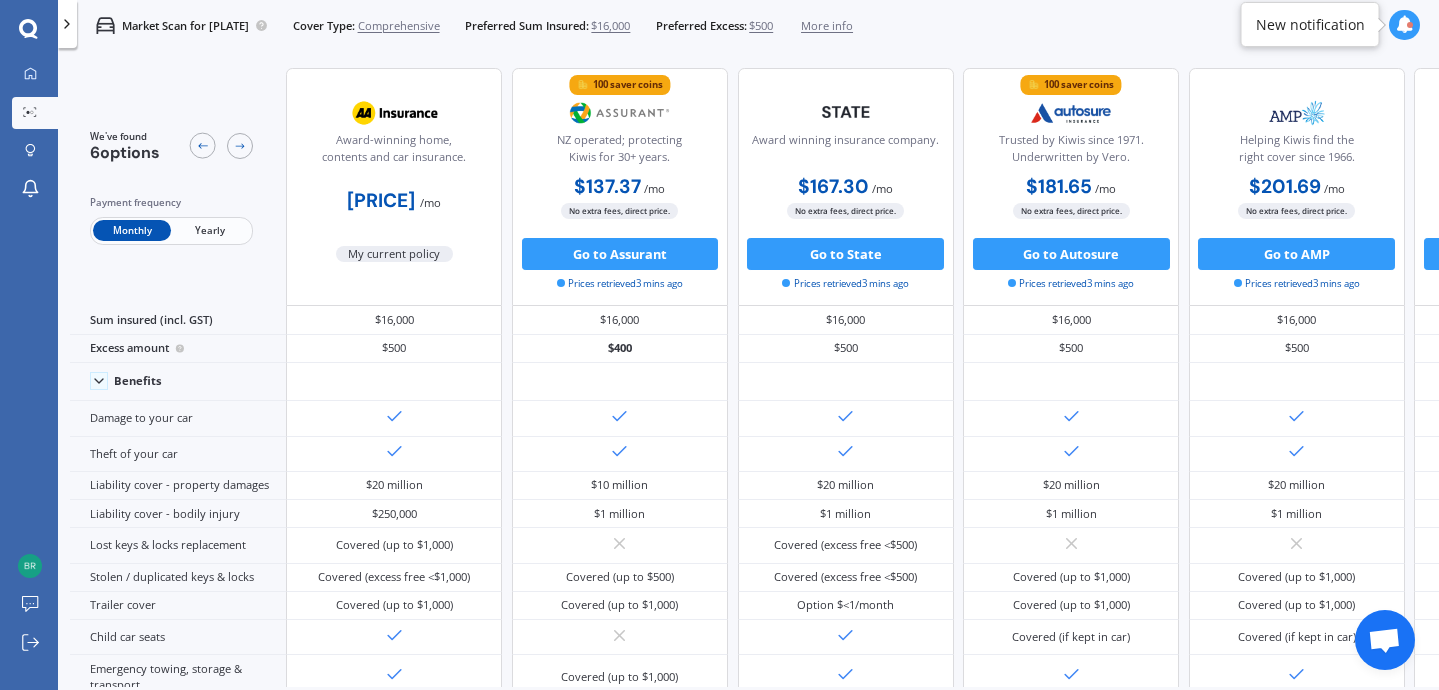 click on "Yearly" at bounding box center [210, 230] 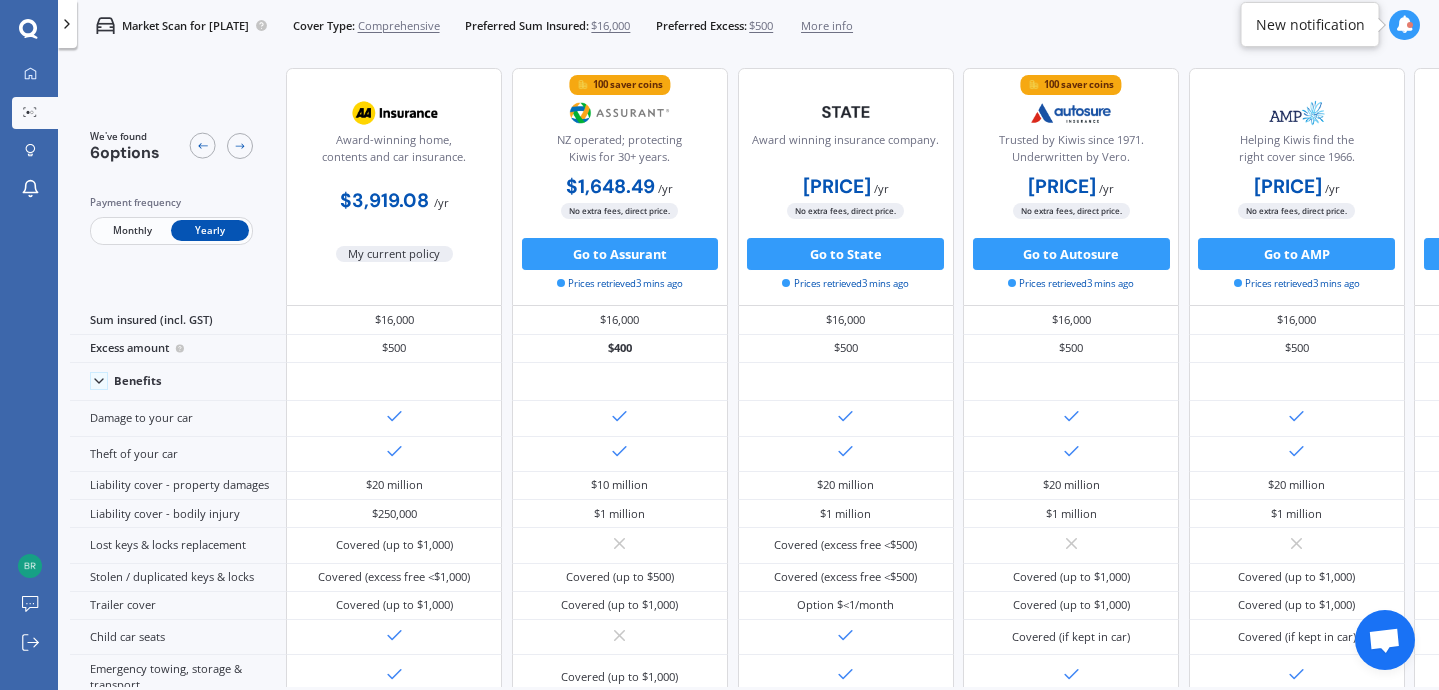 click on "Monthly" at bounding box center (132, 230) 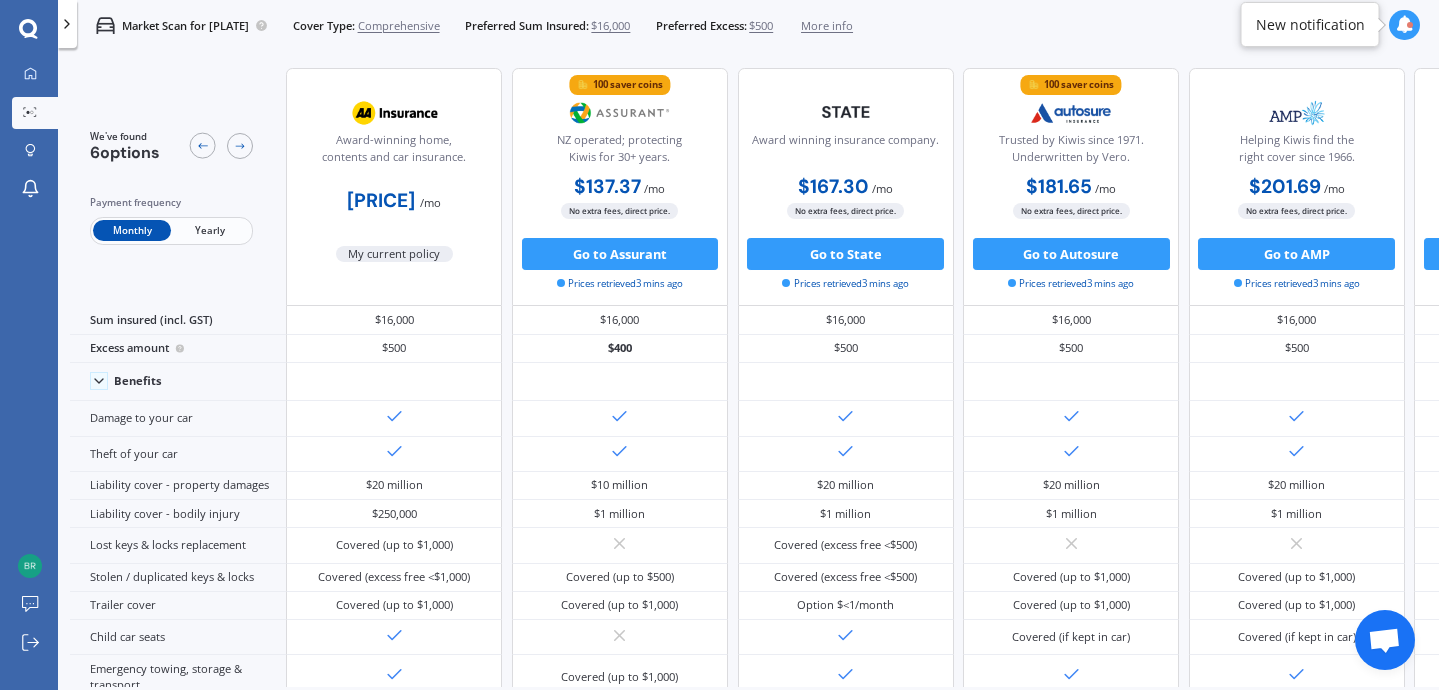 click on "Yearly" at bounding box center (210, 230) 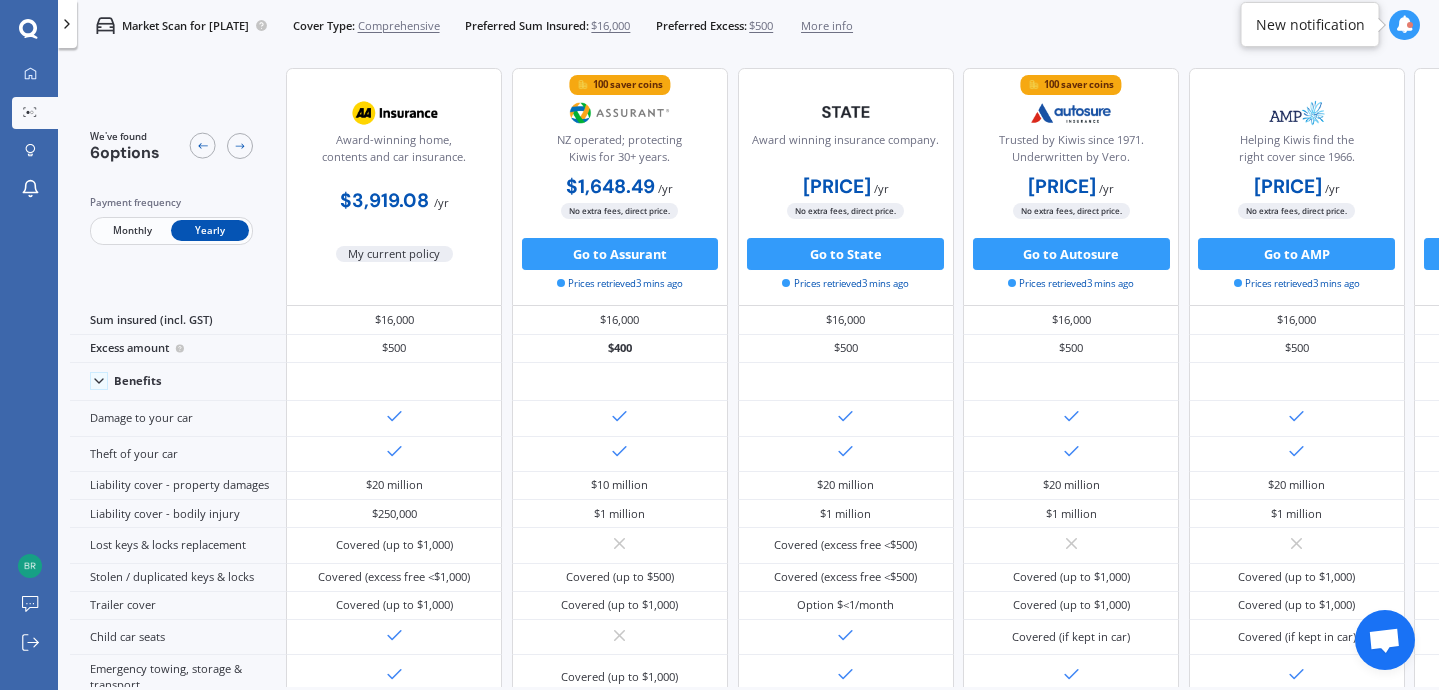 click on "Monthly" at bounding box center (132, 230) 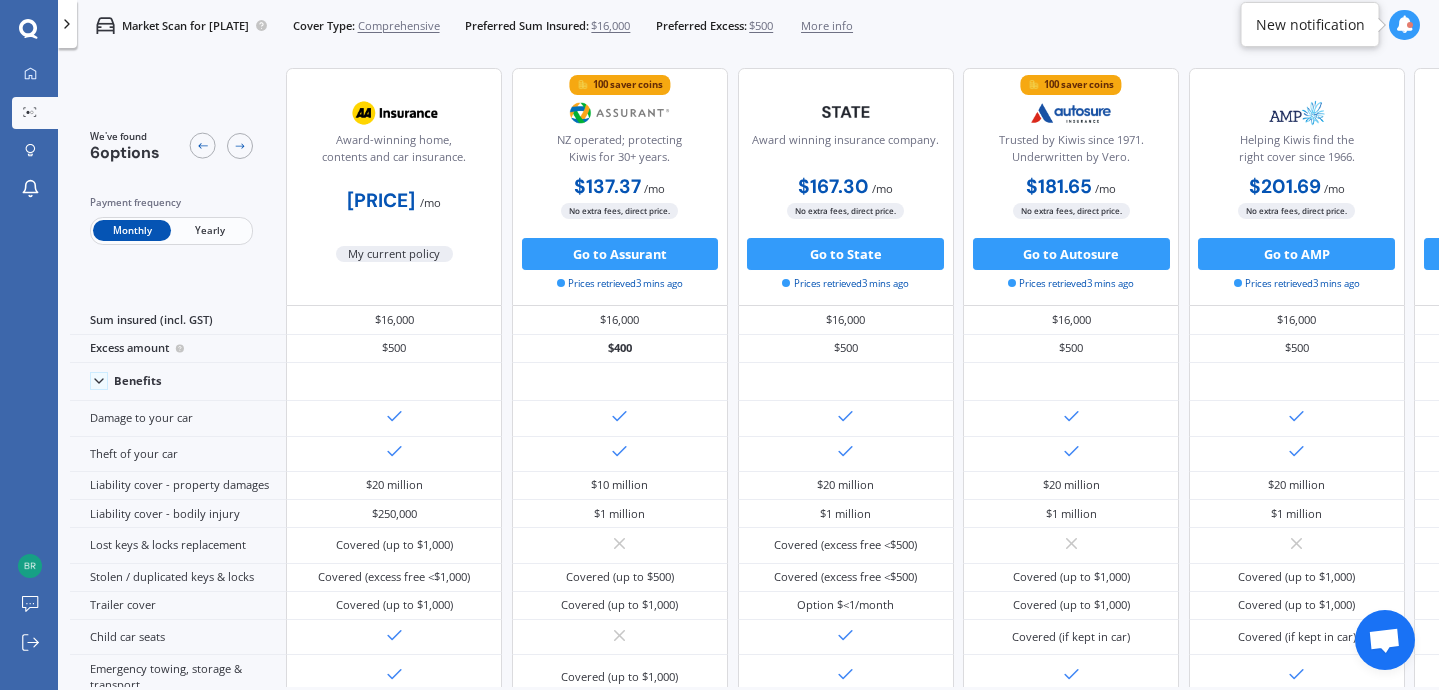click on "We've found 6  options Payment frequency Monthly Yearly" at bounding box center [178, 187] 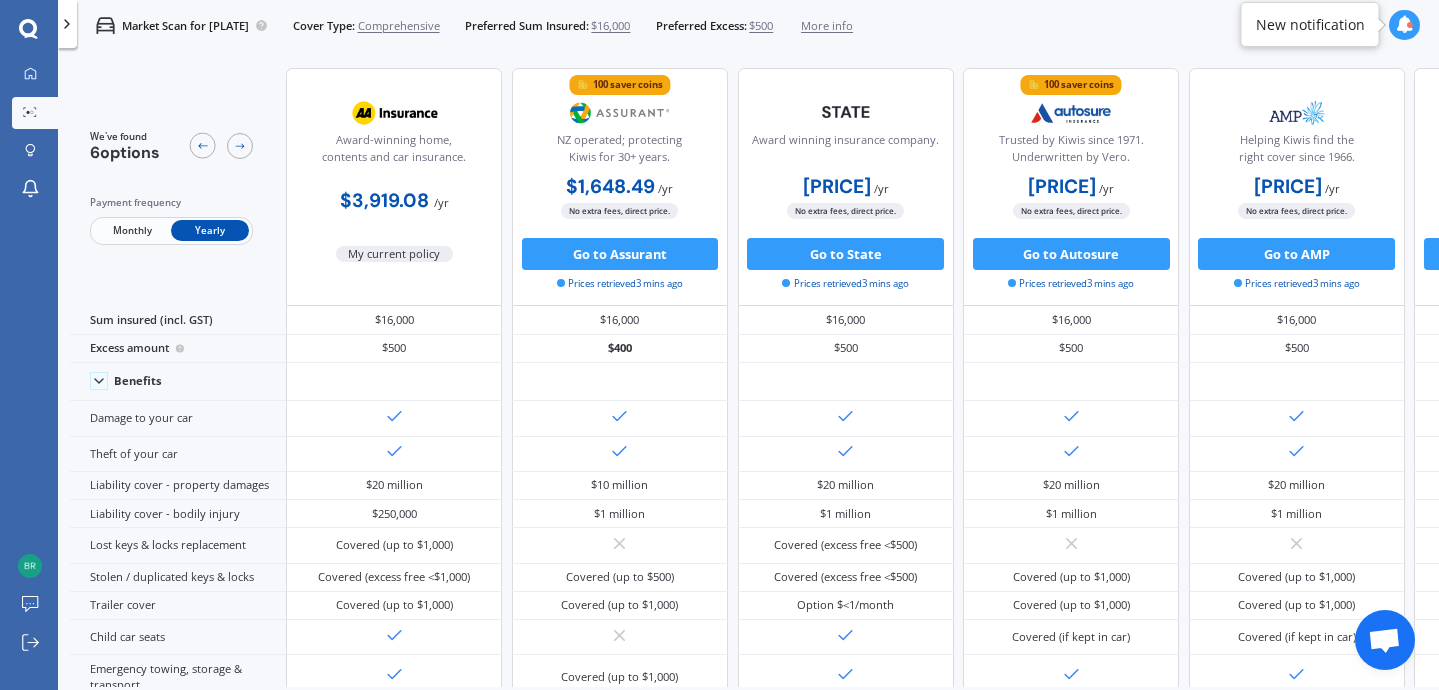 click on "Monthly" at bounding box center (132, 230) 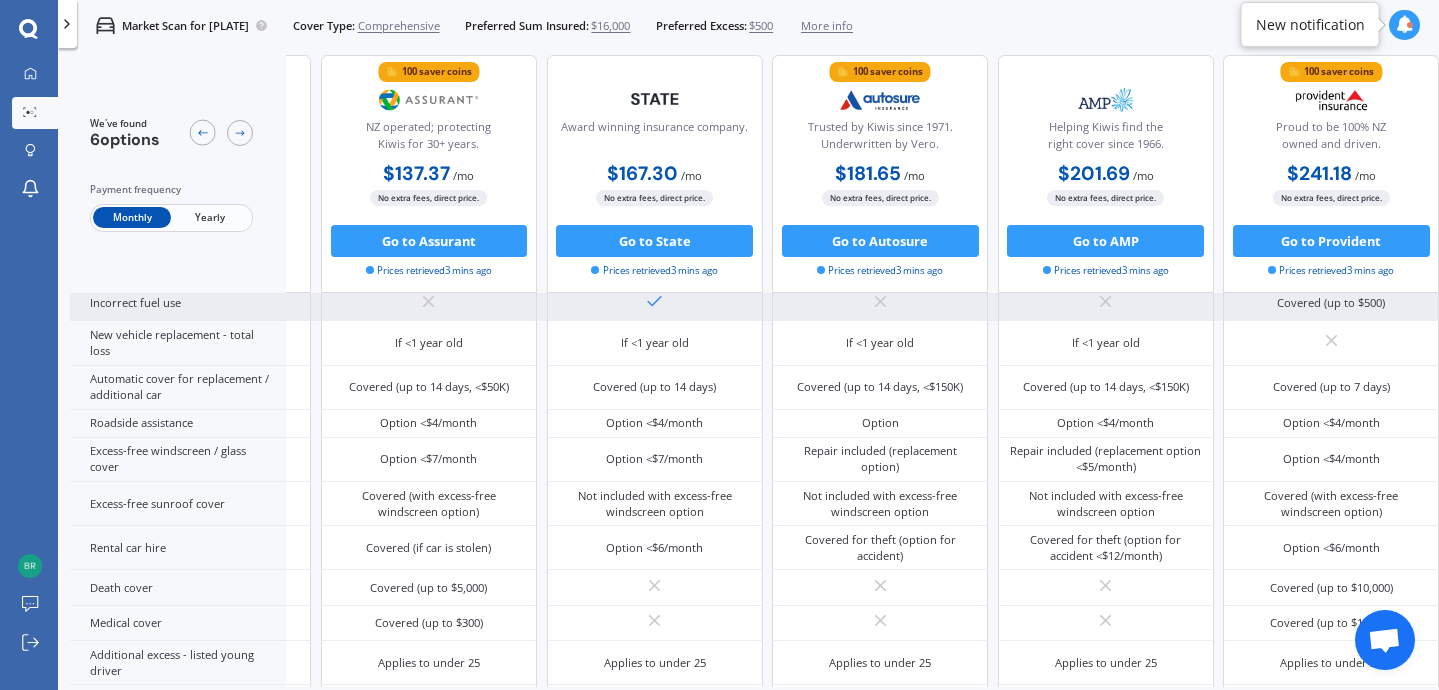 scroll, scrollTop: 0, scrollLeft: 249, axis: horizontal 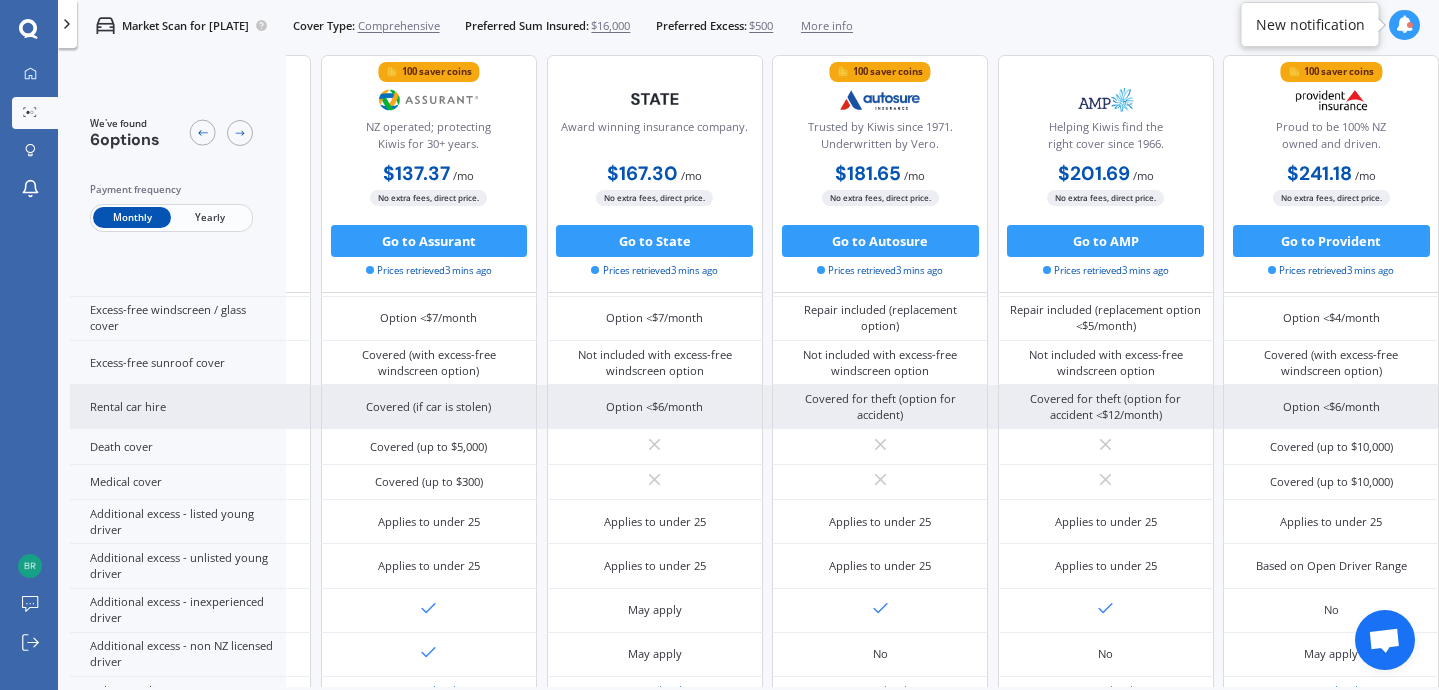 click on "Covered for theft (option for accident <$12/month)" at bounding box center (1106, 407) 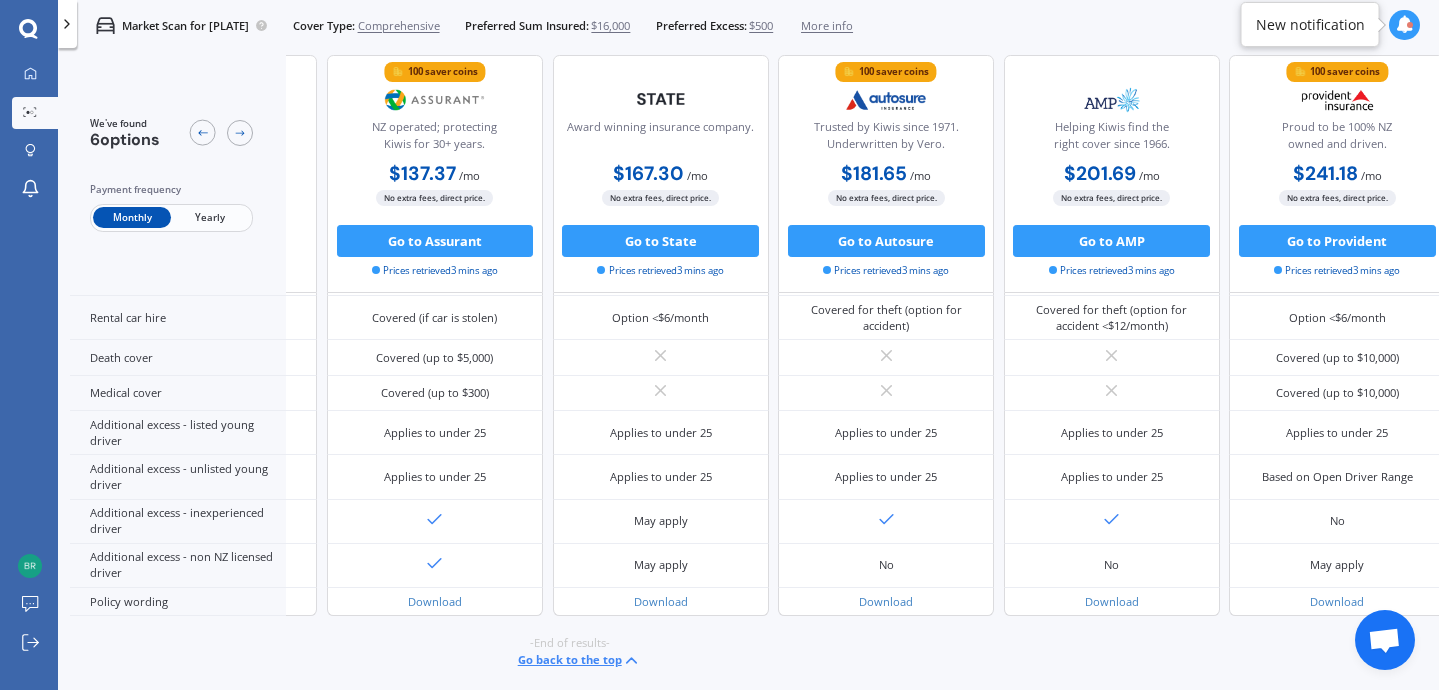 scroll, scrollTop: 848, scrollLeft: 249, axis: both 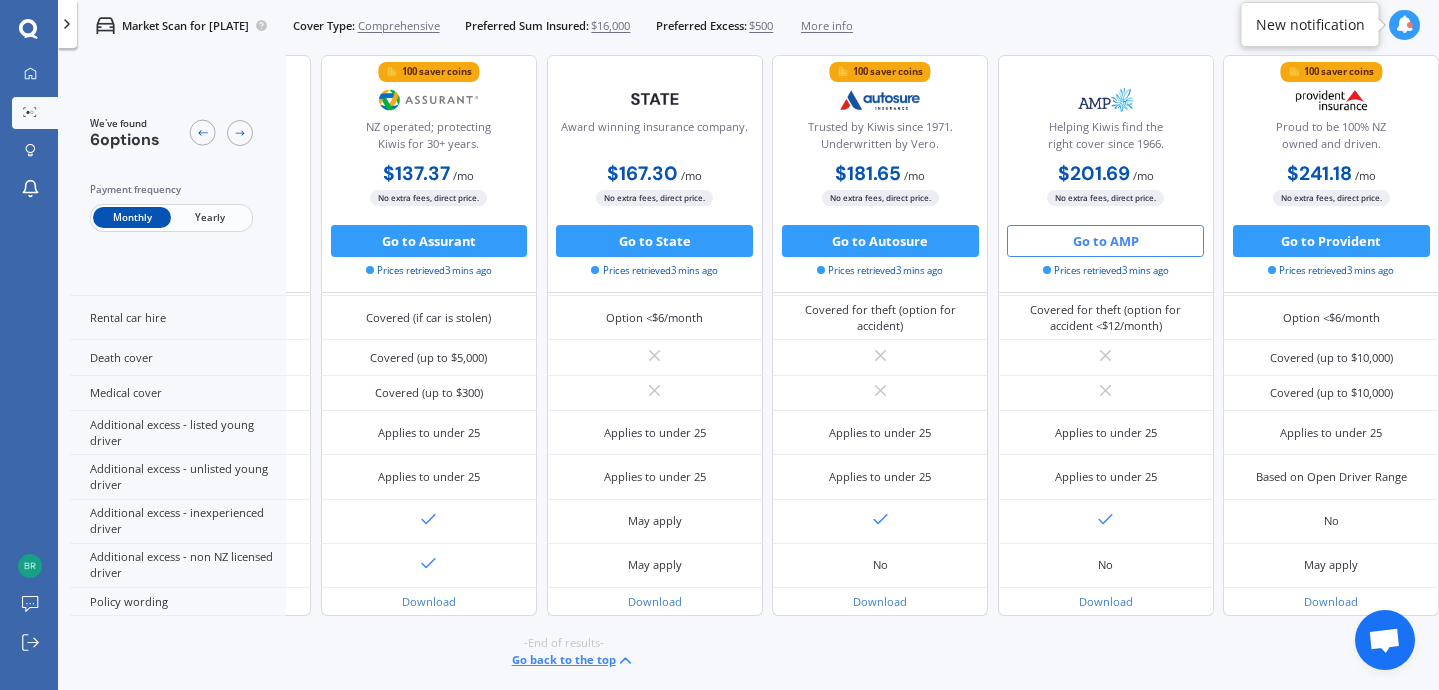 click on "Go to AMP" at bounding box center (1105, 241) 